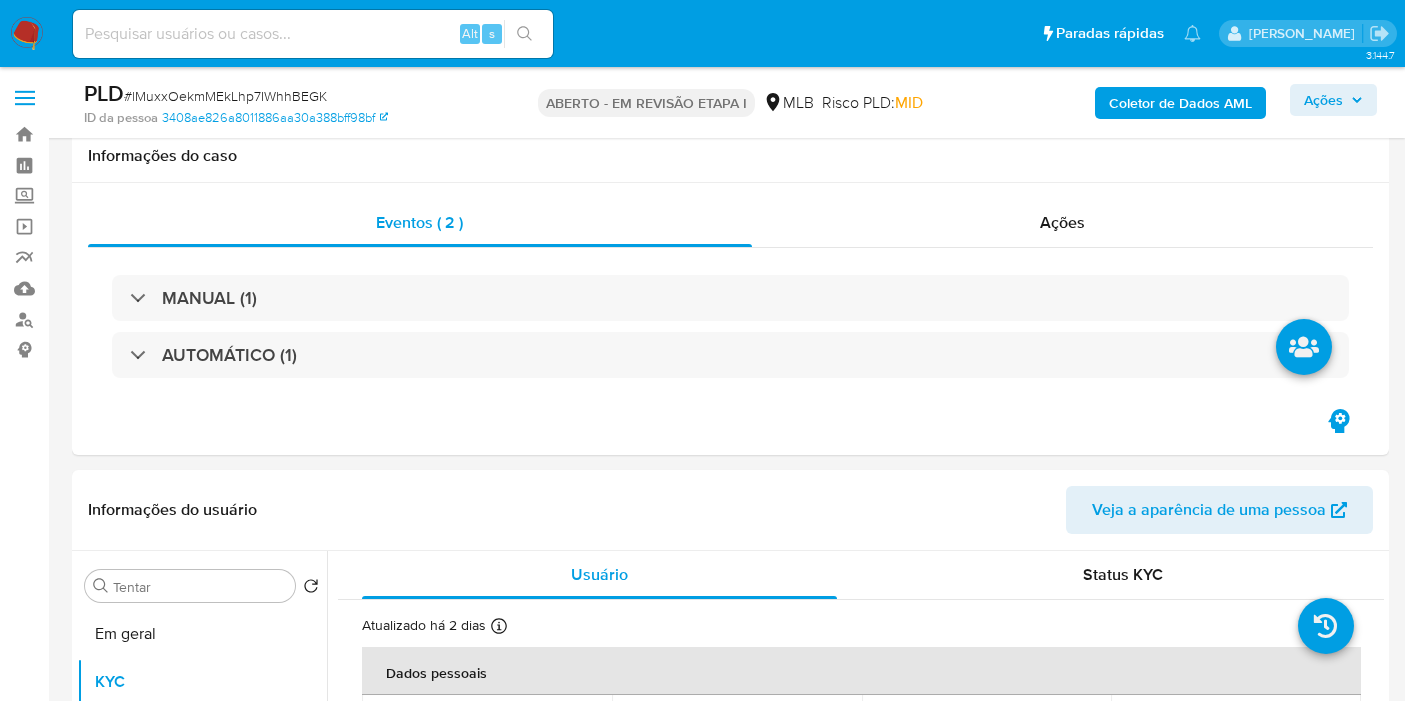 select on "10" 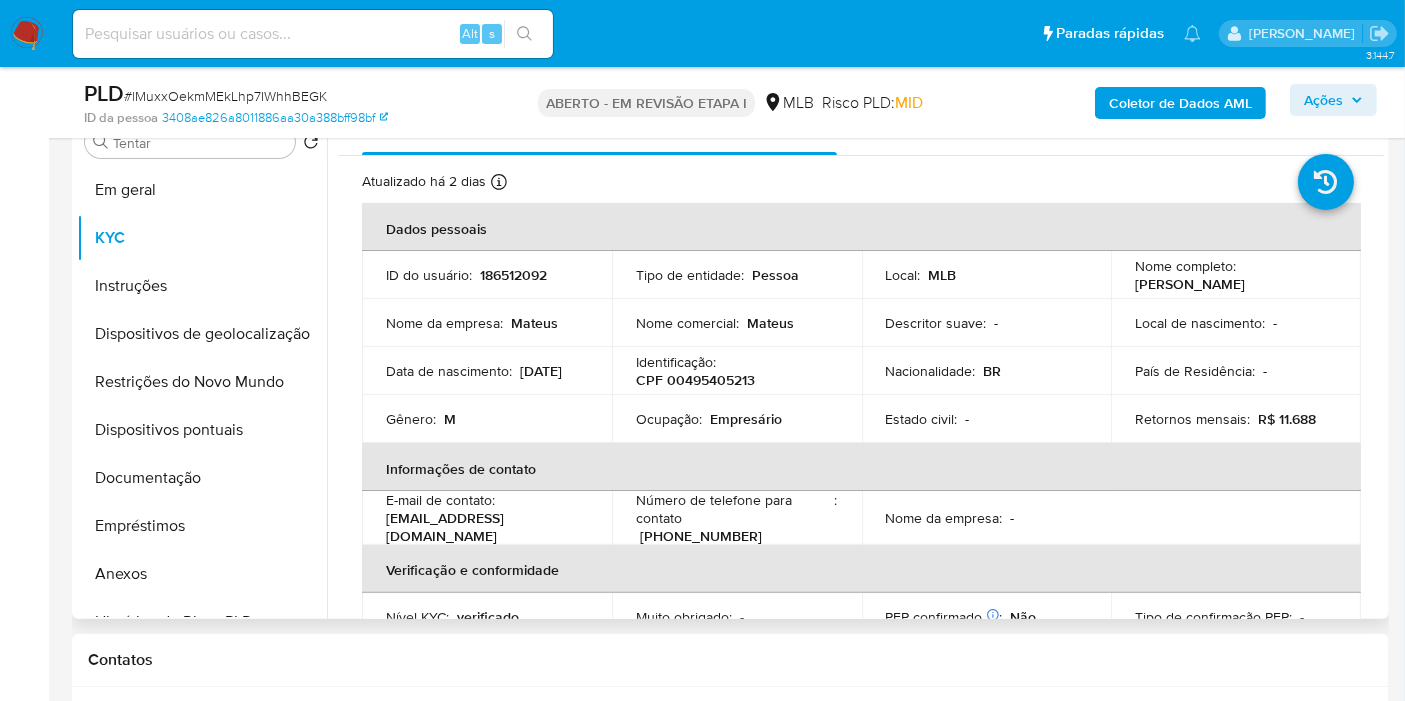 scroll, scrollTop: 444, scrollLeft: 0, axis: vertical 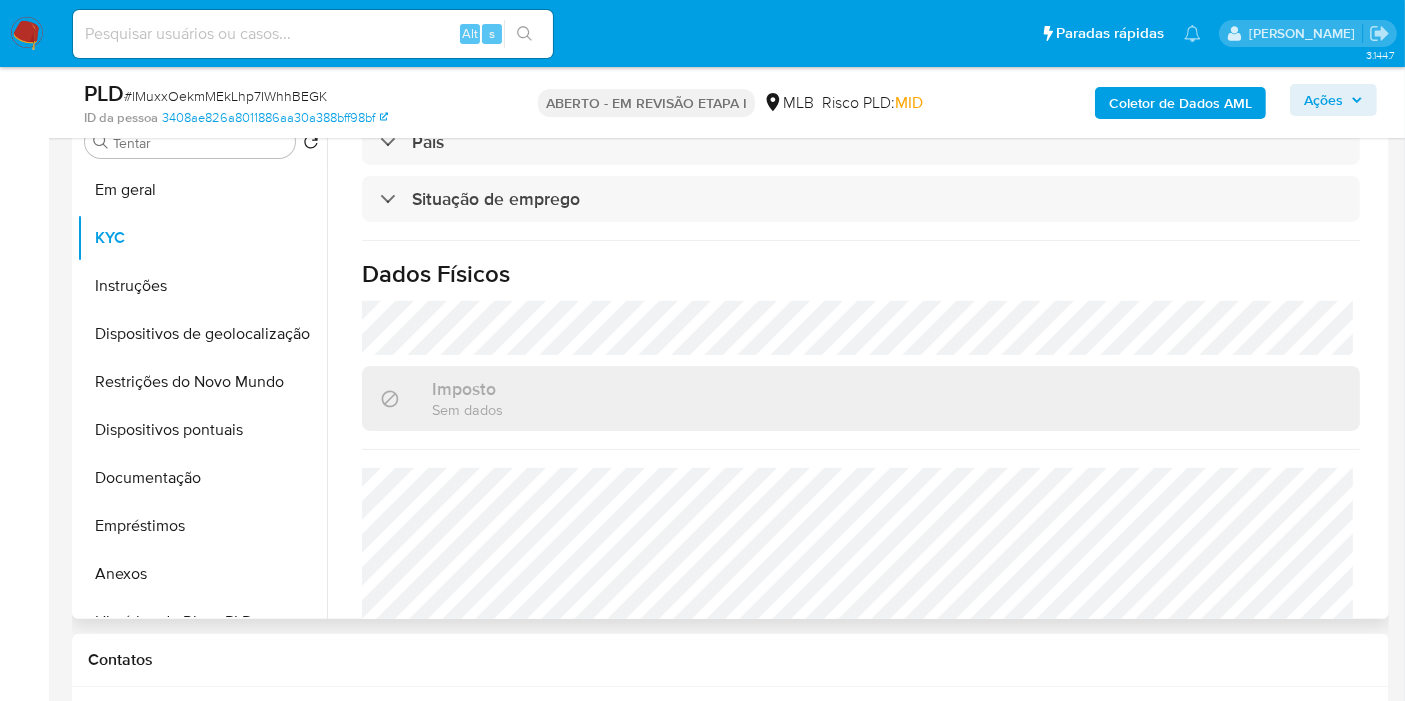 click on "Atualizado há 2 dias   Criado: 15/06/2020 20:27:58 Atualizado: 21/07/2025 19:54:46 Dados pessoais   ID do usuário  :    186512092   Tipo de entidade  :    Pessoa   Local  :    MLB   Nome completo  :    Matheus Gonçalves Pontes   Nome da empresa  :    Mateus   Nome comercial  :    Mateus   Descritor suave  :    -   Local de nascimento  :    -   Data de nascimento  :    25/04/1992   Identificação  :    CPF 00495405213   Nacionalidade  :    BR   País de Residência  :    -   Gênero  :    M   Ocupação  :    Empresário   Estado civil  :    -   Retornos mensais  :    R$ 11.688 Informações de contato   E-mail de contato  :    matheuspontes100@gmail.com   Número de telefone para contato  :    (68) 999990624   Nome da empresa  :    - Verificação e conformidade   Nível KYC  :    verificado   Muito obrigado  :    -   PEP confirmado   Obtido de listas internas :    Não   Tipo de confirmação PEP  :    - Dados transacionais   Fundos atuais  :    -   Rendimento documentário  :" at bounding box center (861, 35) 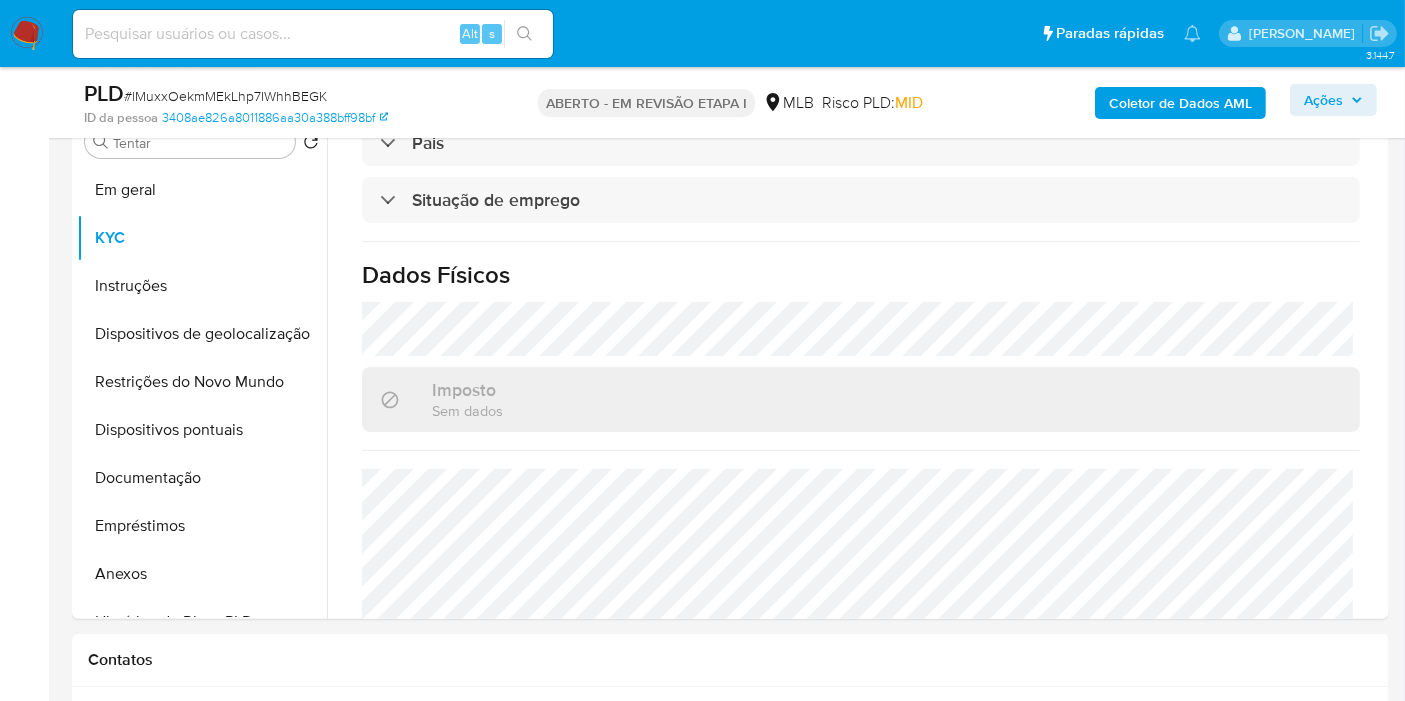 click on "Coletor de Dados AML" at bounding box center (1180, 103) 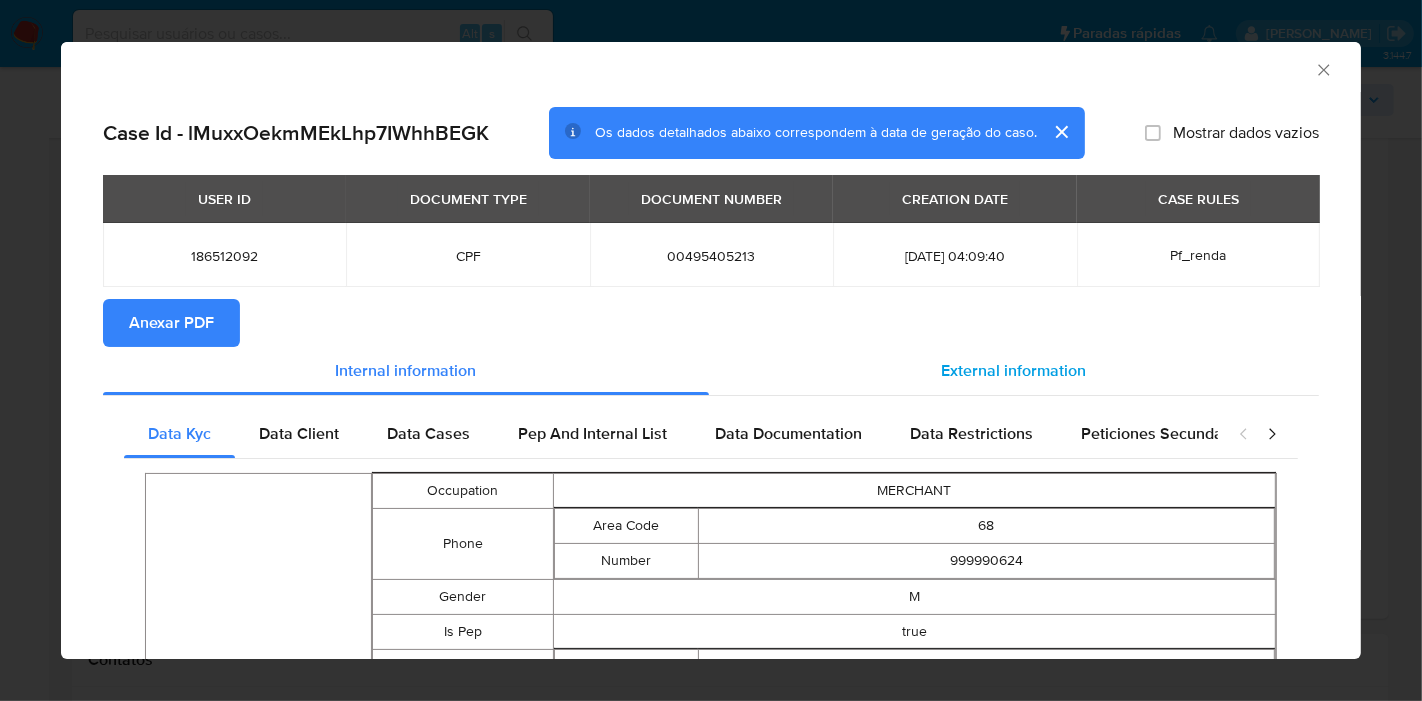 click on "External information" at bounding box center [1014, 371] 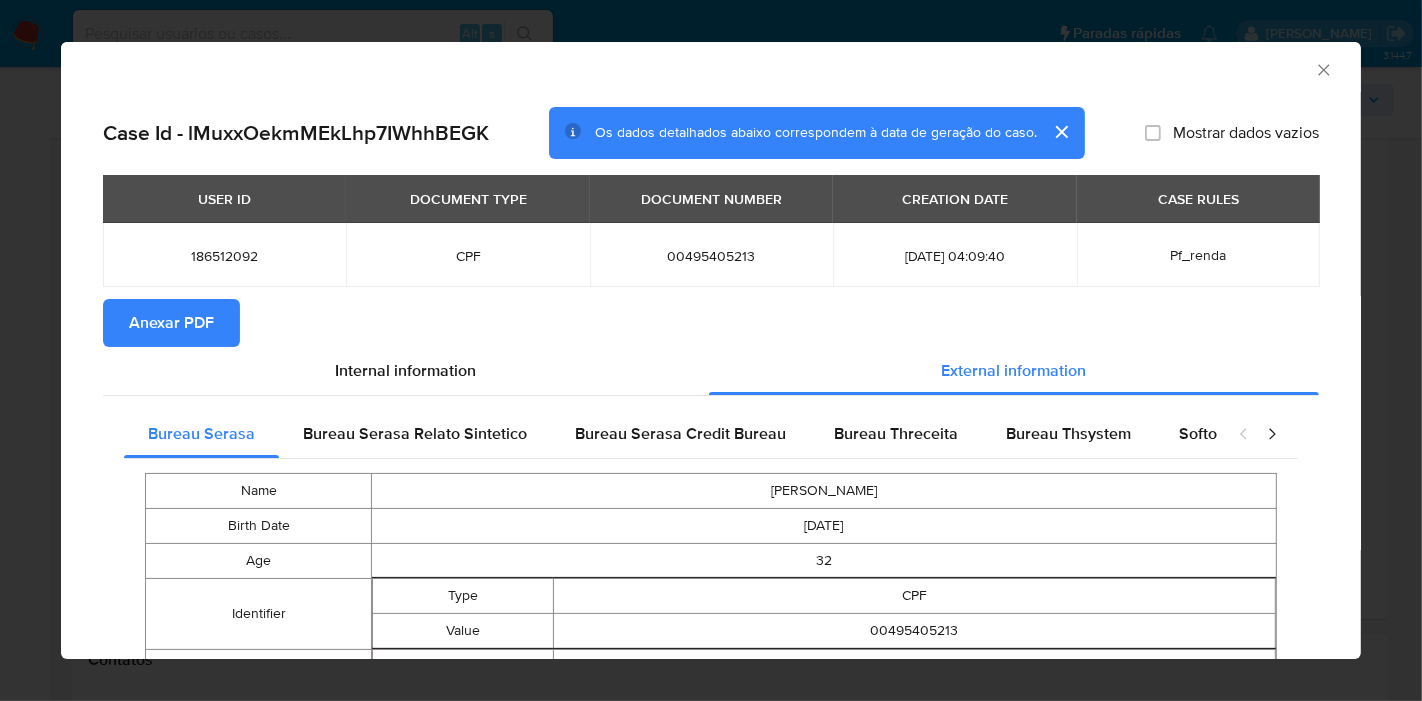 type 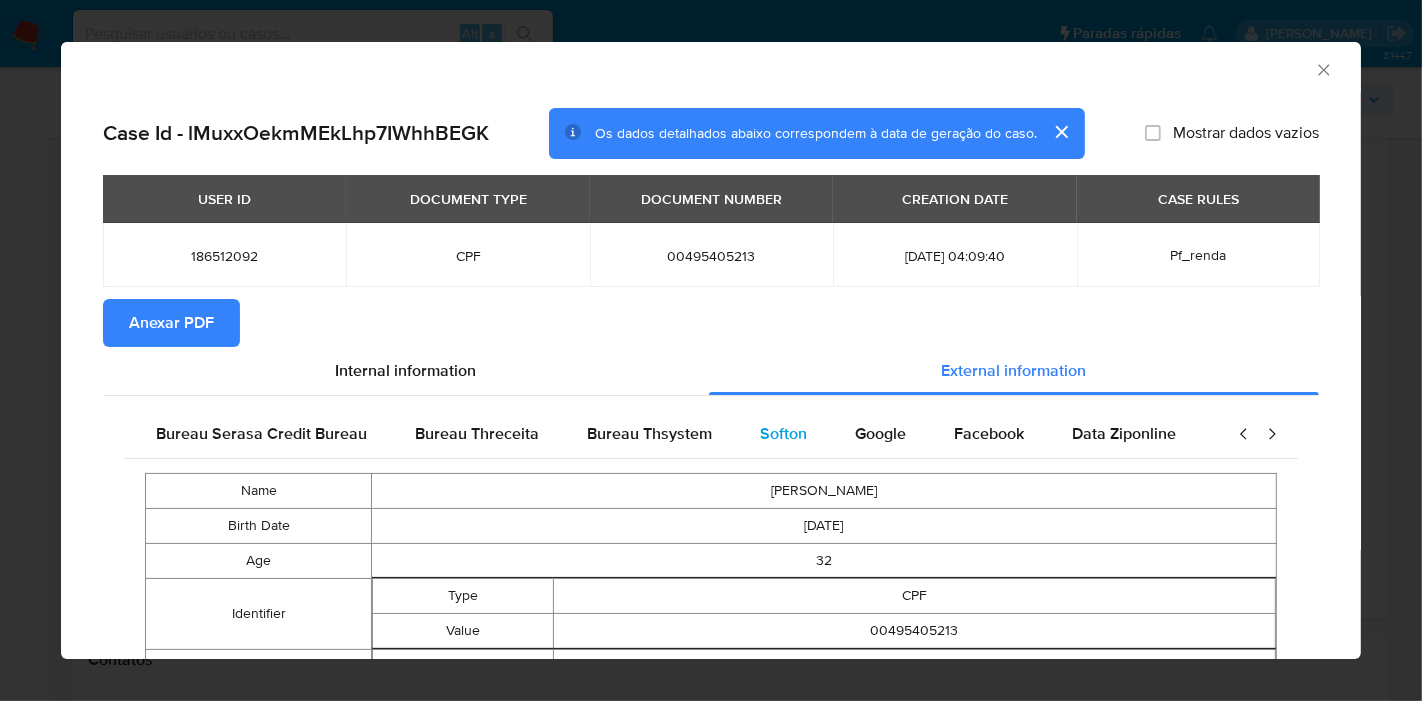 scroll, scrollTop: 0, scrollLeft: 420, axis: horizontal 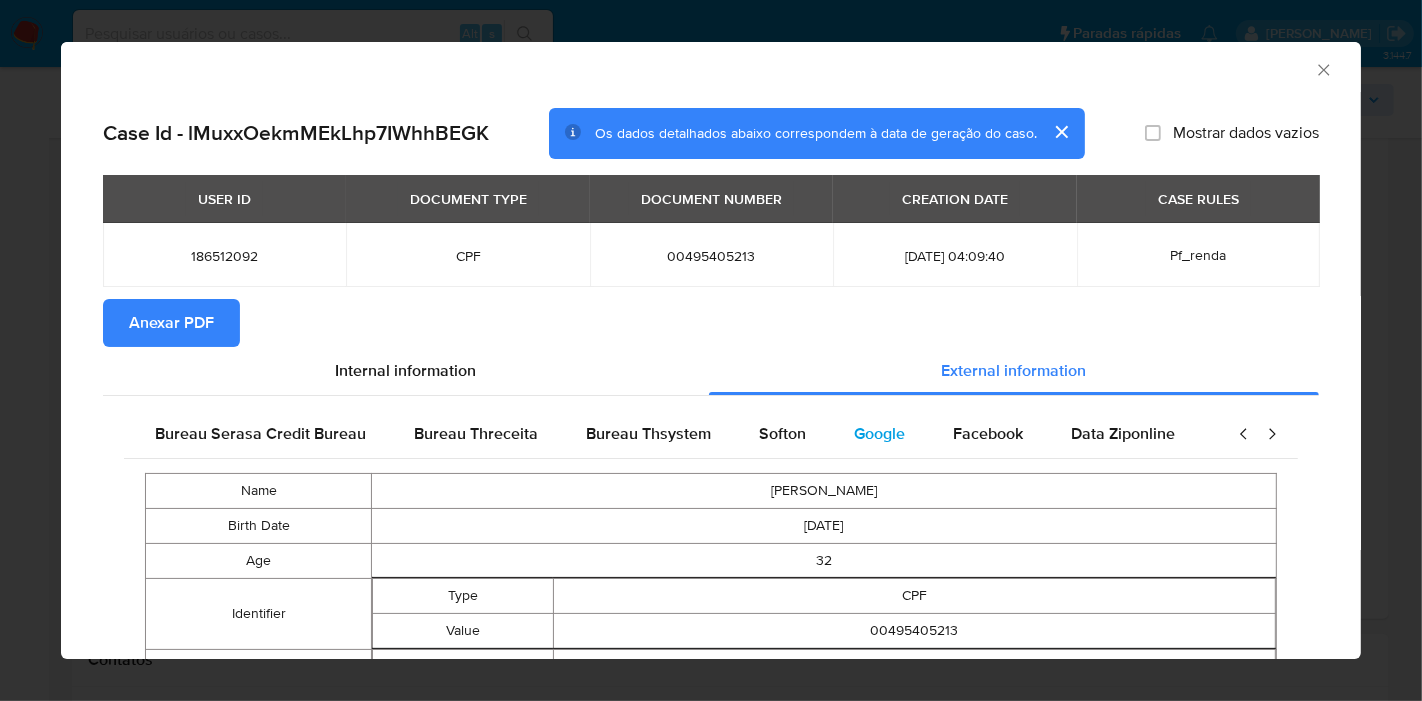 type 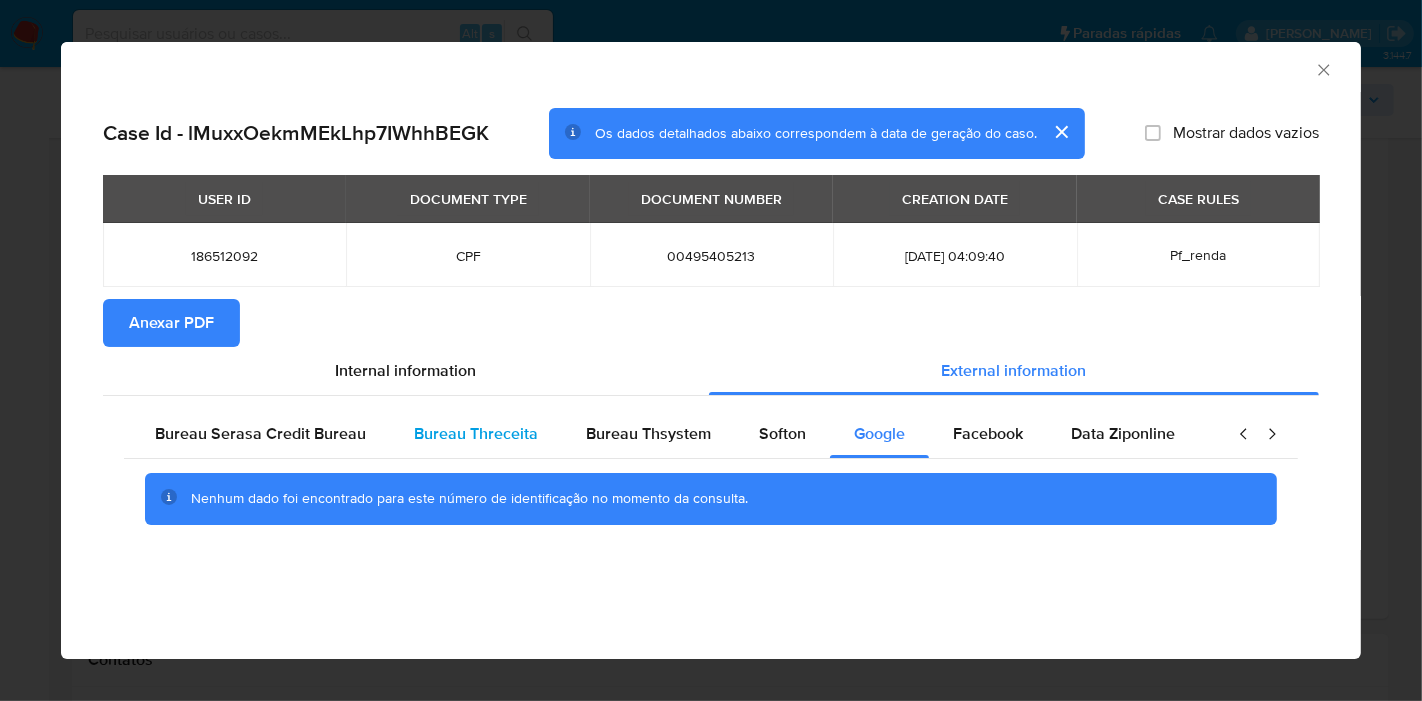 scroll, scrollTop: 0, scrollLeft: 0, axis: both 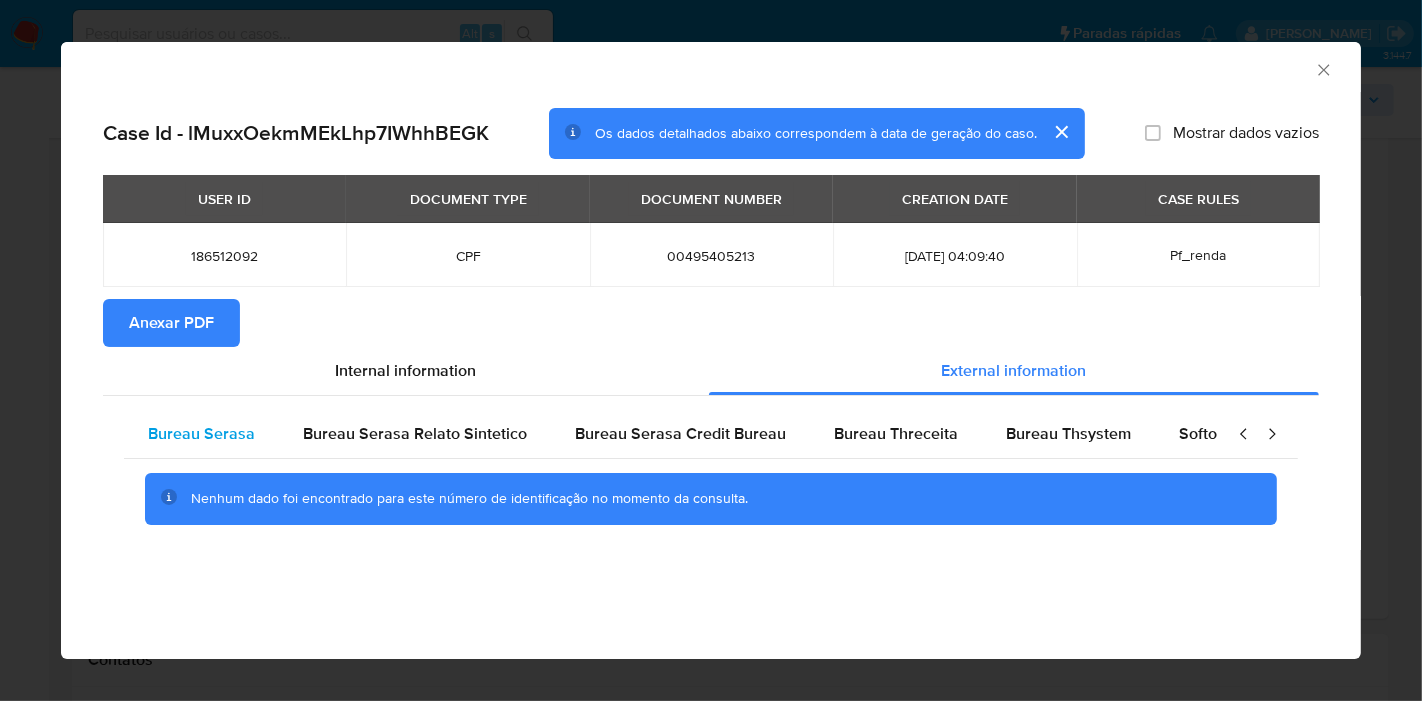 click on "Bureau Serasa" at bounding box center [201, 434] 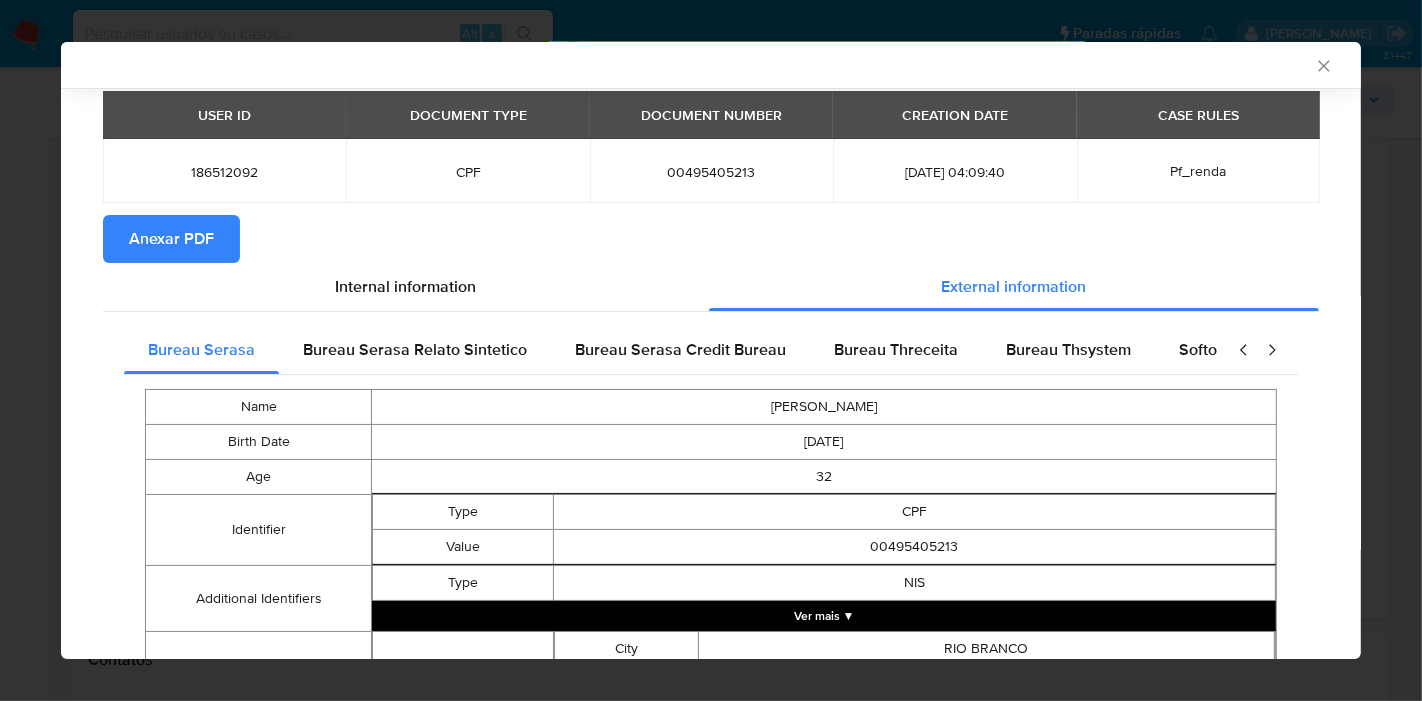 scroll, scrollTop: 0, scrollLeft: 0, axis: both 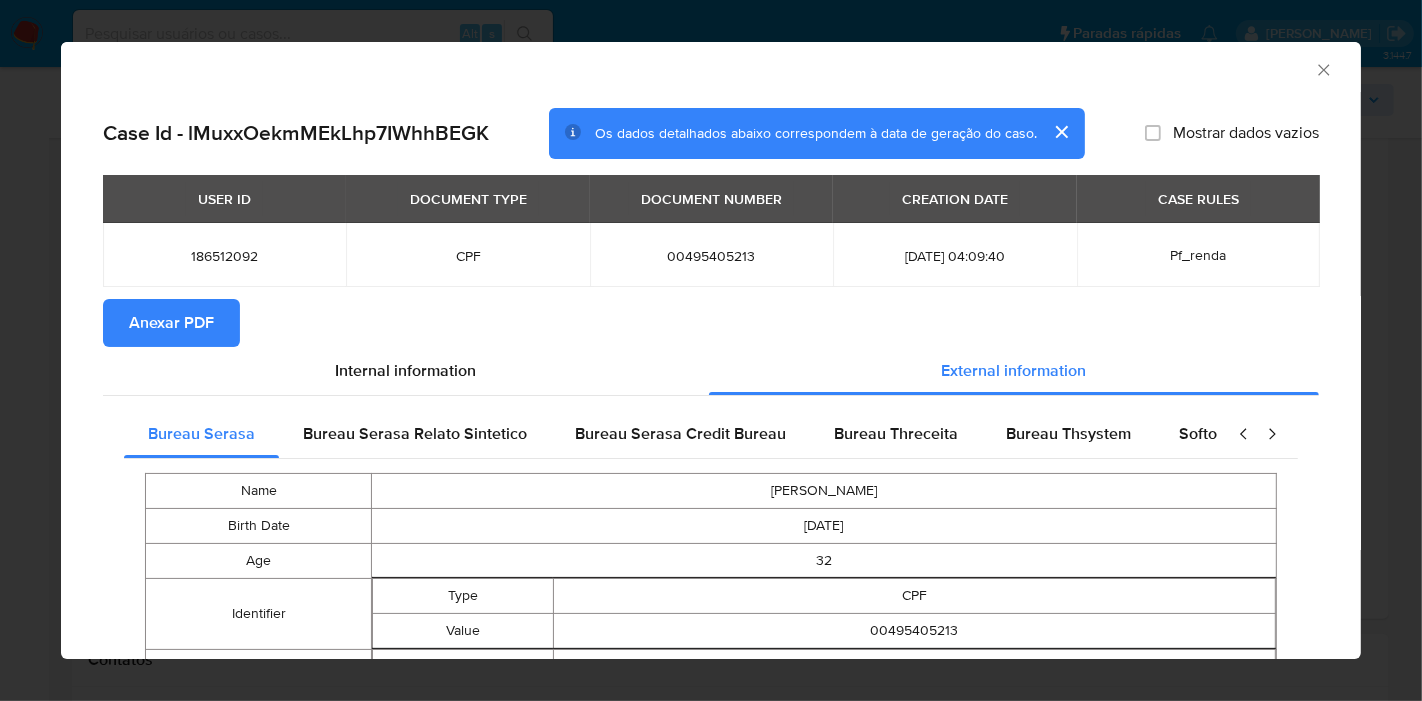 type 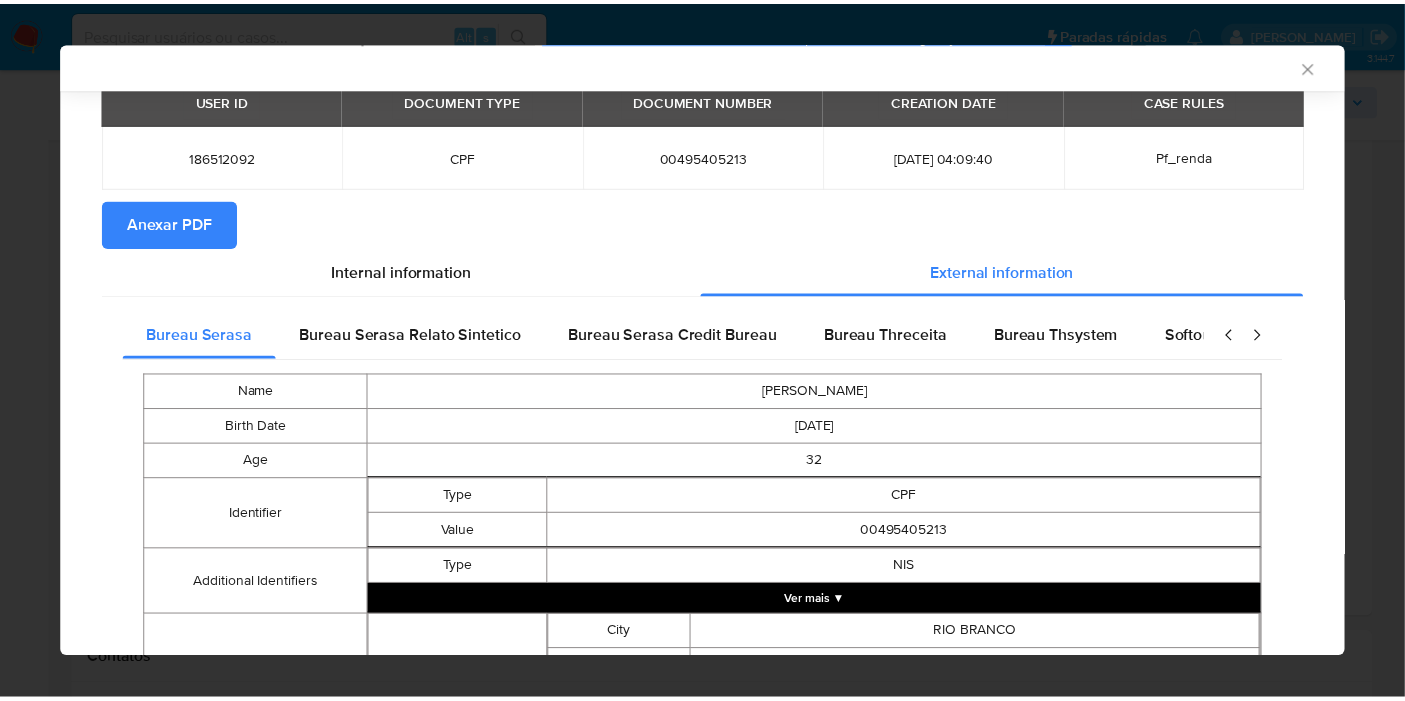 scroll, scrollTop: 609, scrollLeft: 0, axis: vertical 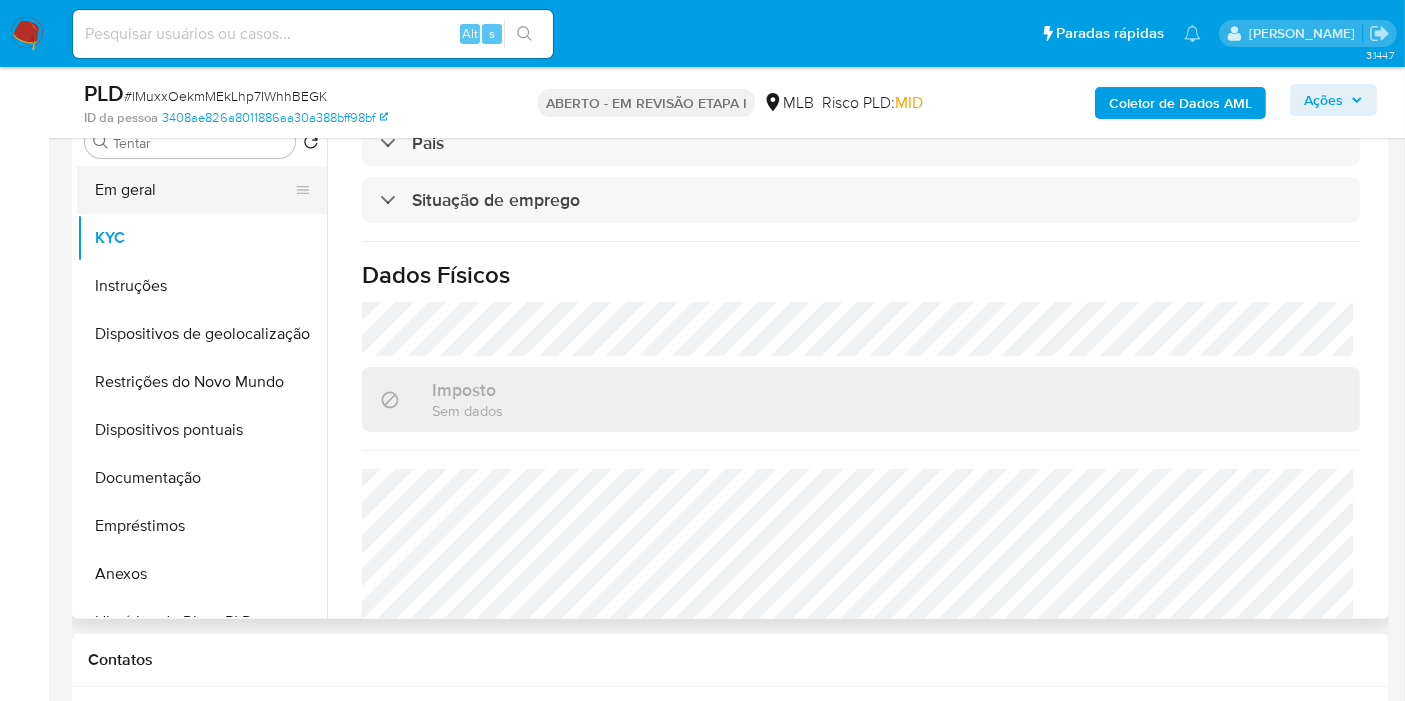 click on "Em geral" at bounding box center [194, 190] 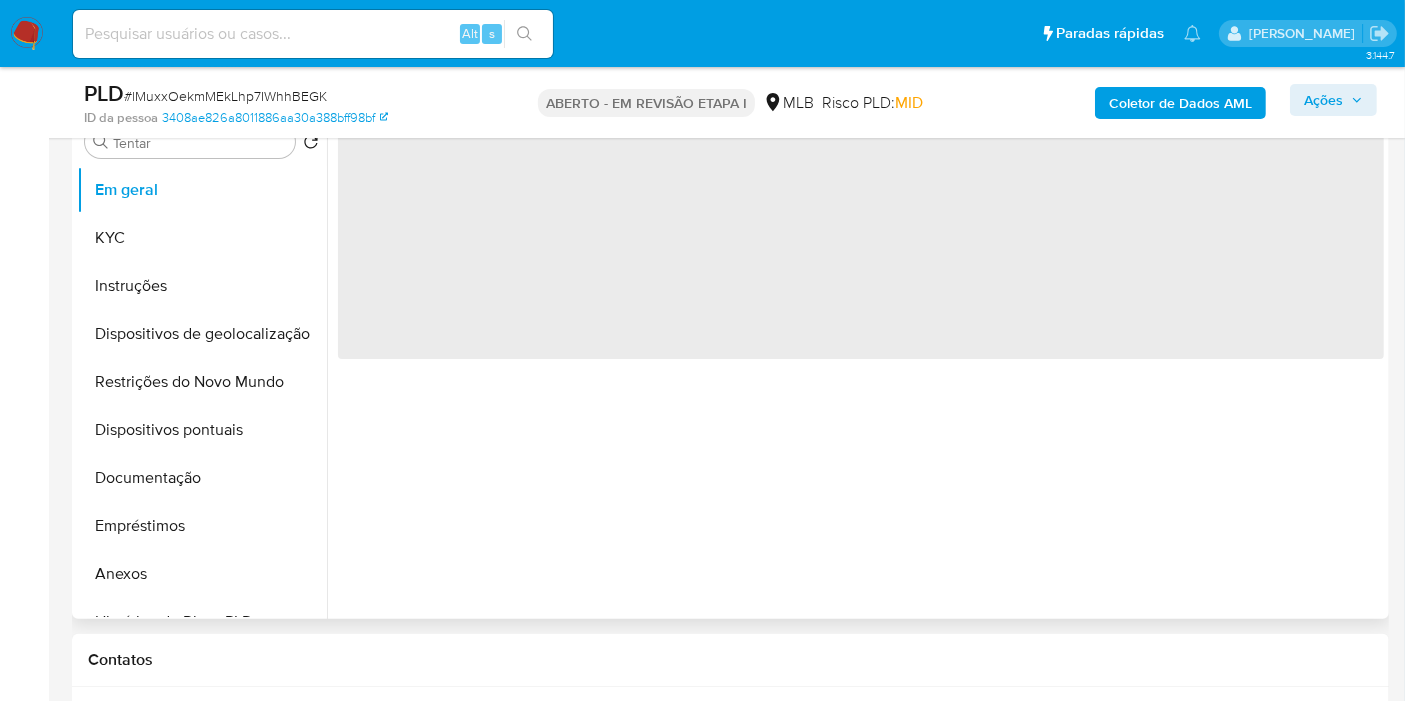 scroll, scrollTop: 0, scrollLeft: 0, axis: both 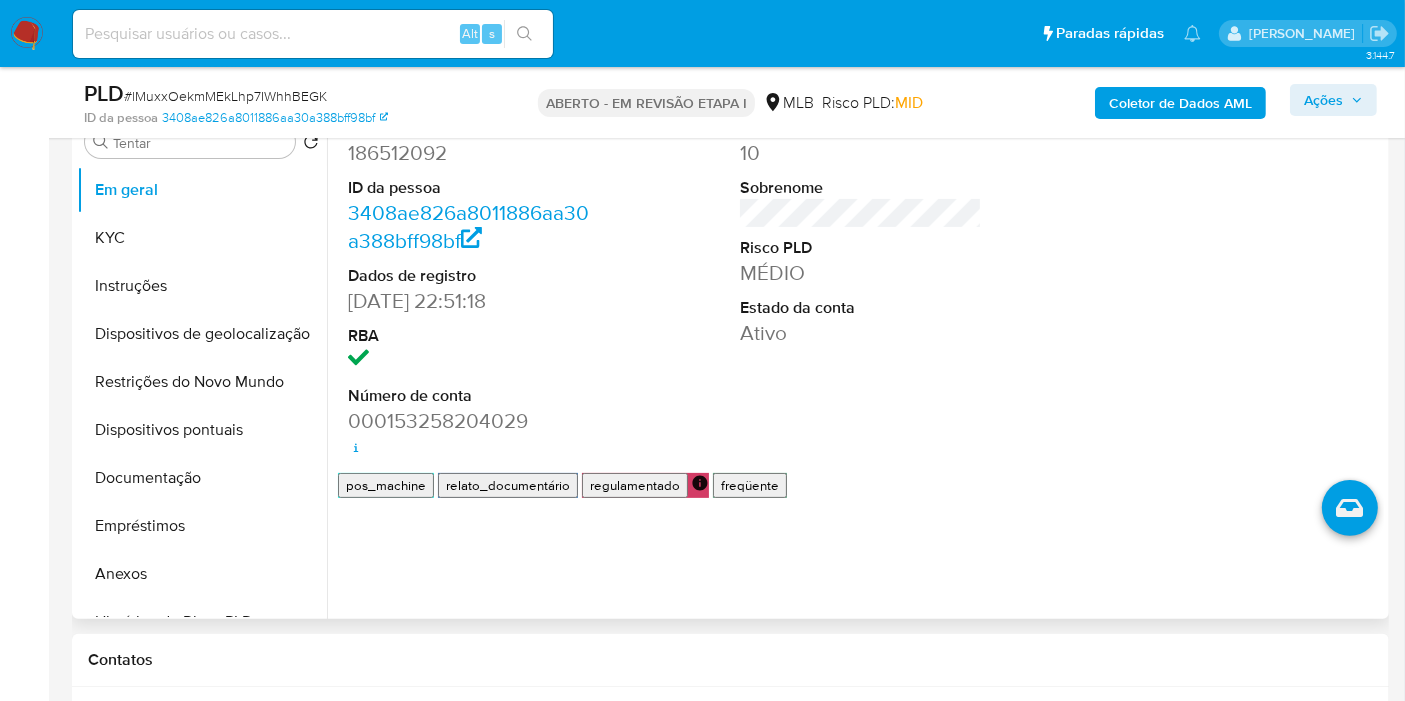 type 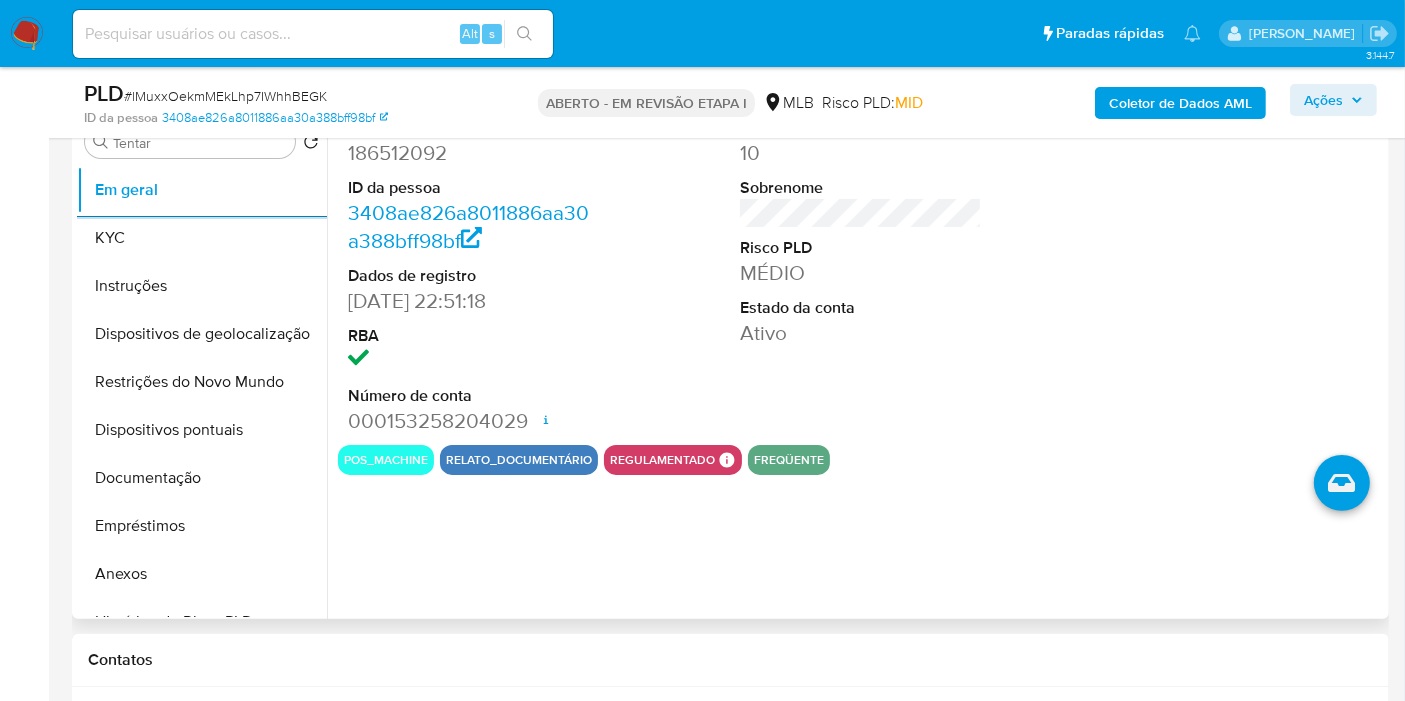 click on "Pontos 10 Sobrenome Risco PLD MÉDIO Estado da conta Ativo" at bounding box center [861, 276] 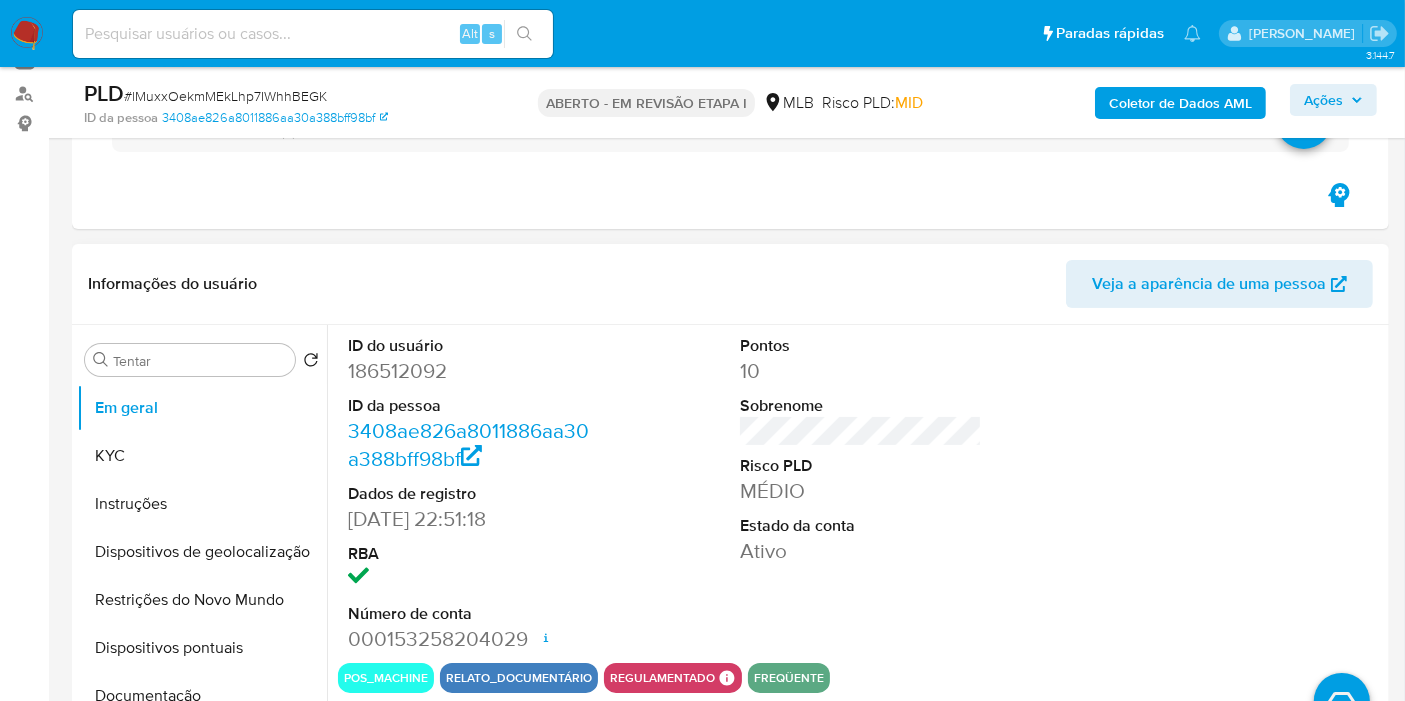 scroll, scrollTop: 222, scrollLeft: 0, axis: vertical 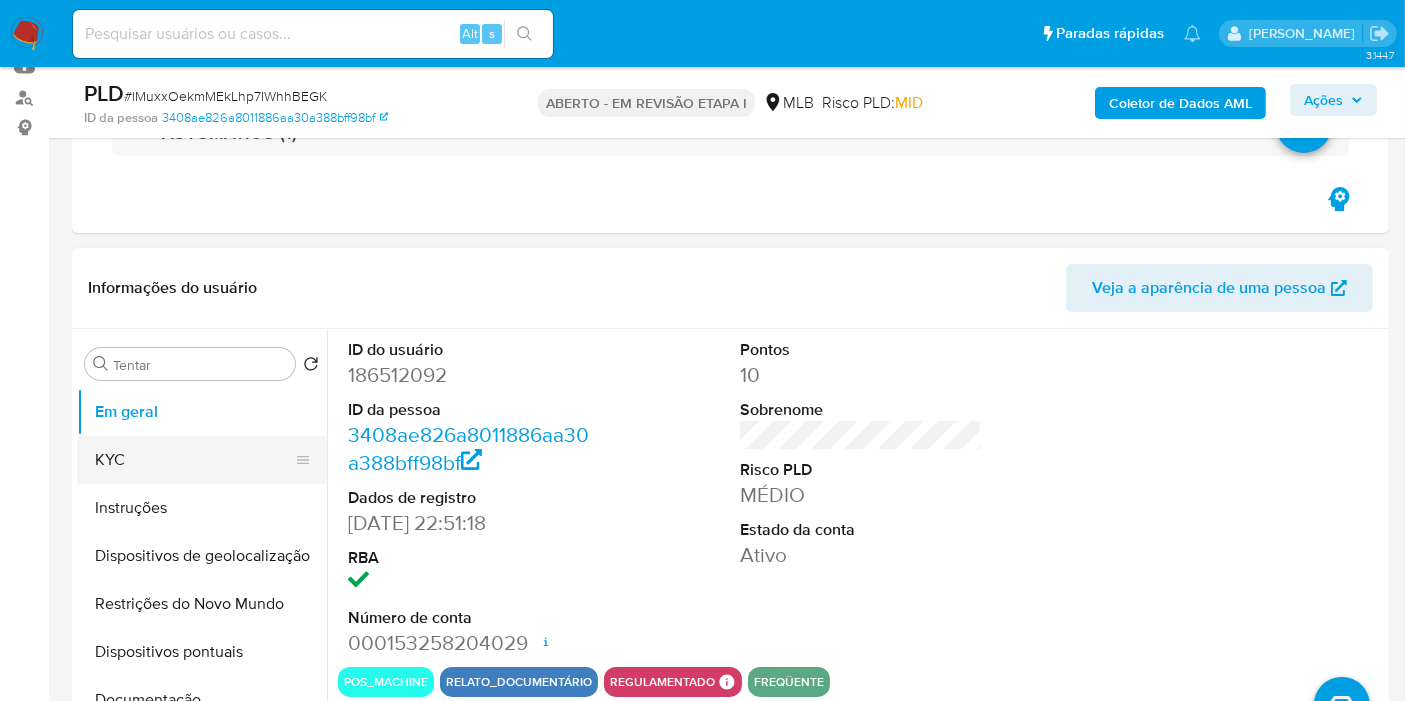 click on "KYC" at bounding box center [194, 460] 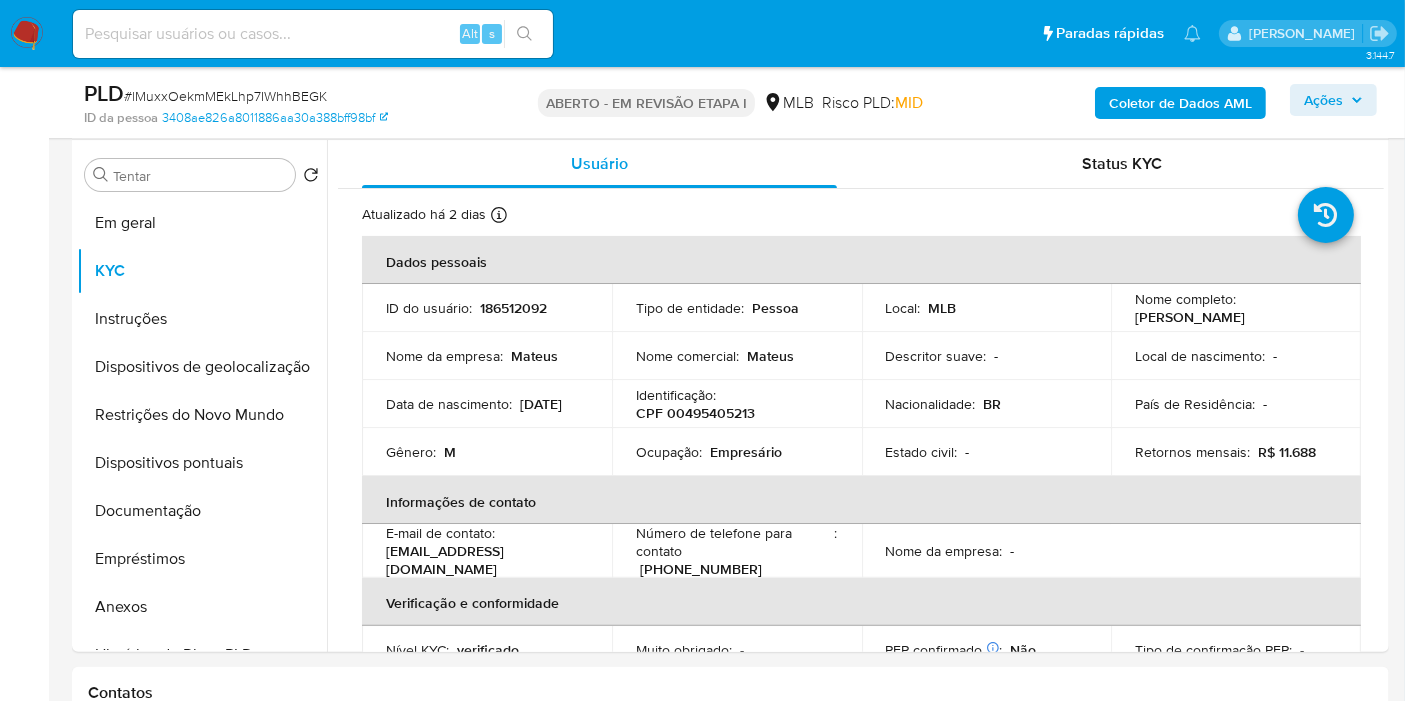 scroll, scrollTop: 431, scrollLeft: 0, axis: vertical 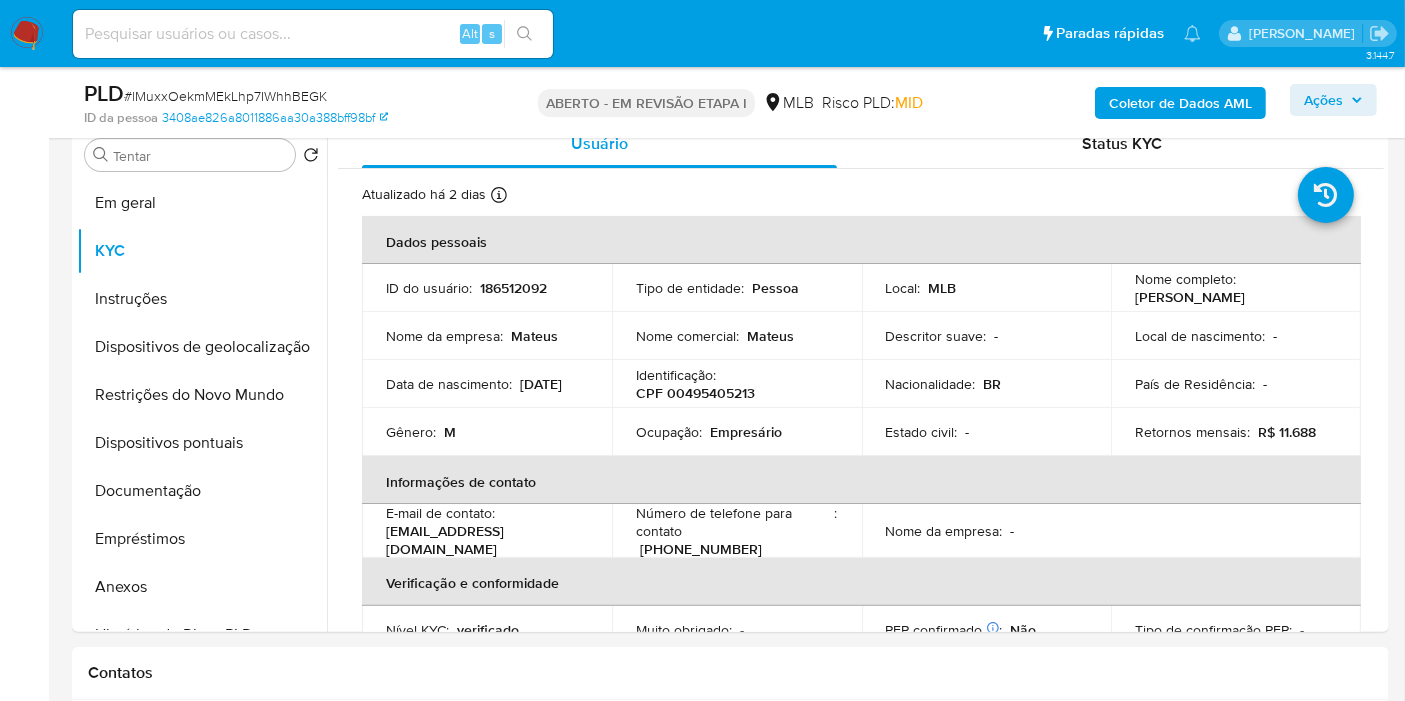 type 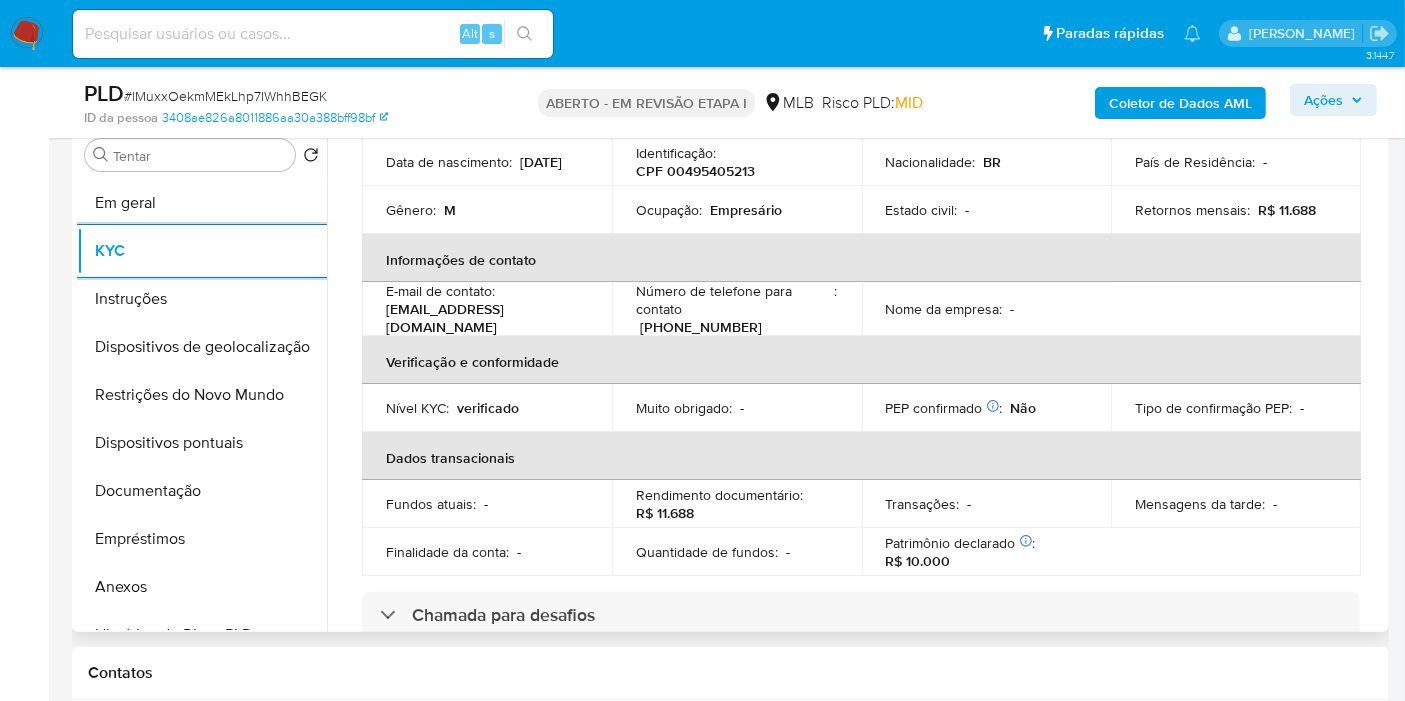 scroll, scrollTop: 333, scrollLeft: 0, axis: vertical 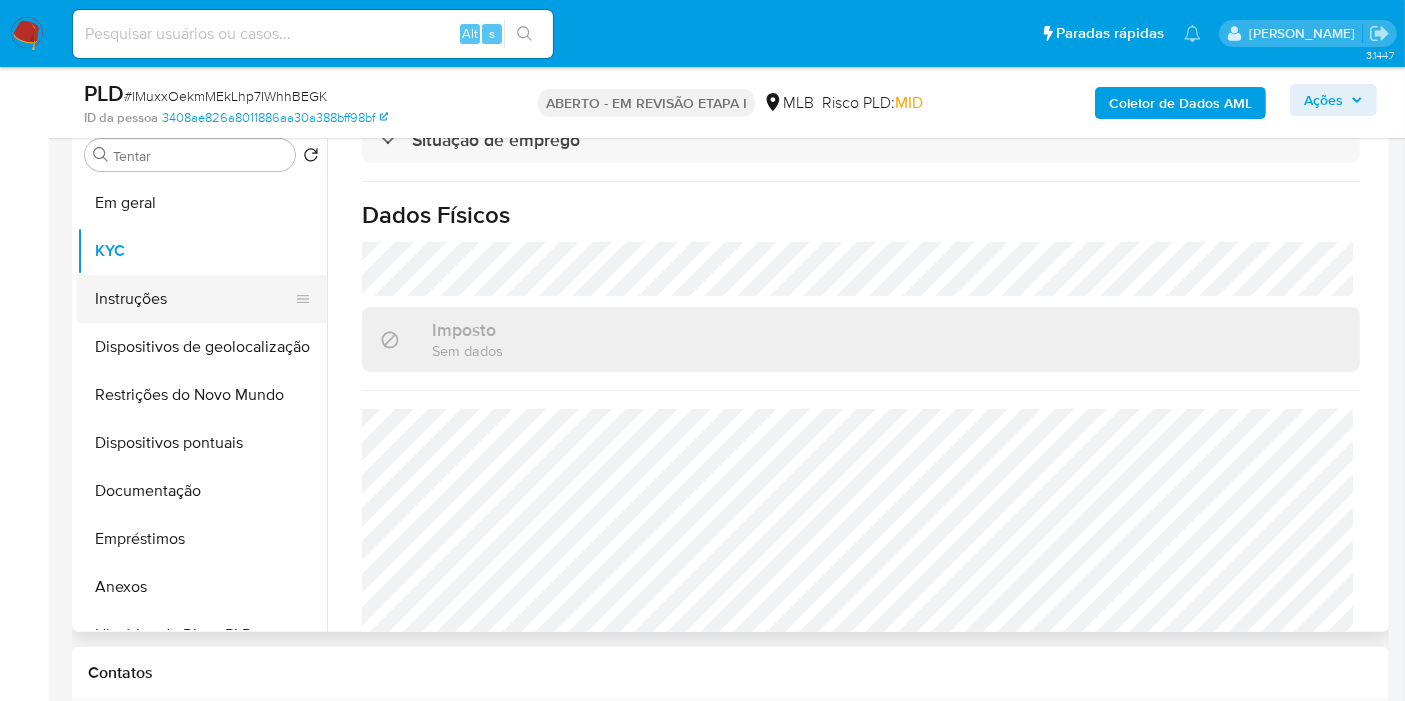 click on "Instruções" at bounding box center [194, 299] 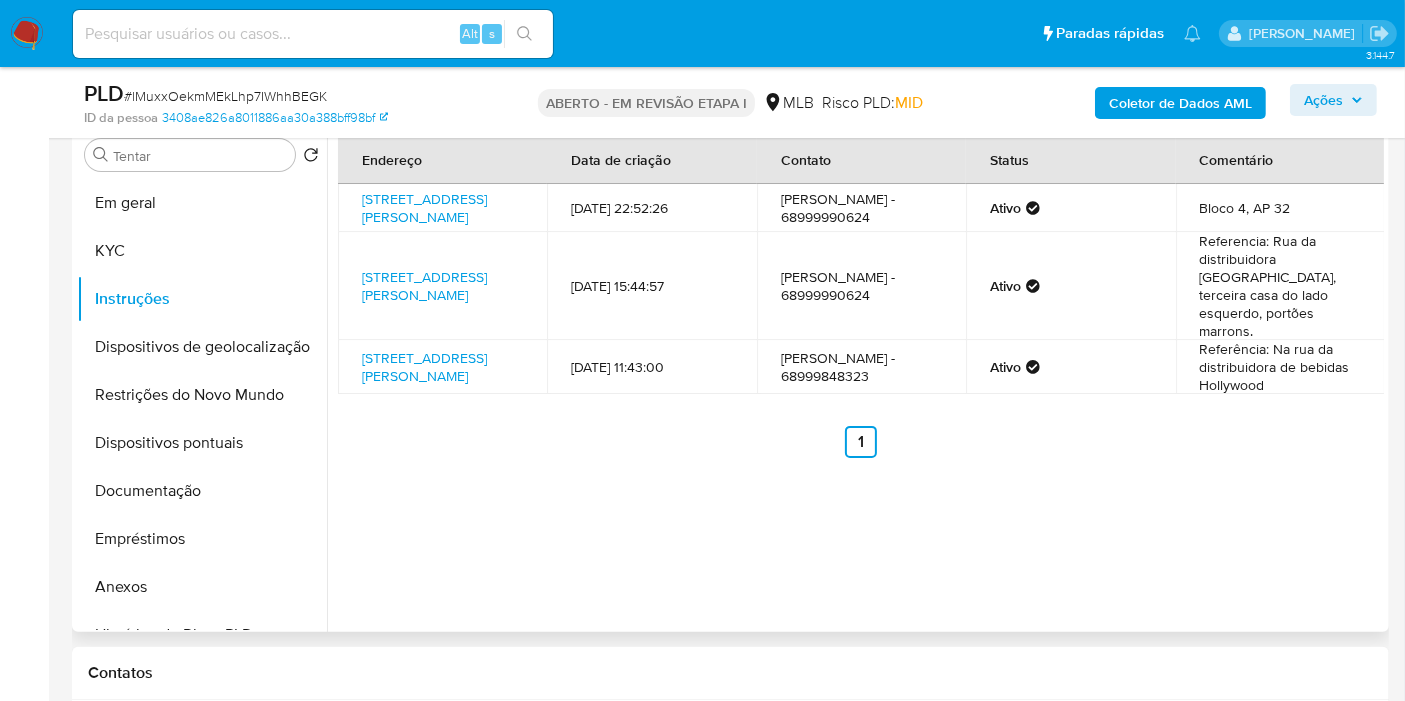 type 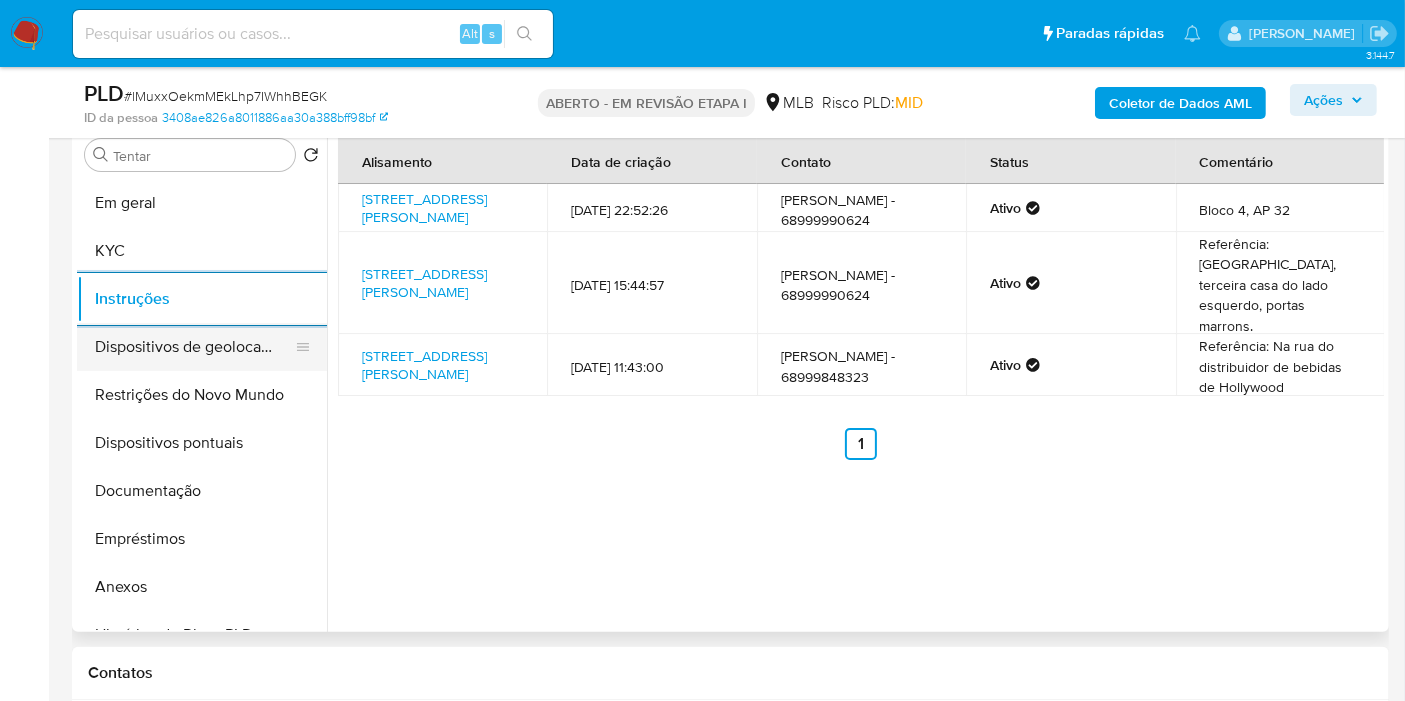 click on "Dispositivos de geolocalização" at bounding box center (194, 347) 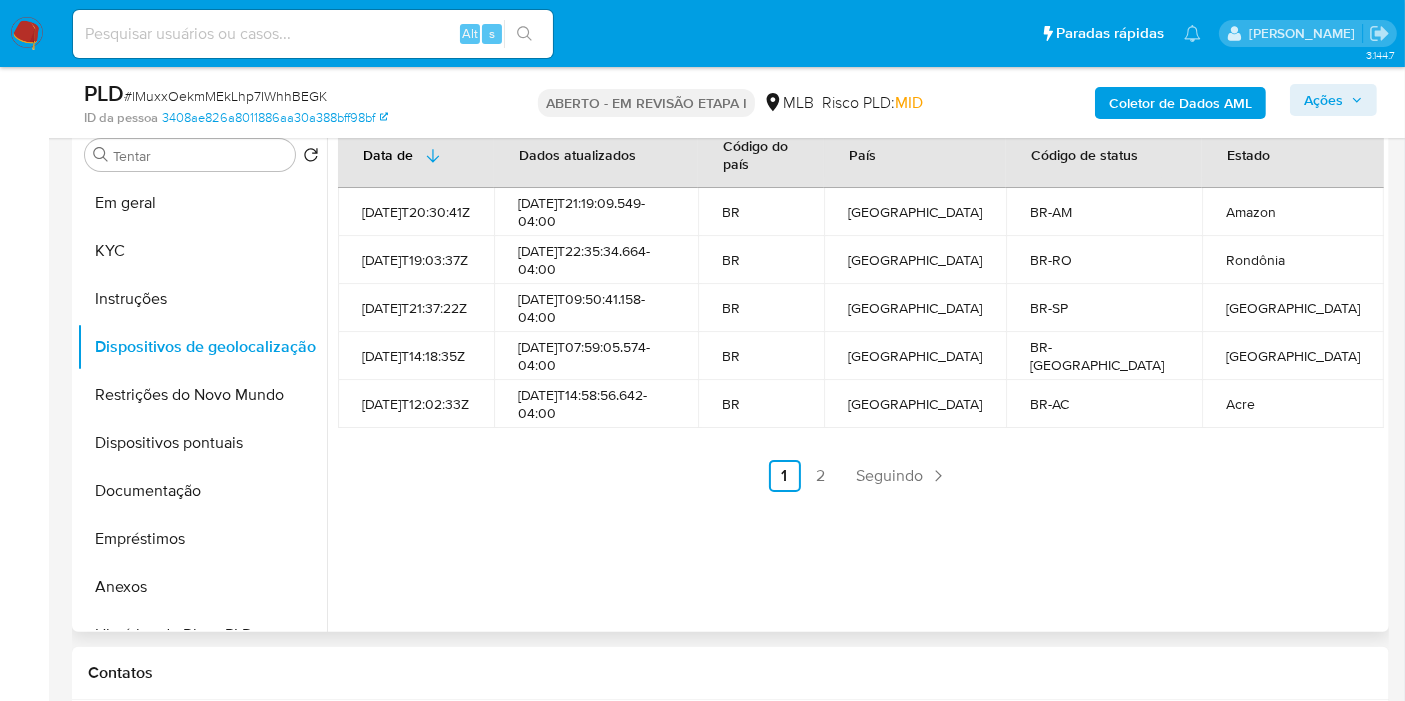 type 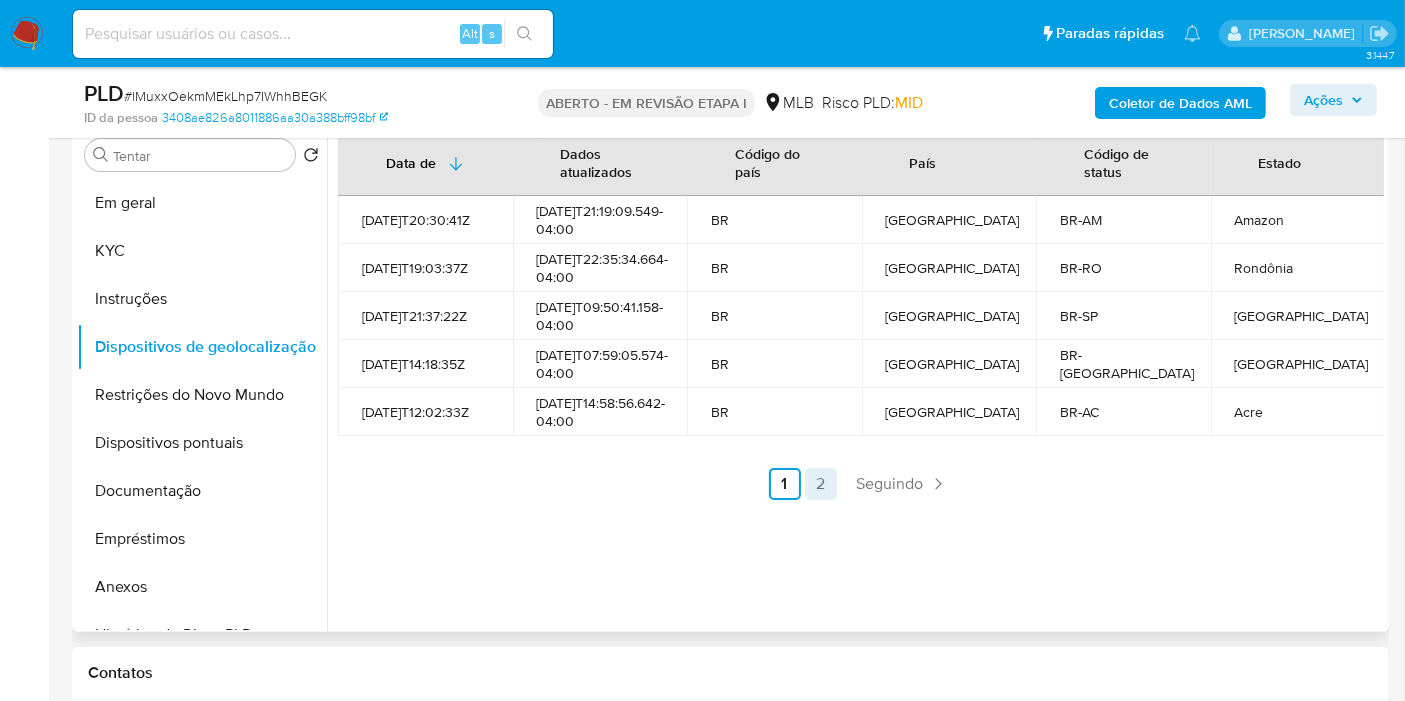 click on "2" at bounding box center [820, 483] 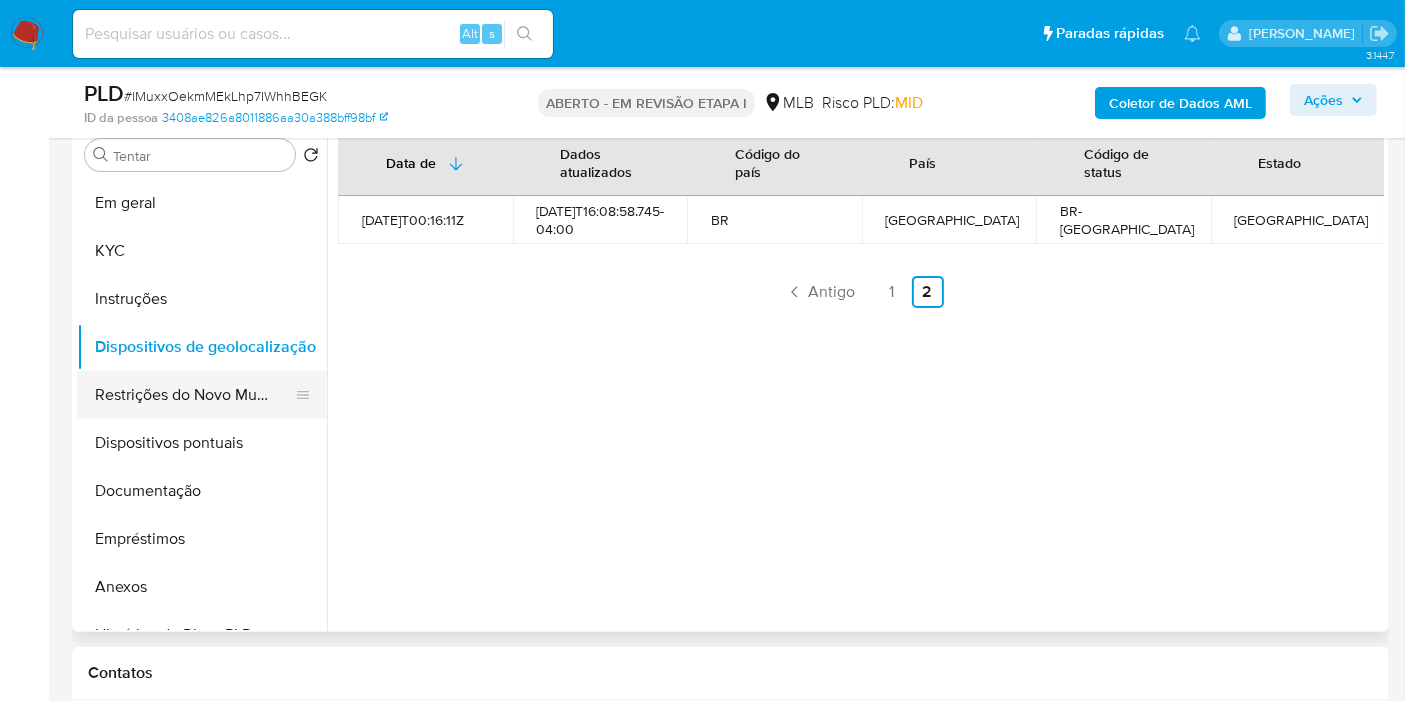 click on "Restrições do Novo Mundo" at bounding box center (194, 395) 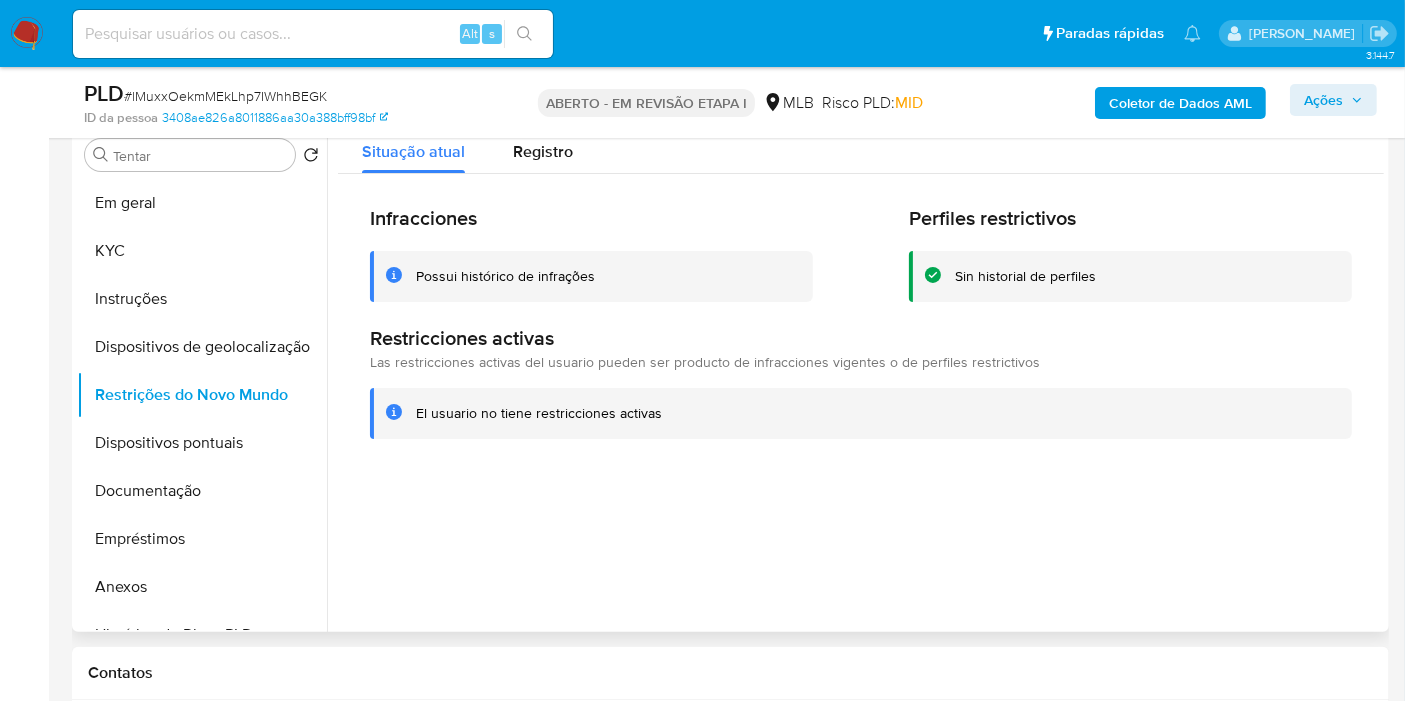 type 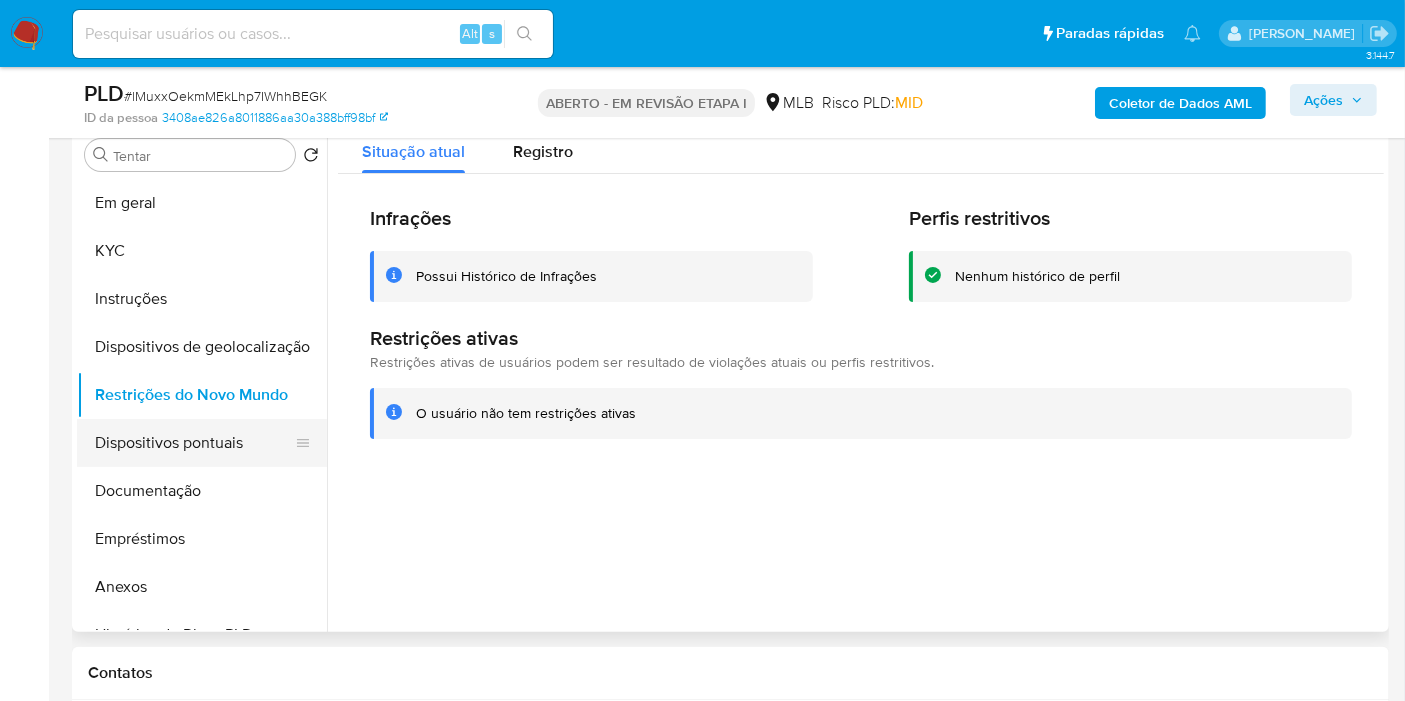 click on "Dispositivos pontuais" at bounding box center (194, 443) 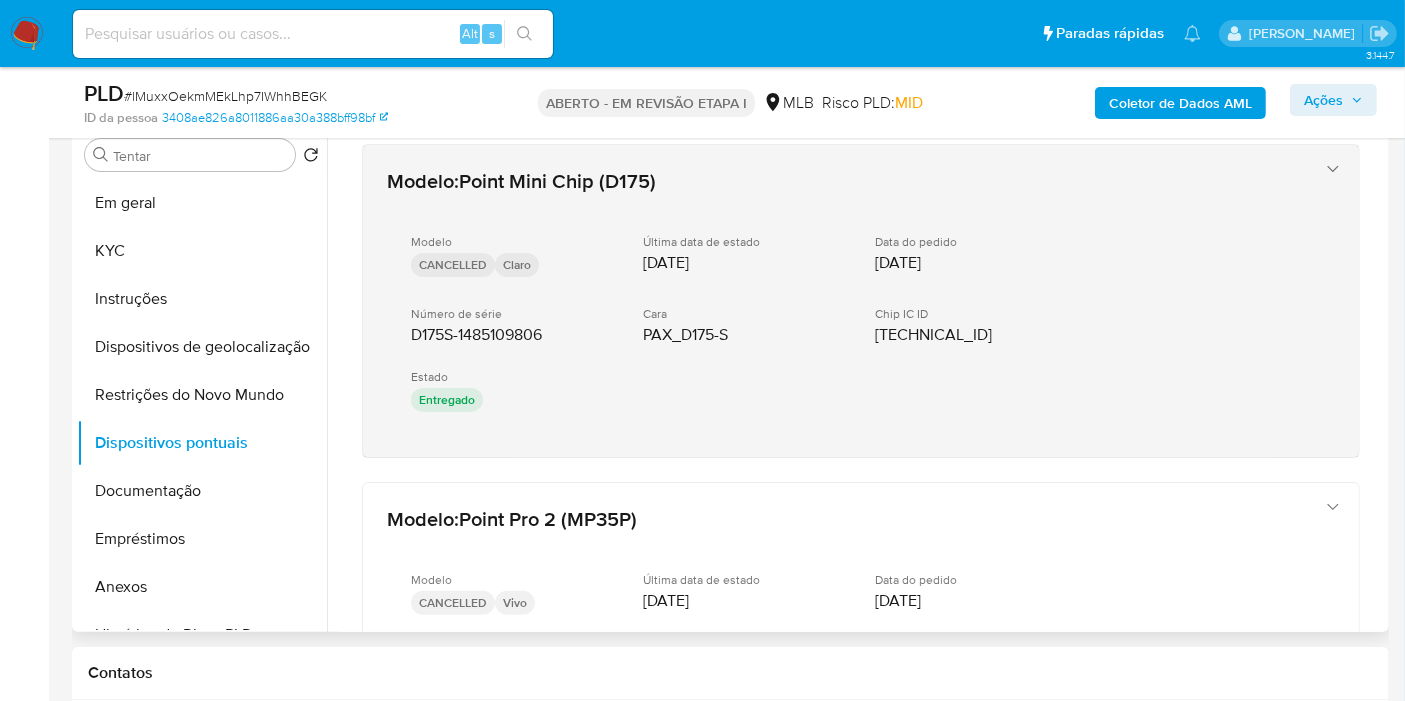 type 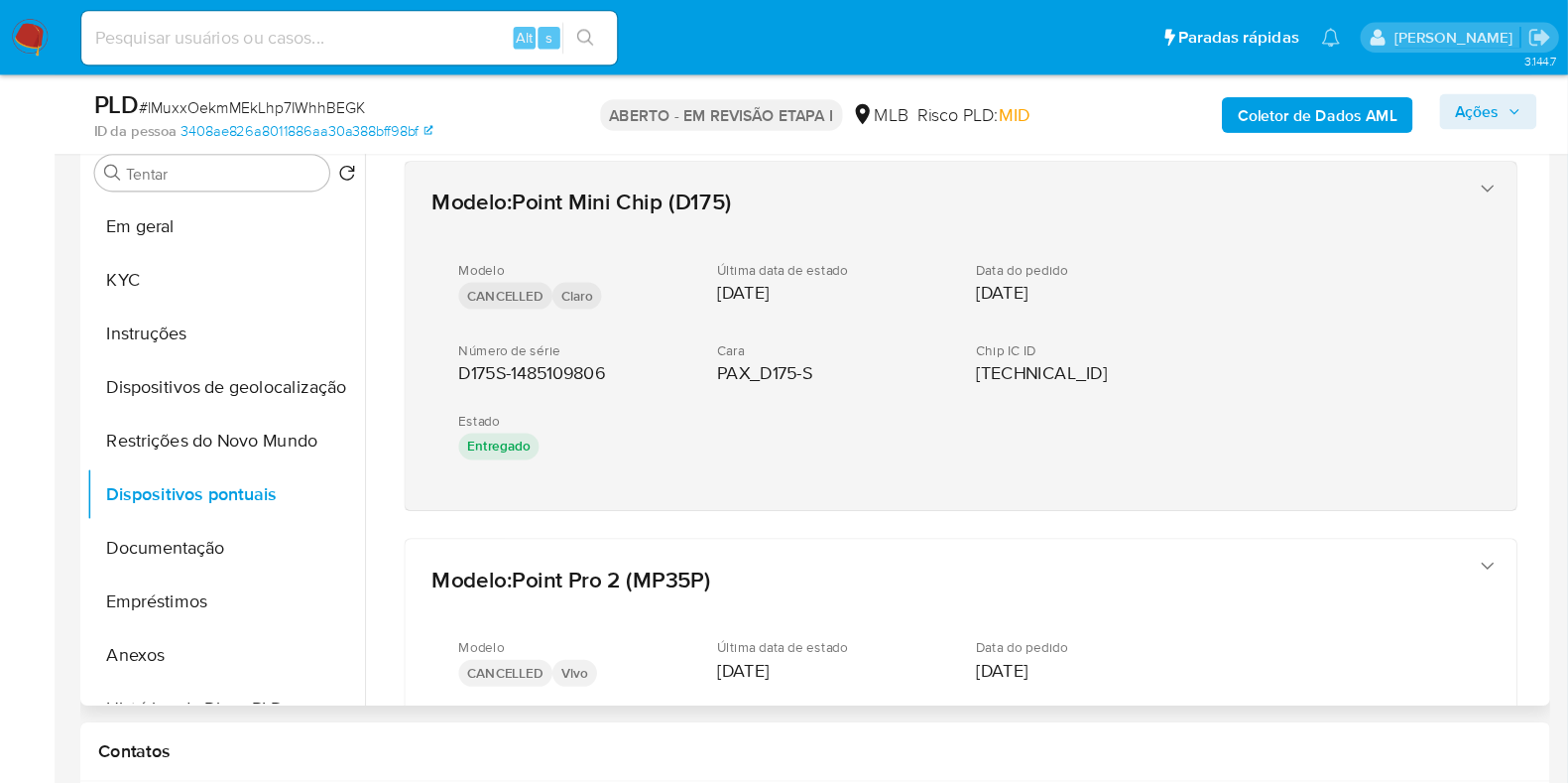 scroll, scrollTop: 428, scrollLeft: 0, axis: vertical 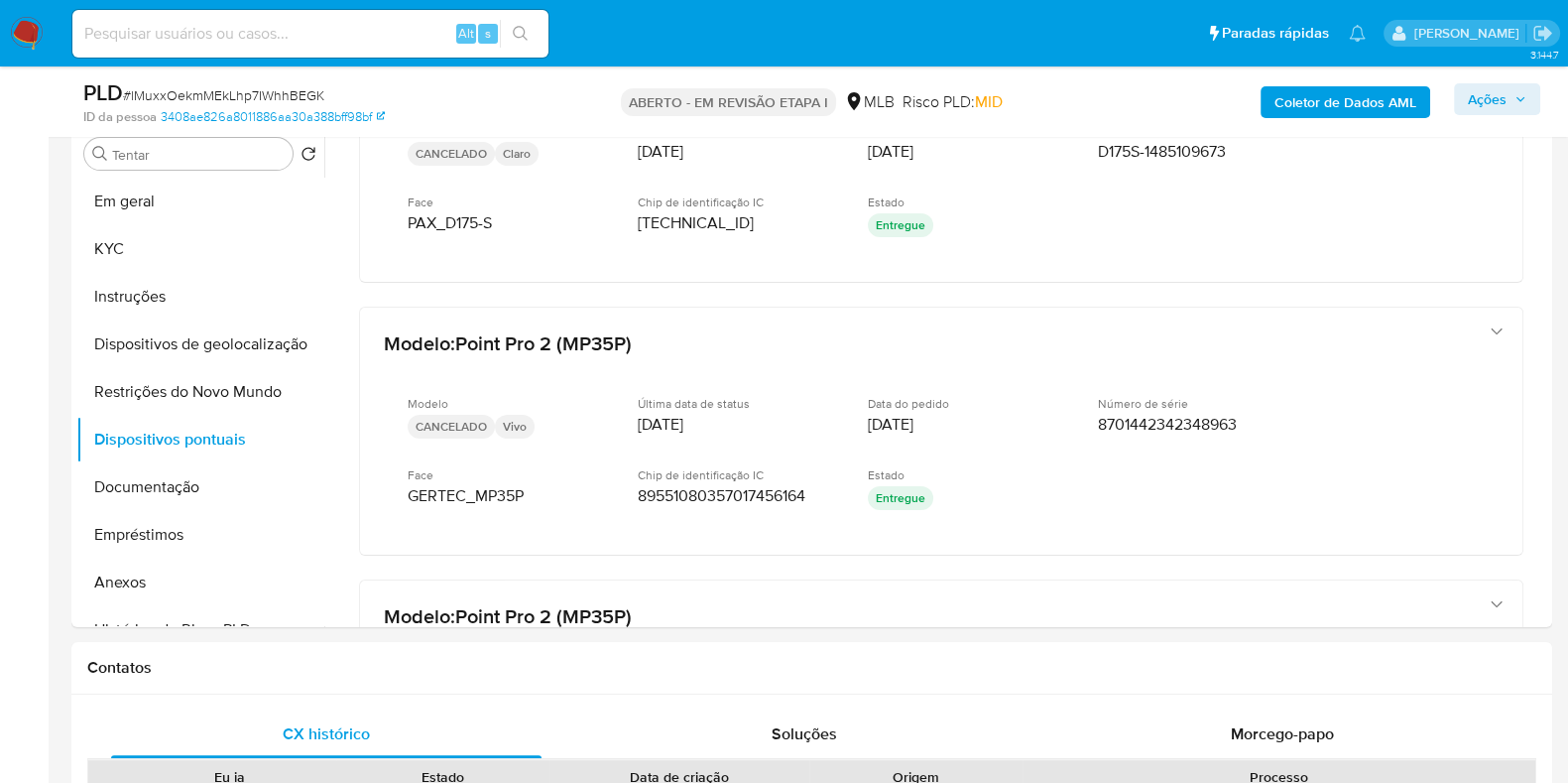 drag, startPoint x: 1548, startPoint y: 426, endPoint x: 1567, endPoint y: 385, distance: 45.188494 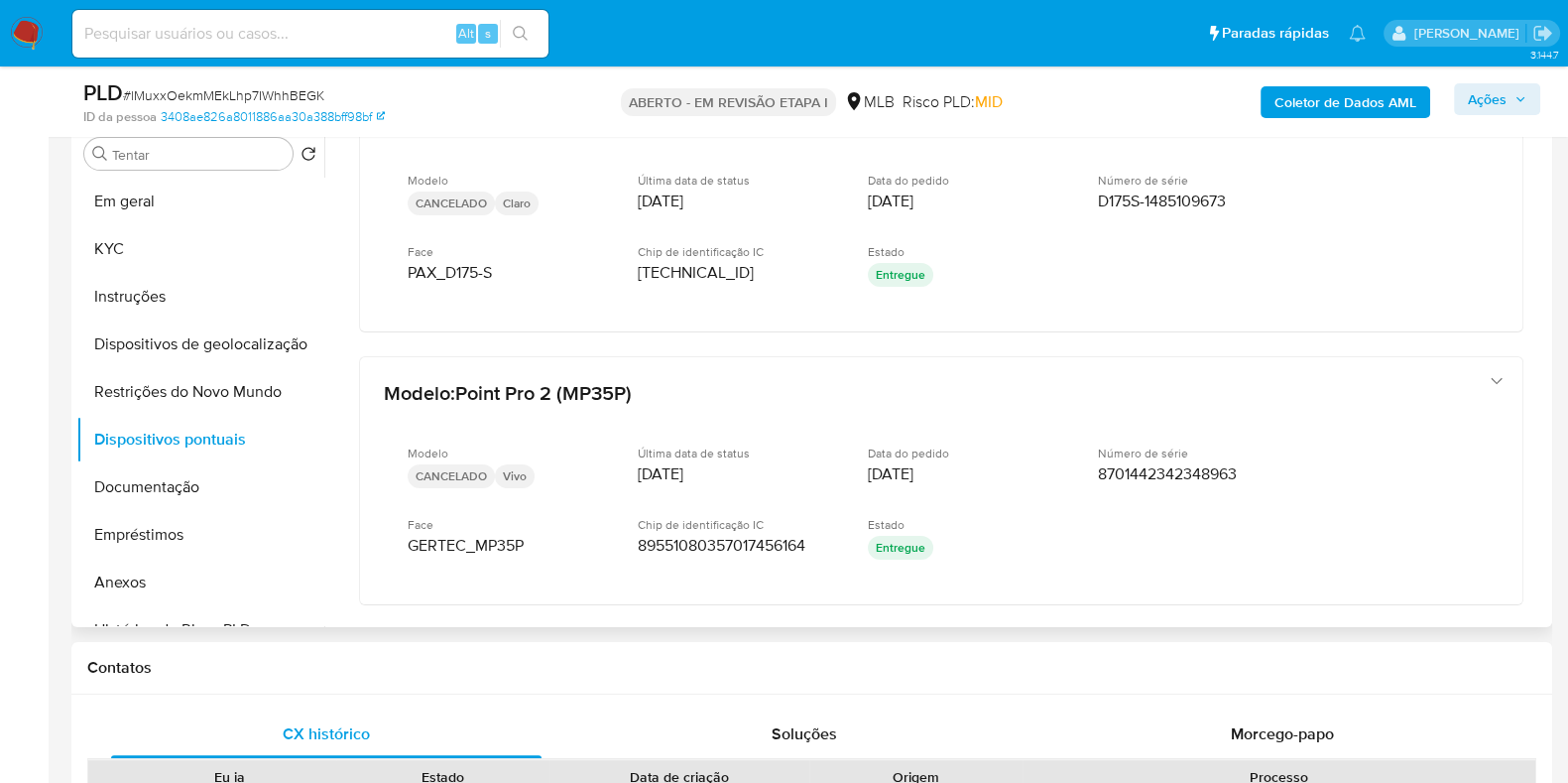 scroll, scrollTop: 592, scrollLeft: 0, axis: vertical 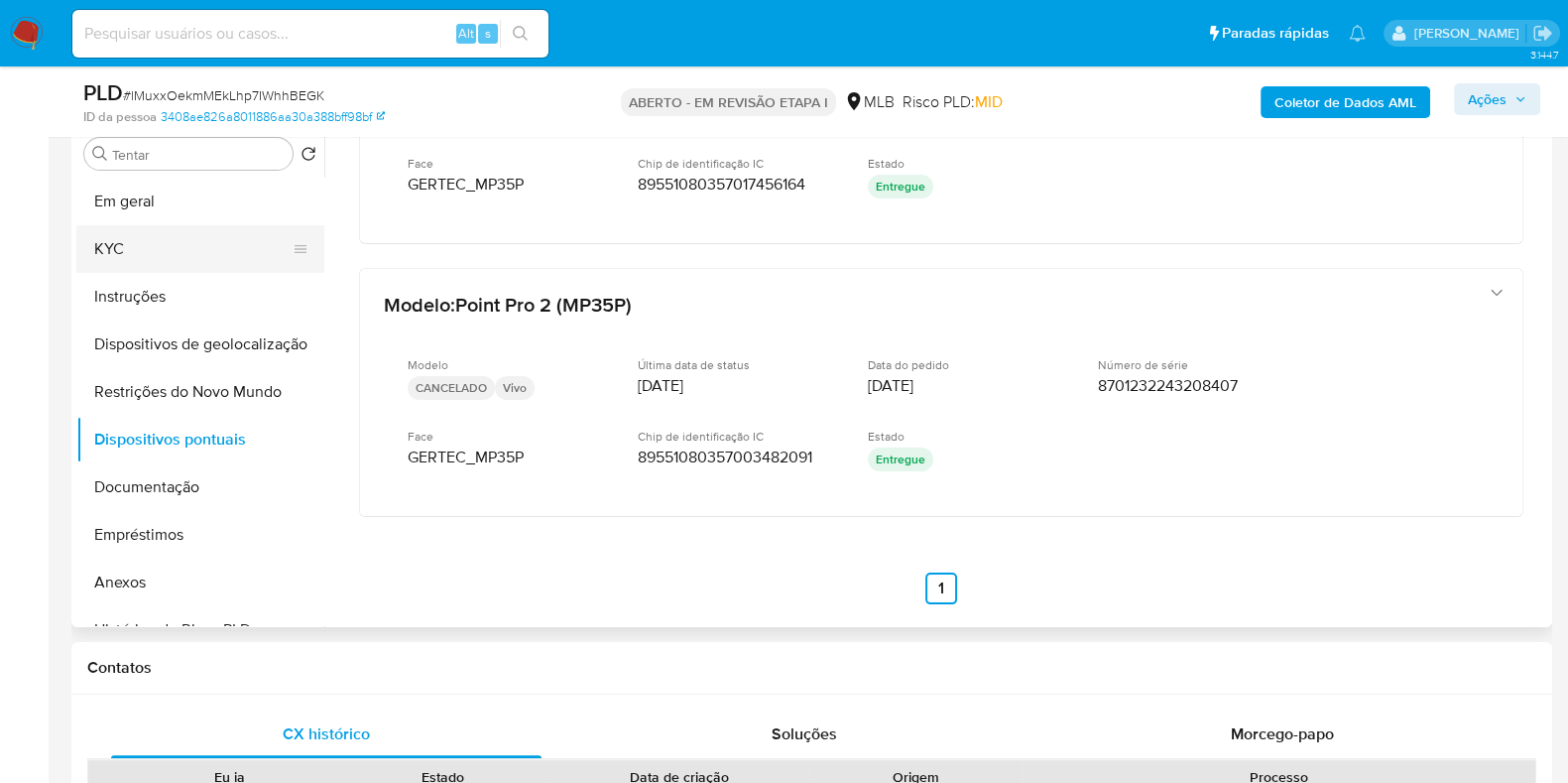 click on "KYC" at bounding box center [192, 249] 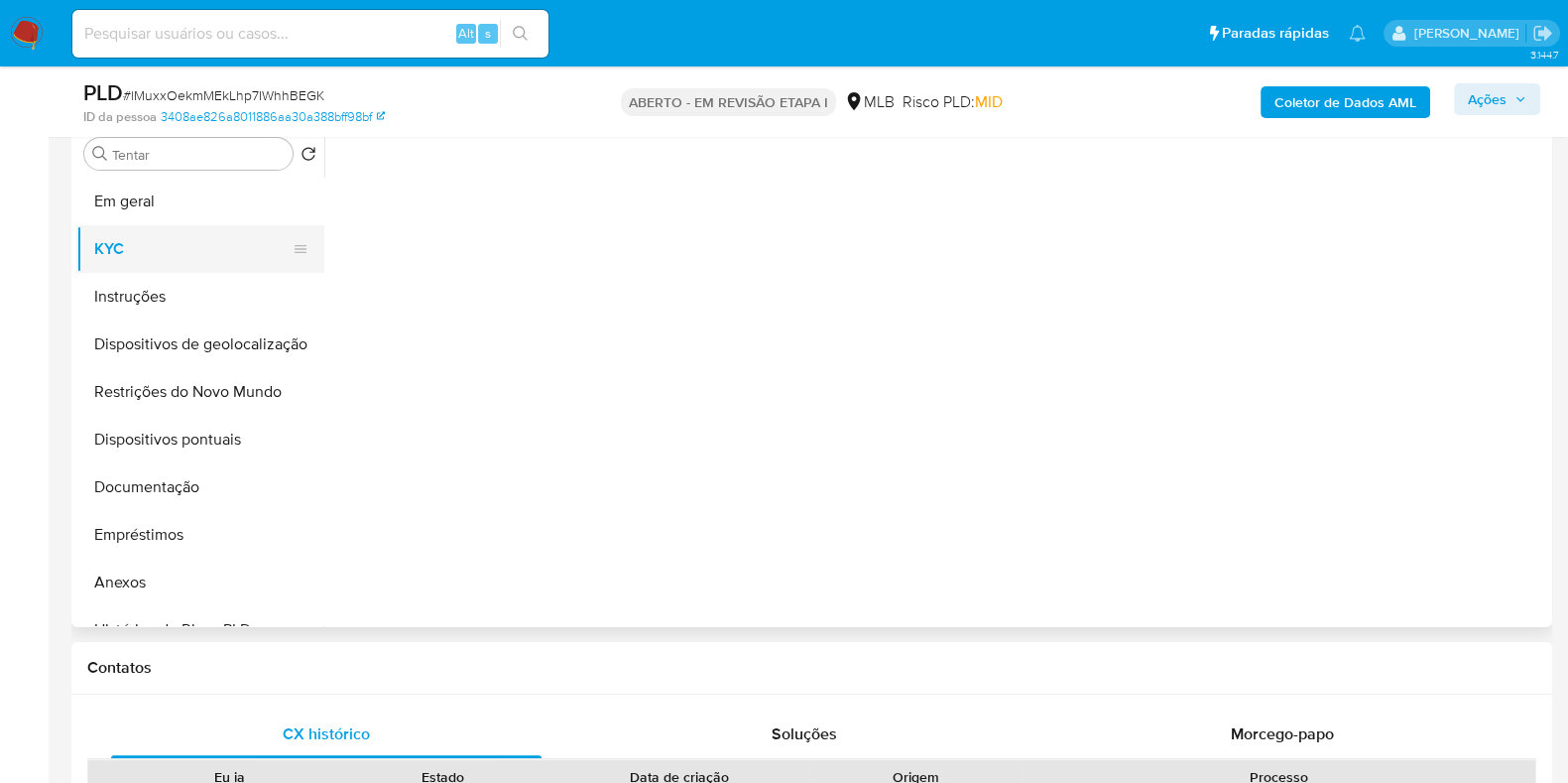 scroll, scrollTop: 0, scrollLeft: 0, axis: both 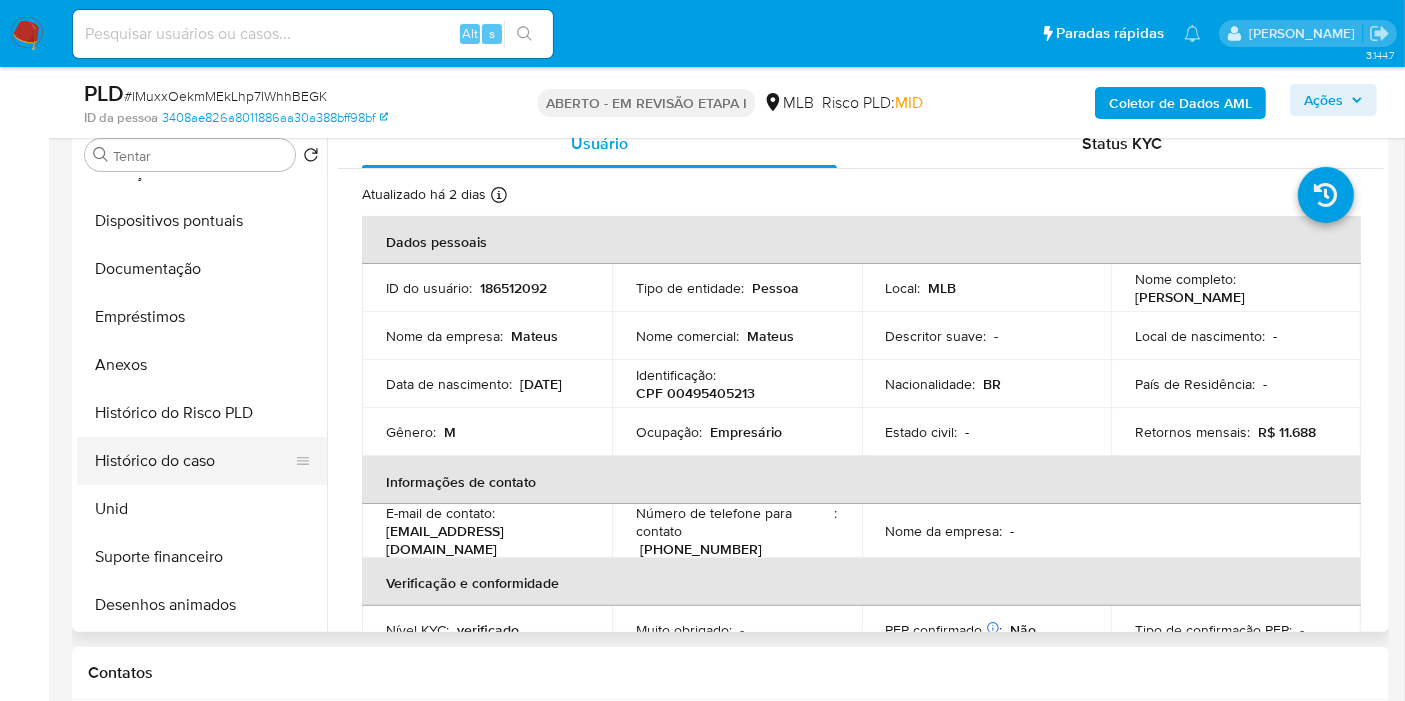 click on "Histórico do caso" at bounding box center [194, 461] 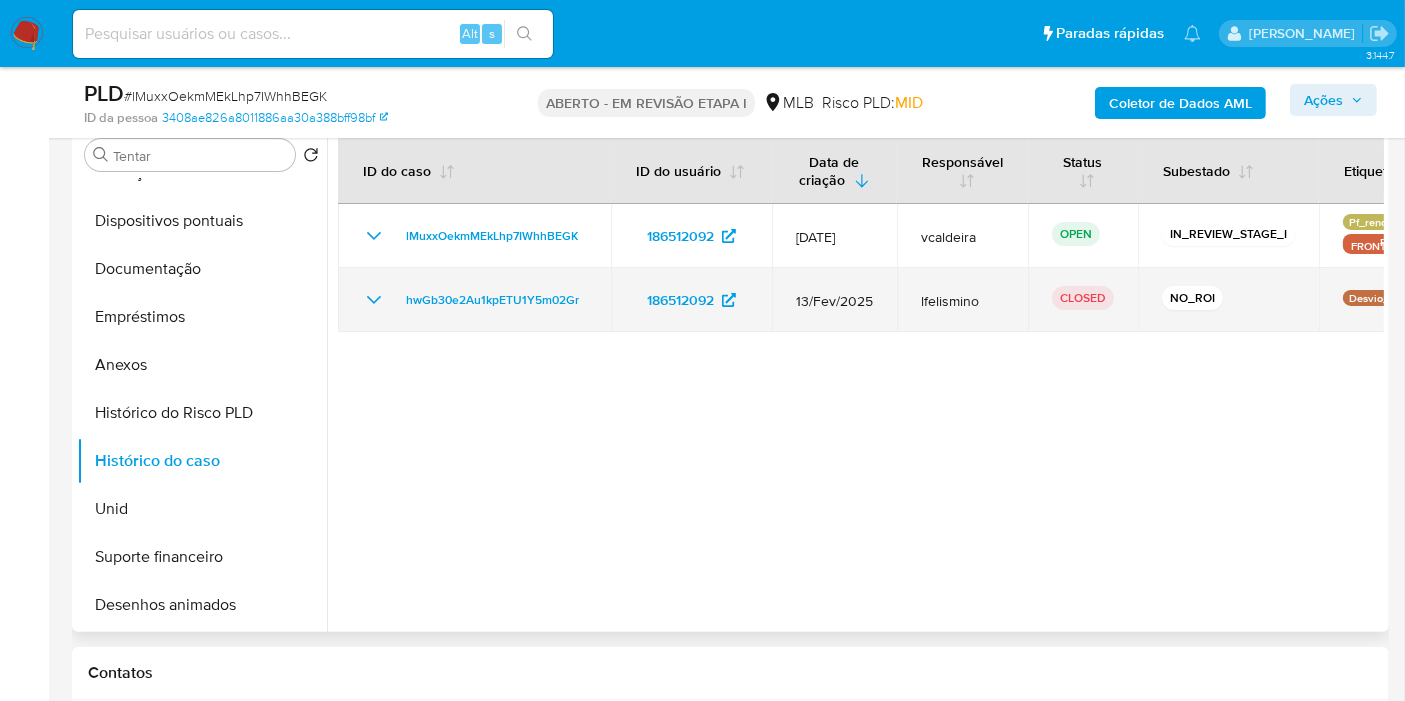 click 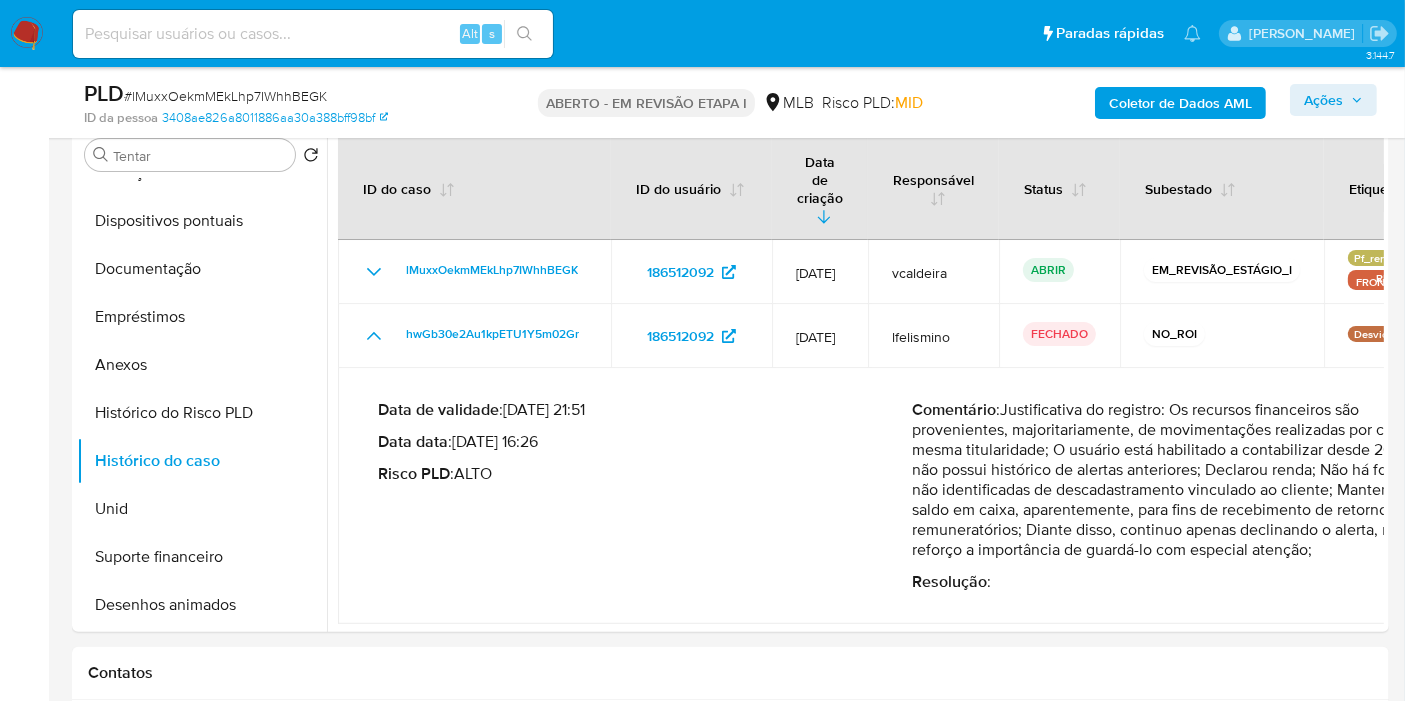 click on "Ações" at bounding box center [1323, 100] 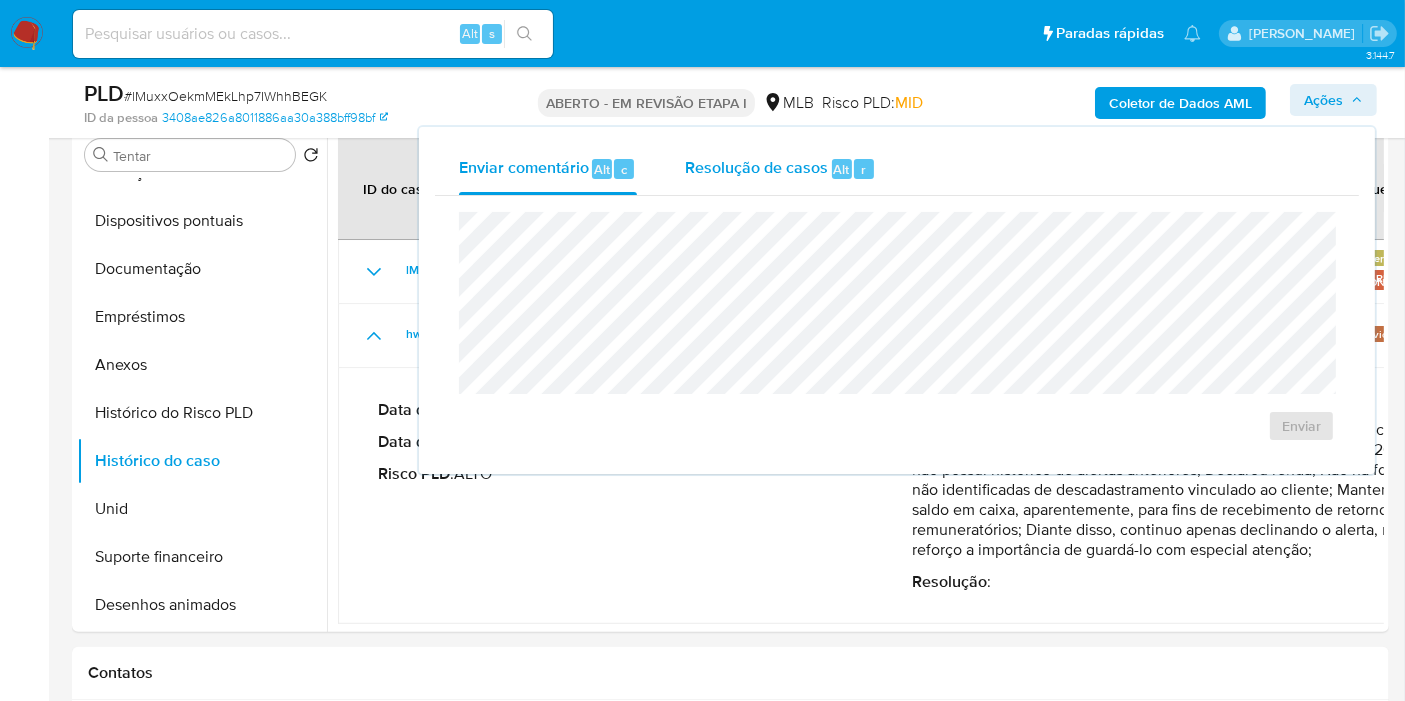 click on "Resolução de casos" at bounding box center [756, 168] 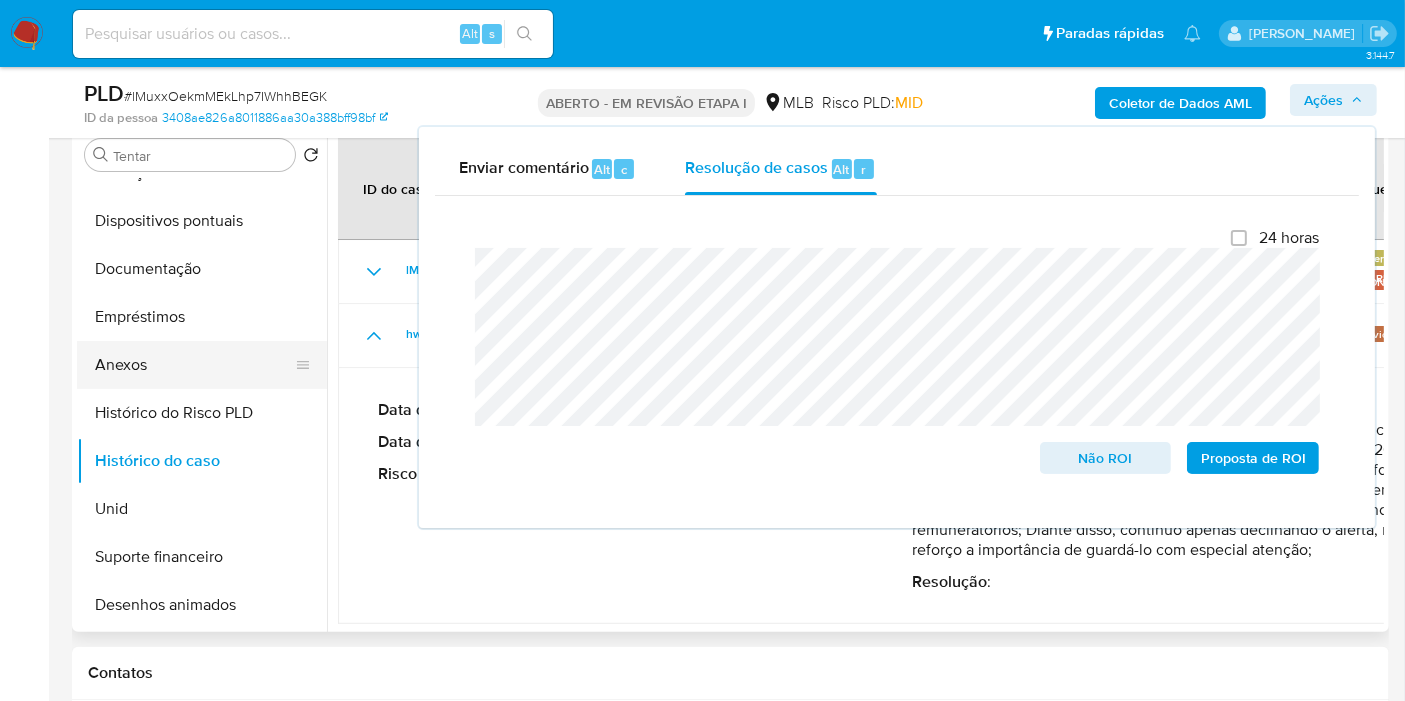 click on "Anexos" at bounding box center [194, 365] 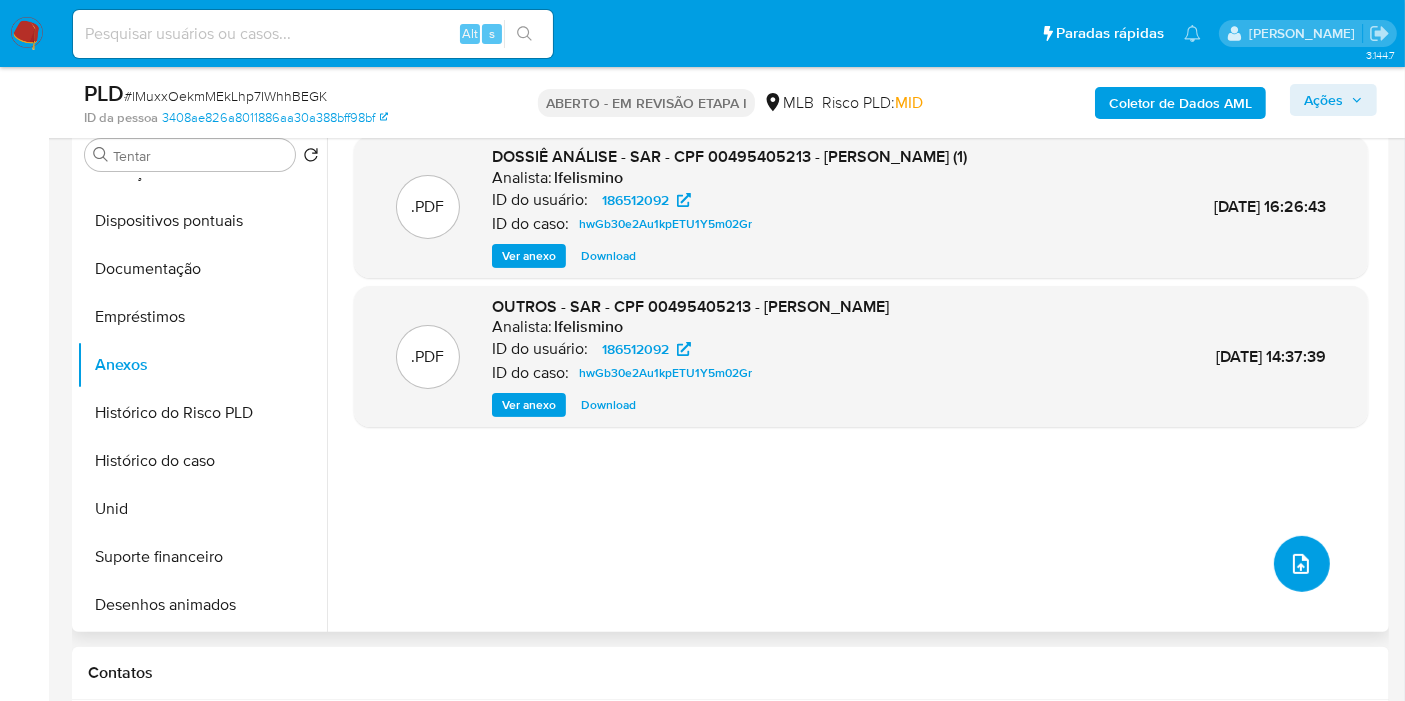 click 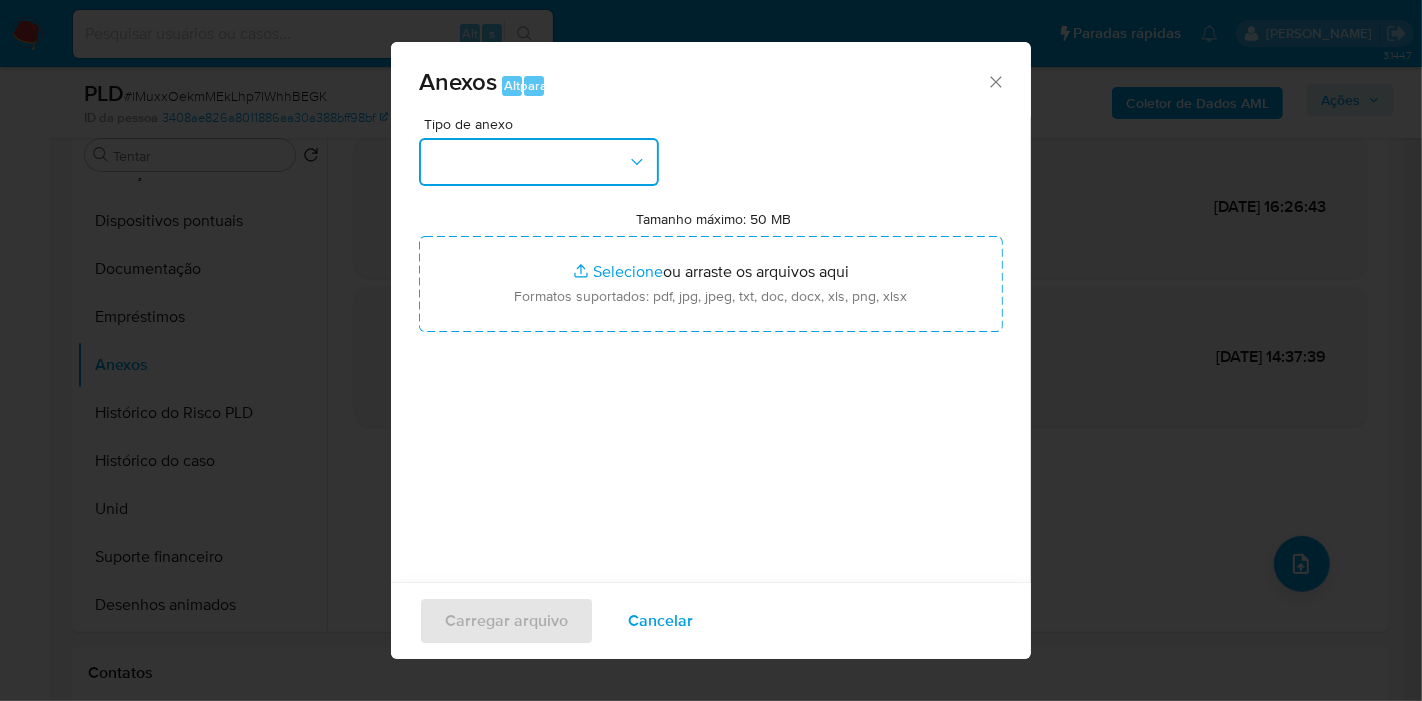 click at bounding box center (539, 162) 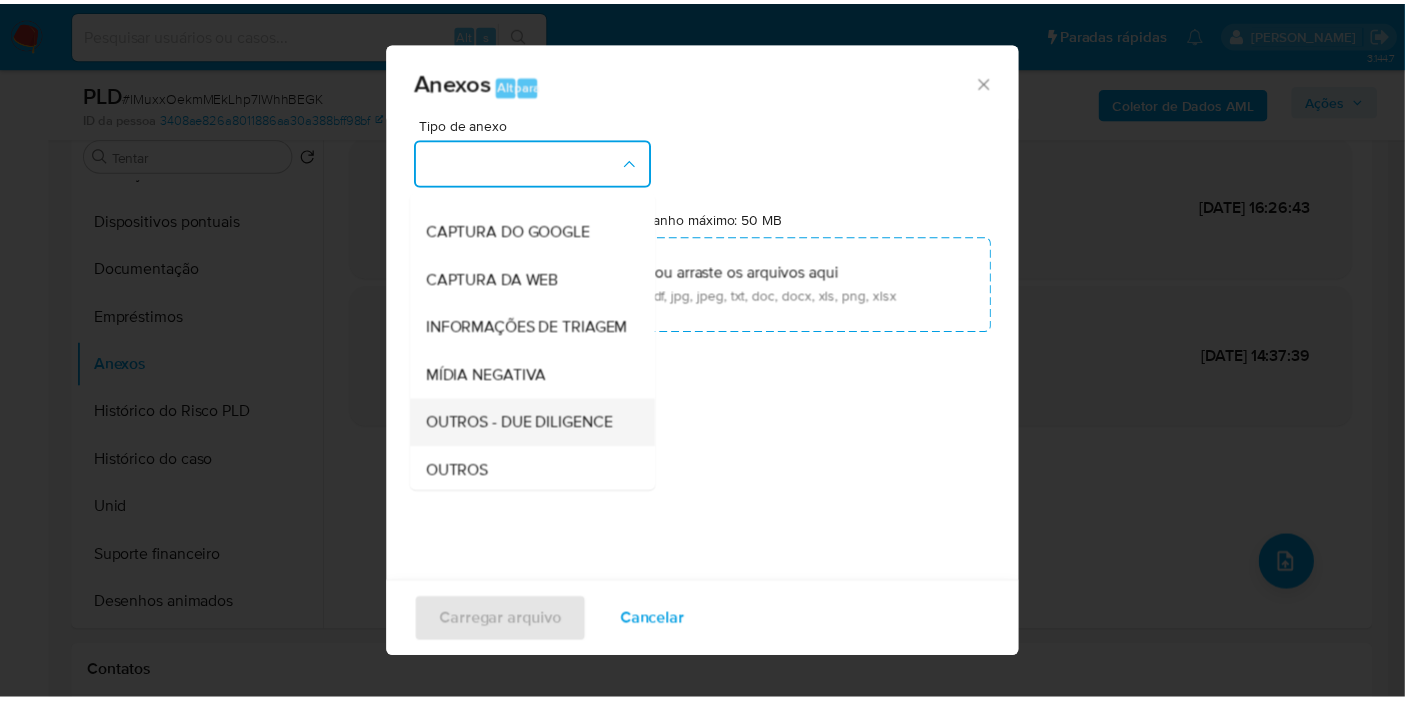 scroll, scrollTop: 222, scrollLeft: 0, axis: vertical 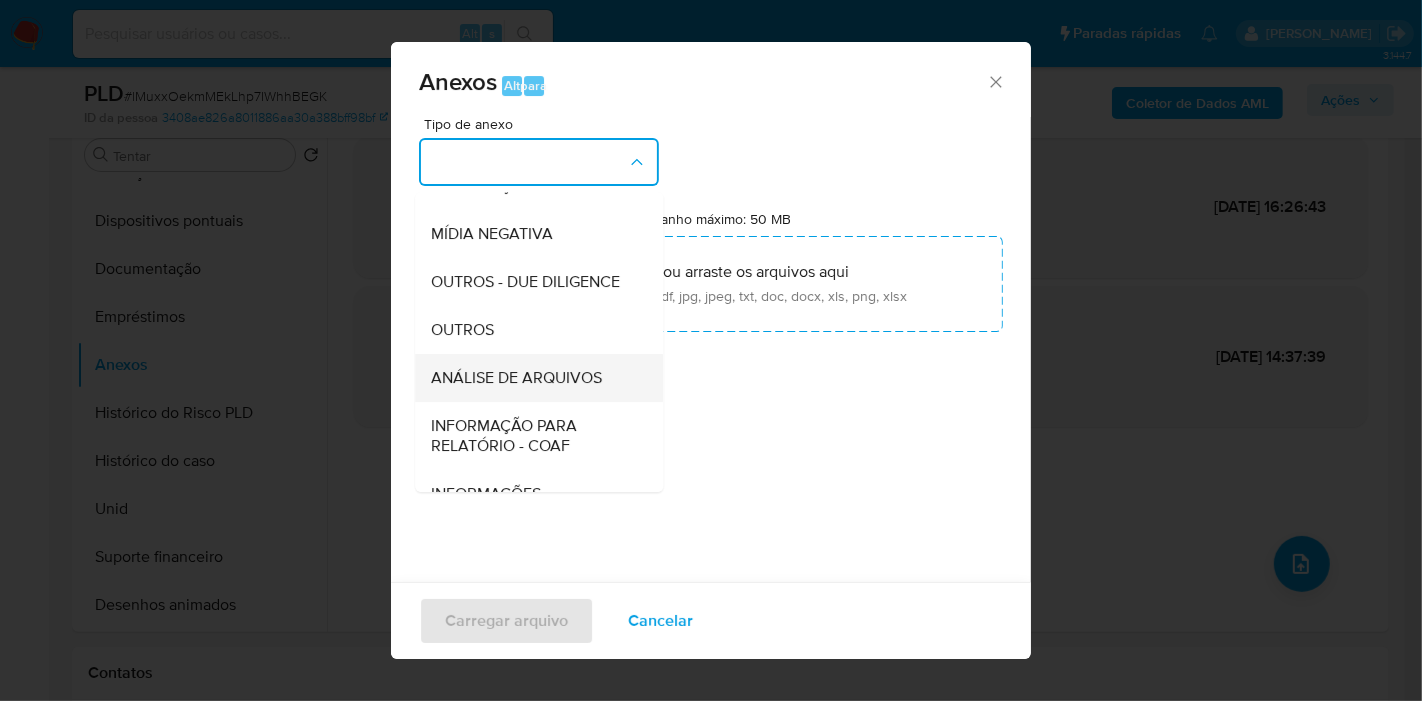 click on "ANÁLISE DE ARQUIVOS" at bounding box center (516, 377) 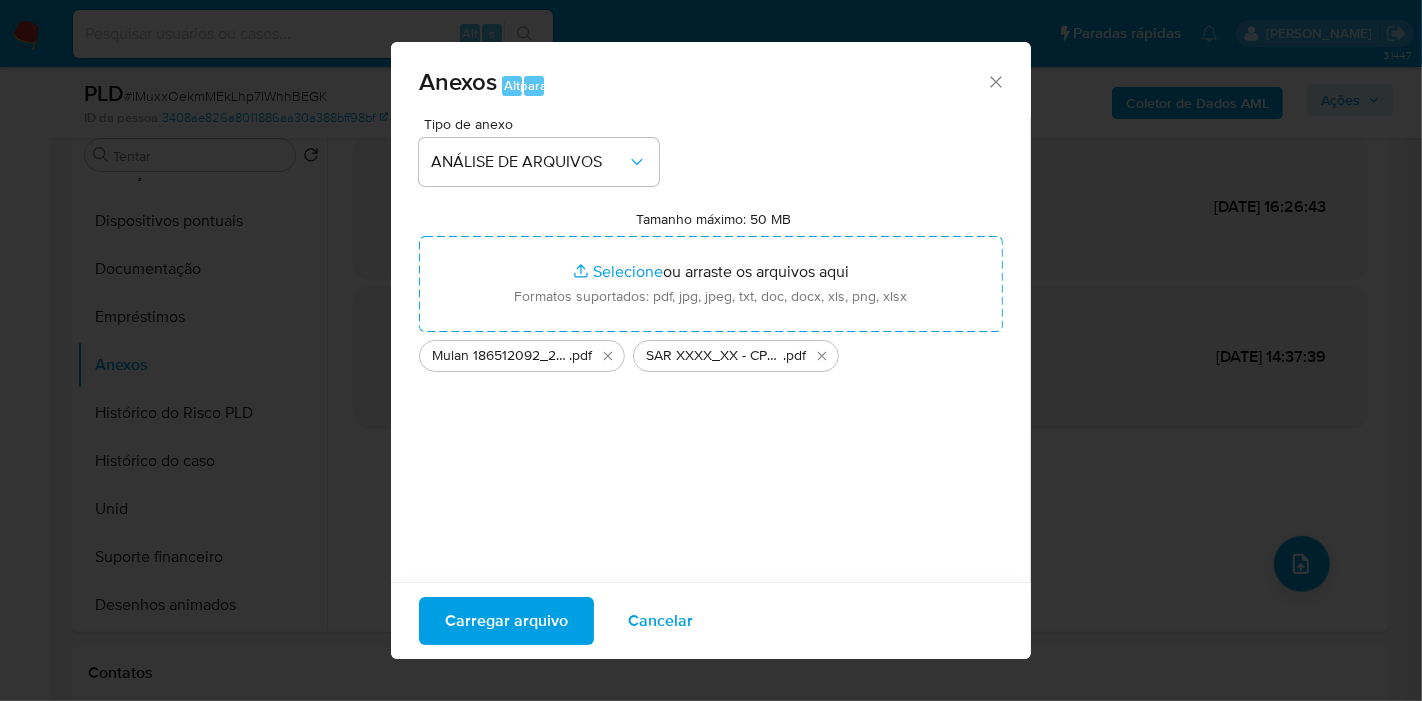 click on "Carregar arquivo" at bounding box center (506, 621) 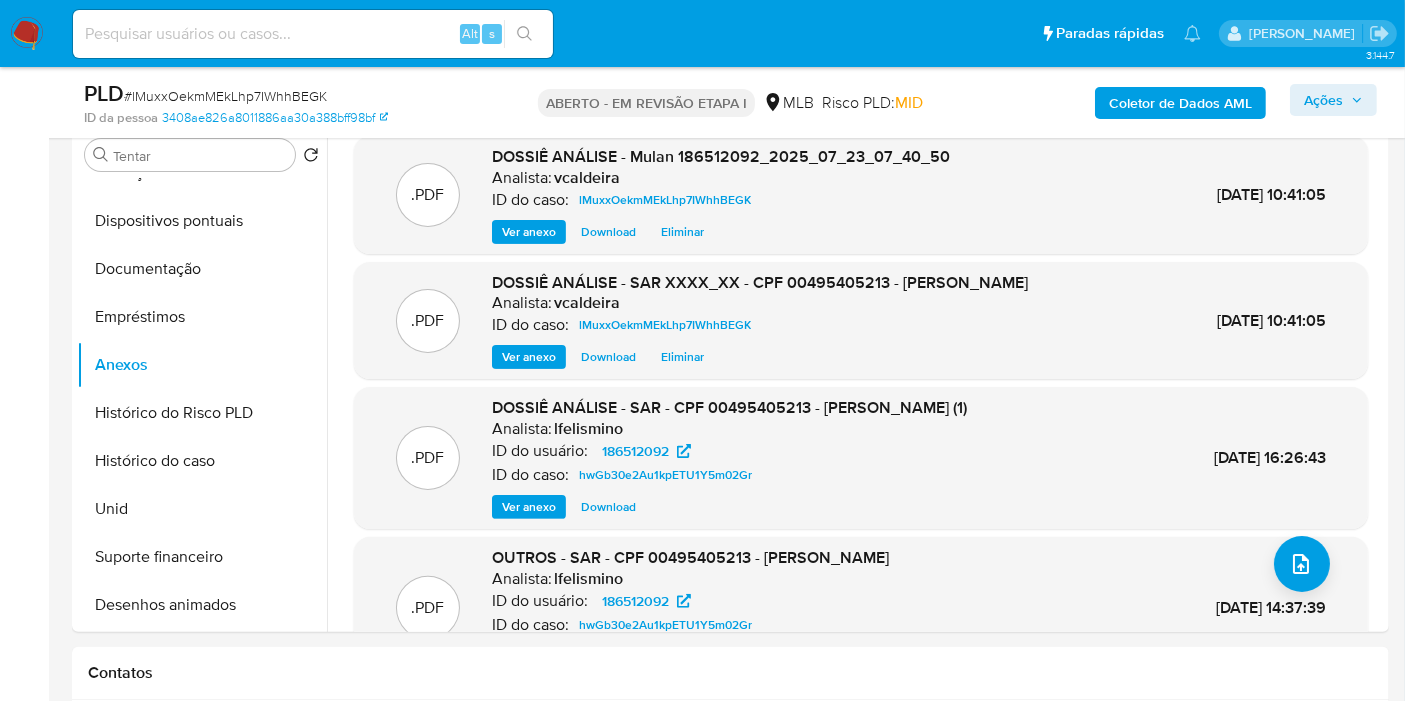 click on "Ações" at bounding box center (1323, 100) 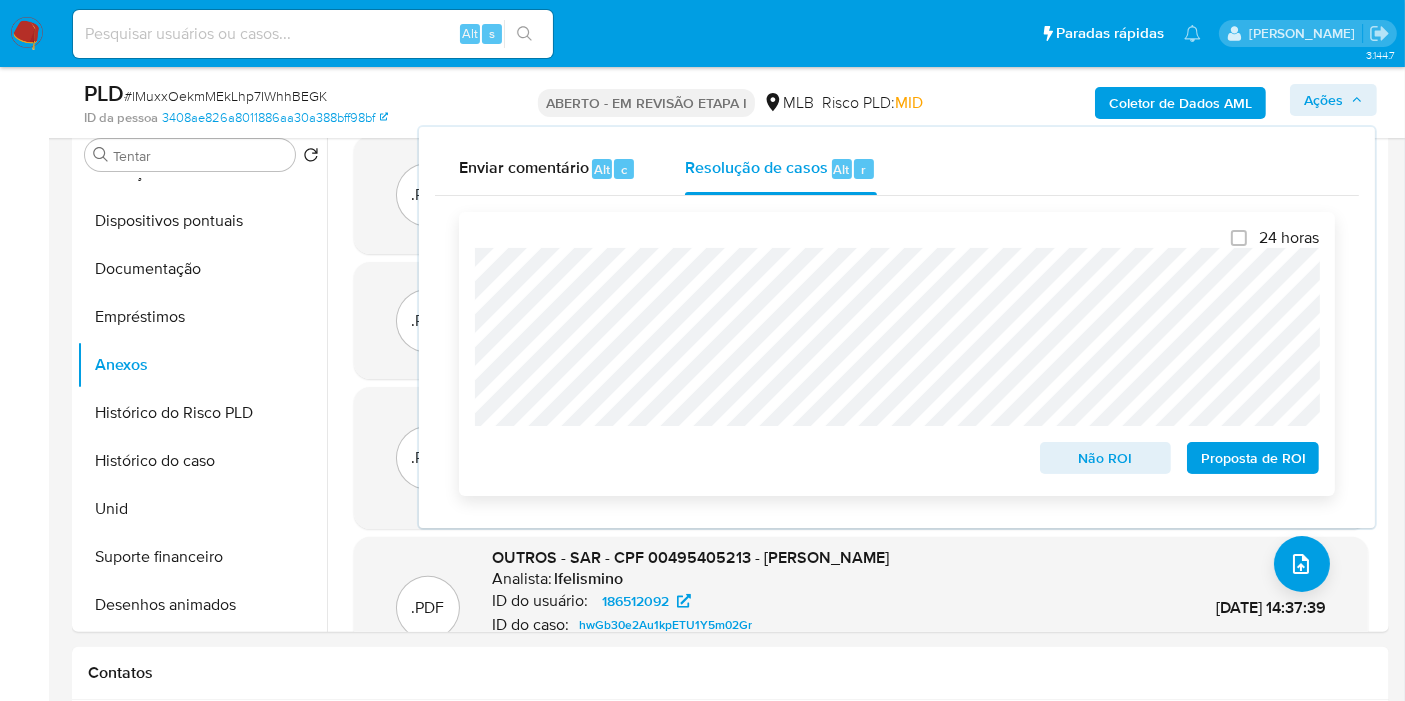 click on "Proposta de ROI" at bounding box center (1253, 458) 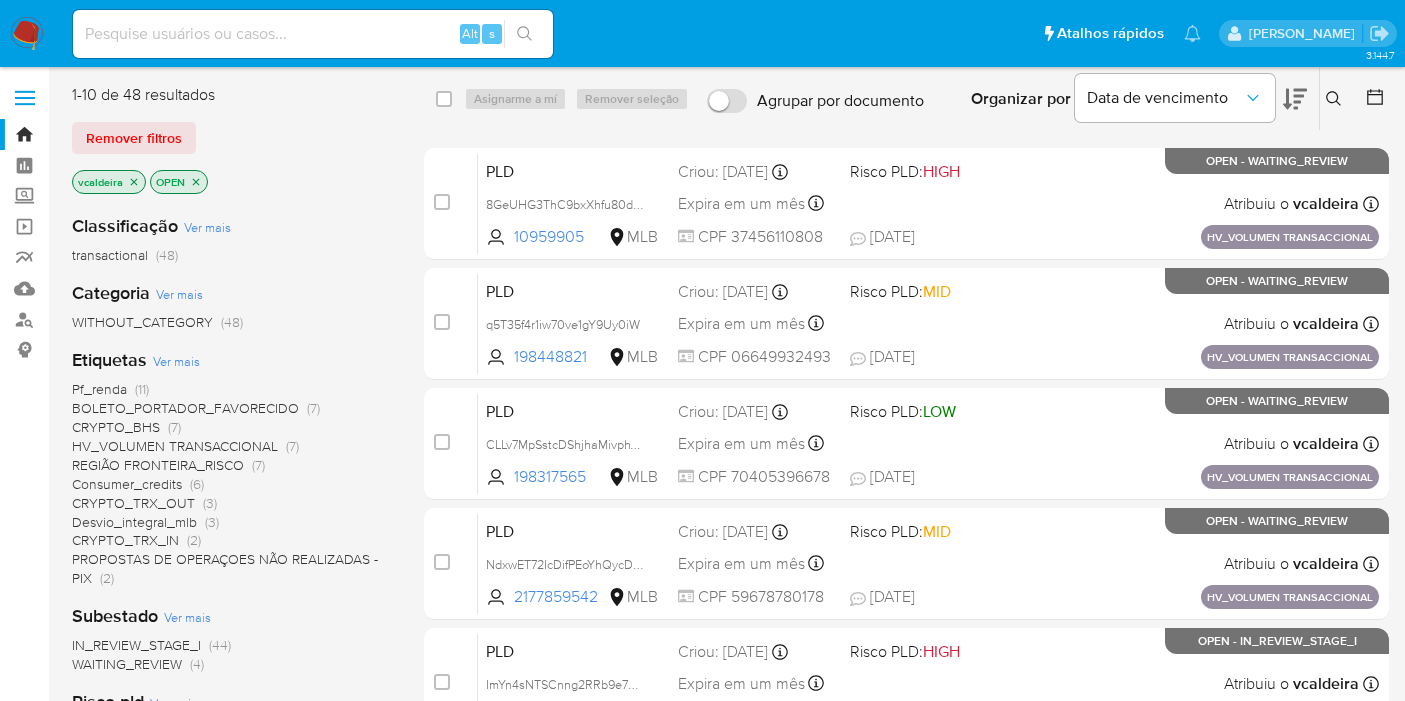 scroll, scrollTop: 0, scrollLeft: 0, axis: both 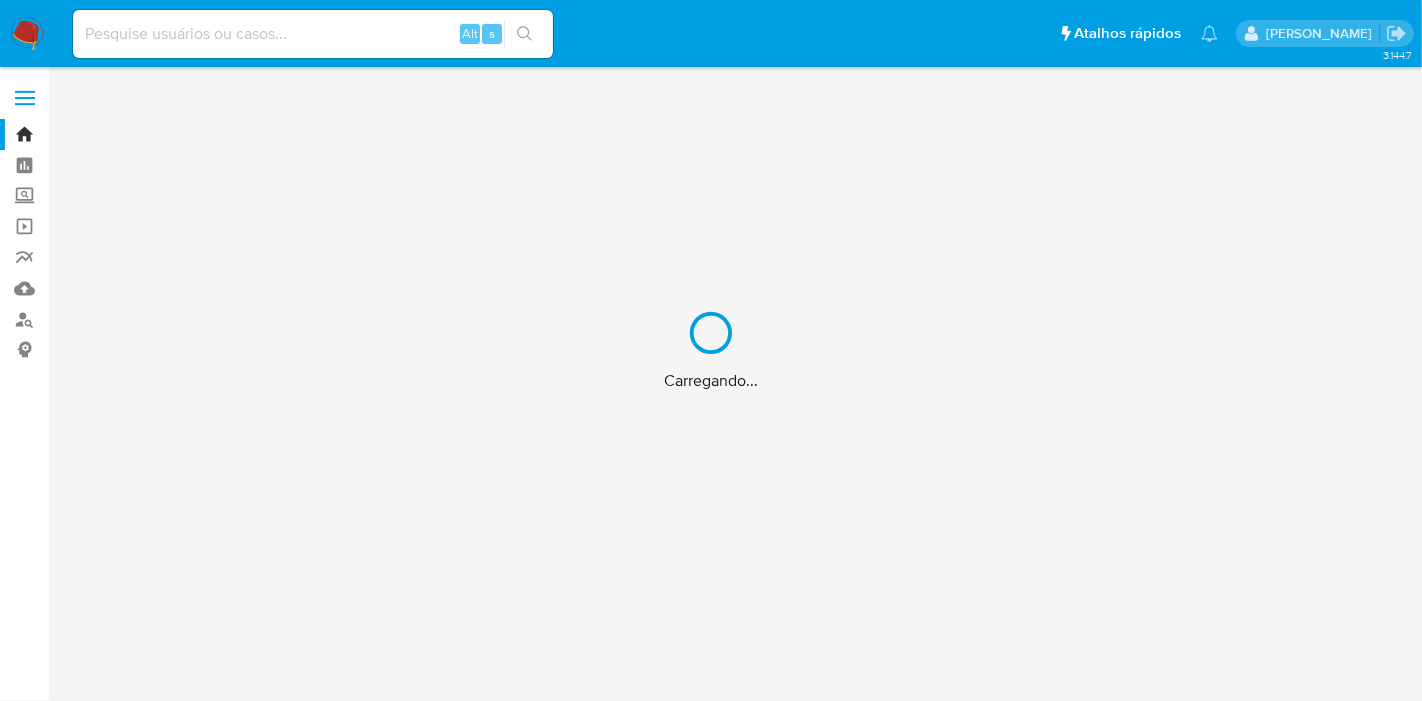 click on "Carregando..." at bounding box center [711, 350] 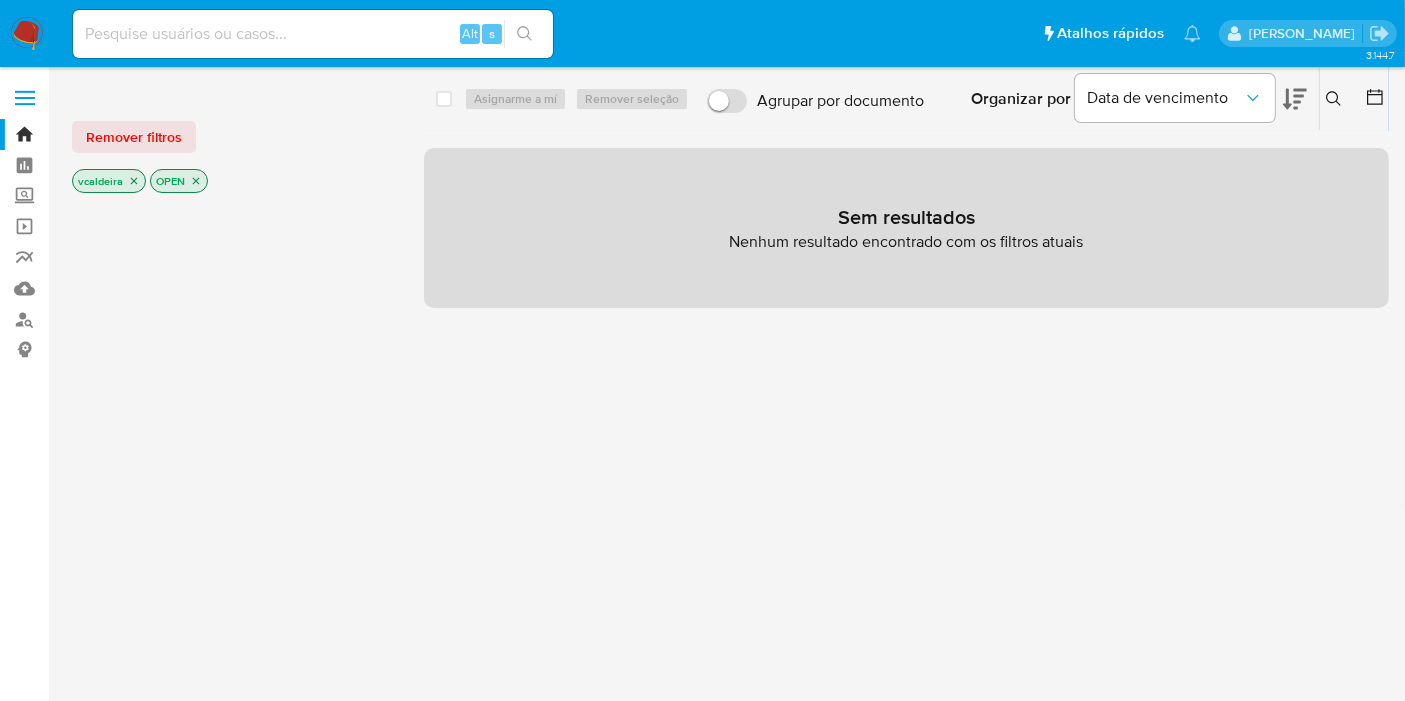 click at bounding box center (313, 34) 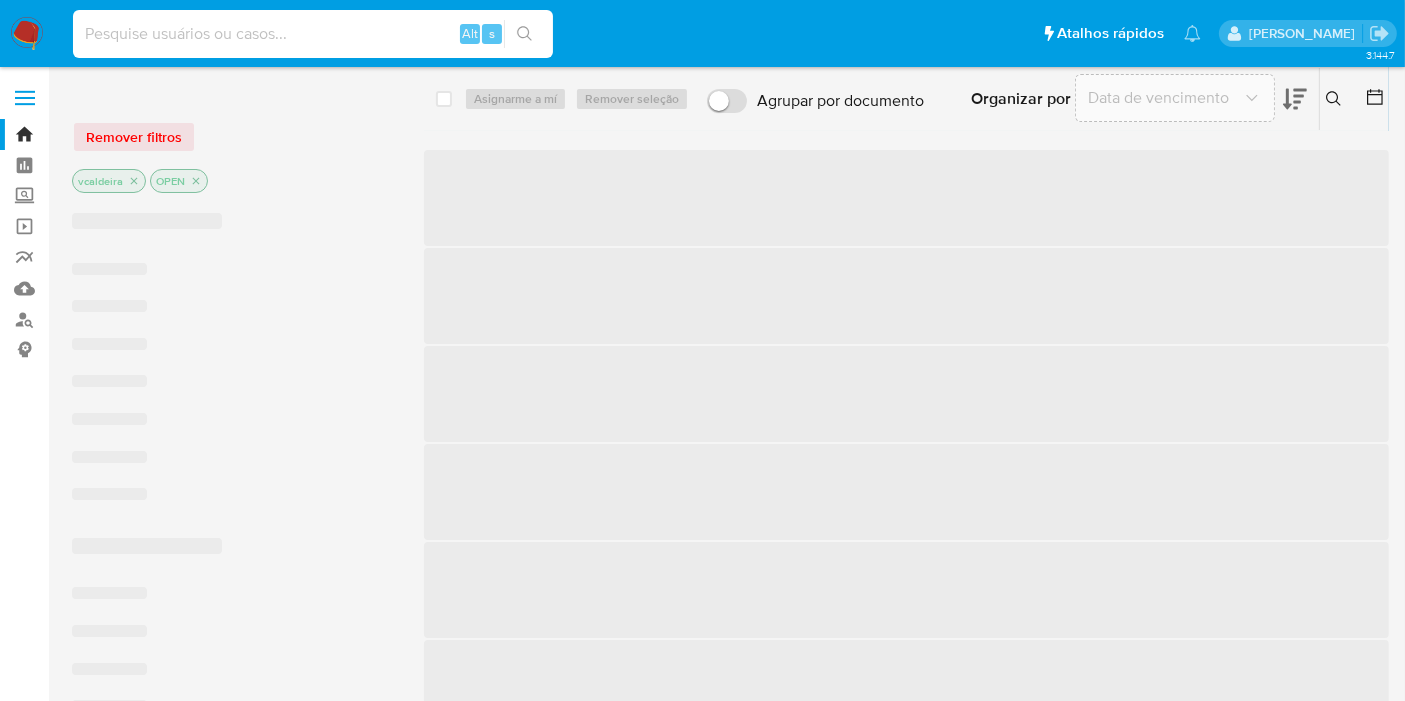 click at bounding box center [313, 34] 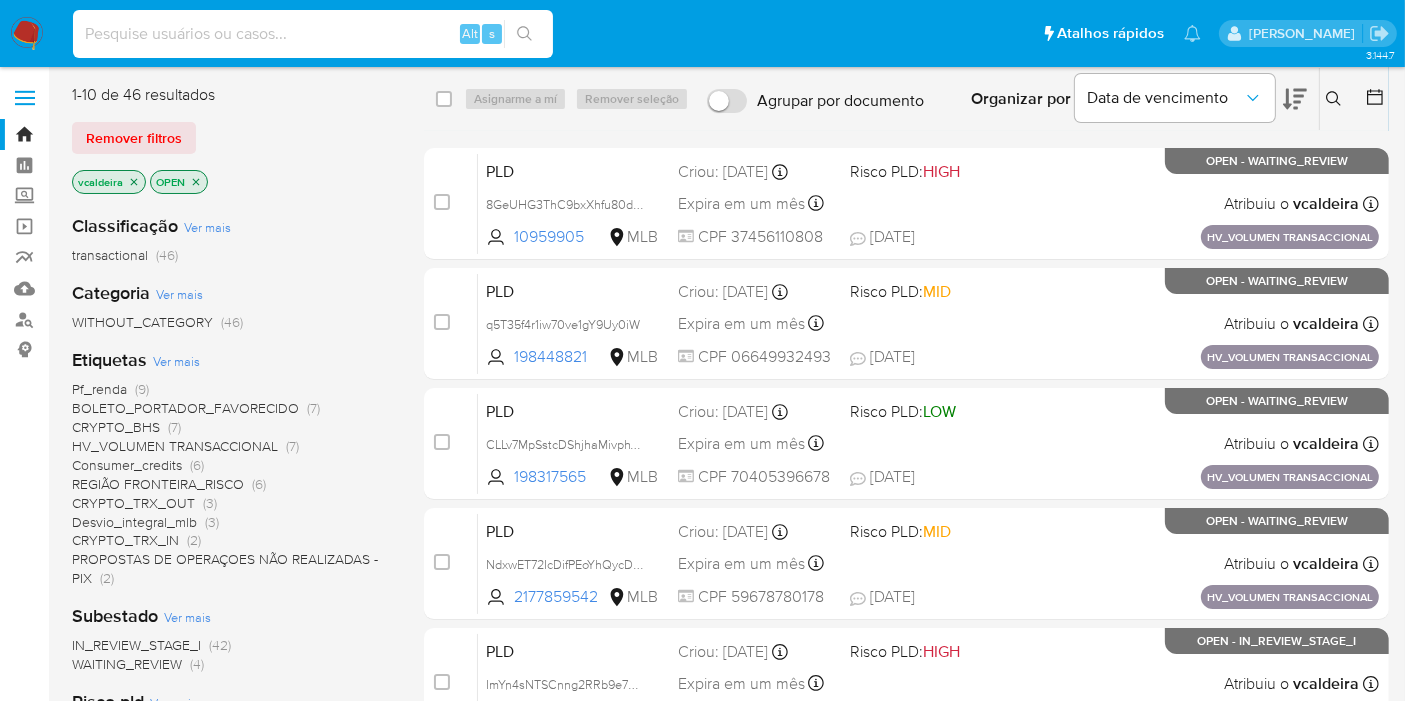 click at bounding box center (313, 34) 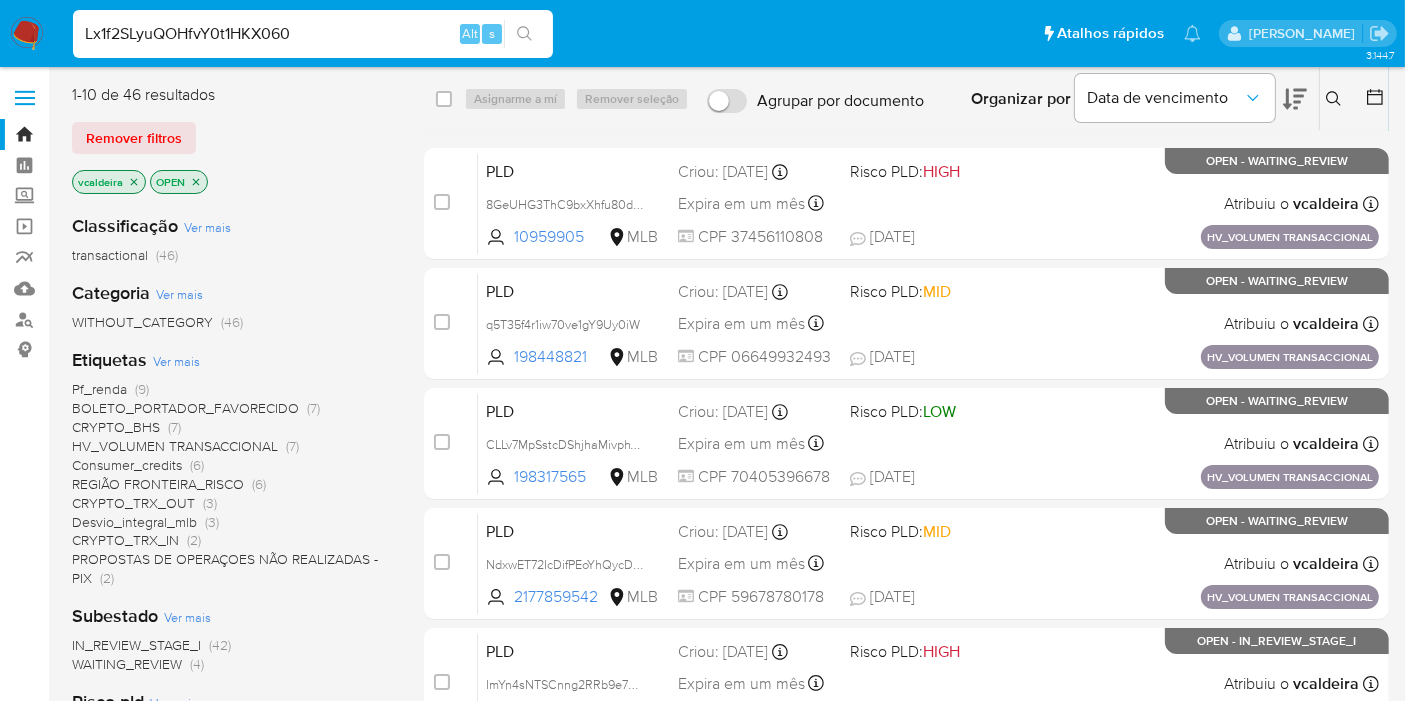 type on "Lx1f2SLyuQOHfvY0t1HKX060" 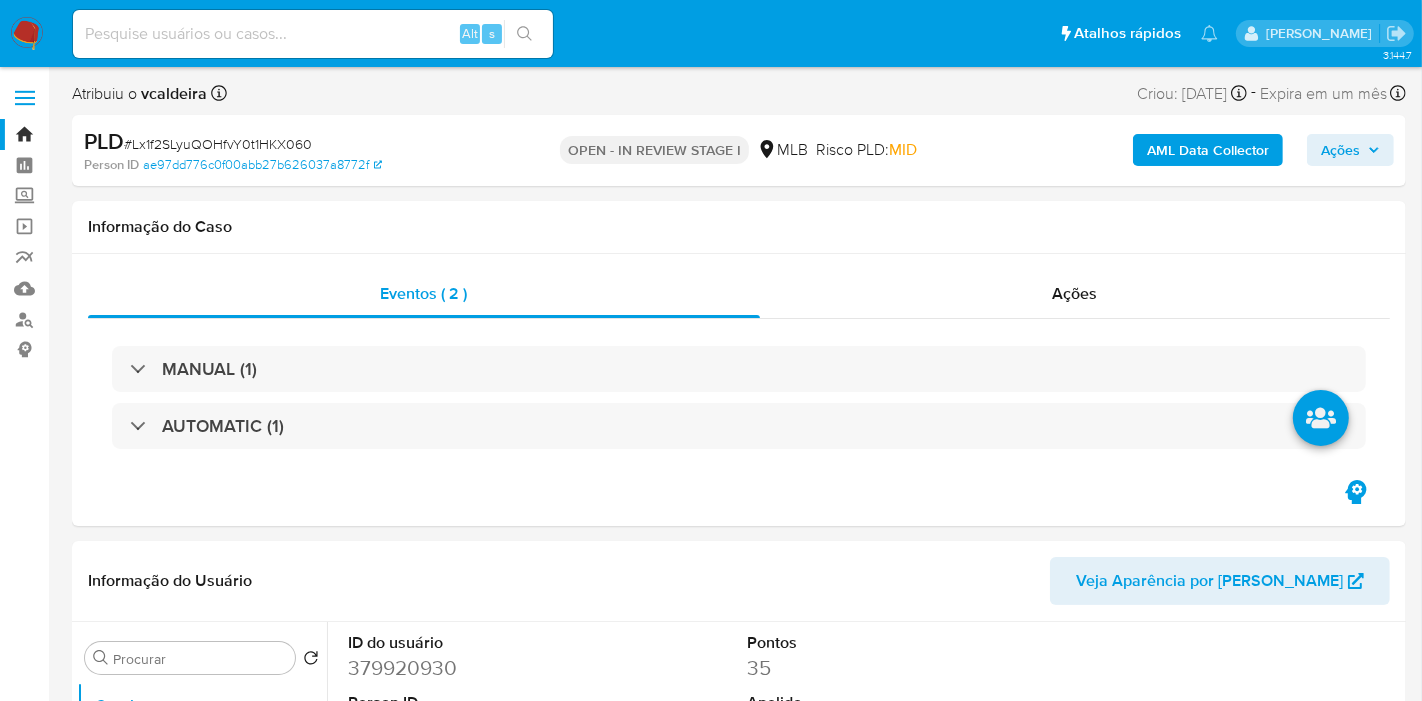 select on "10" 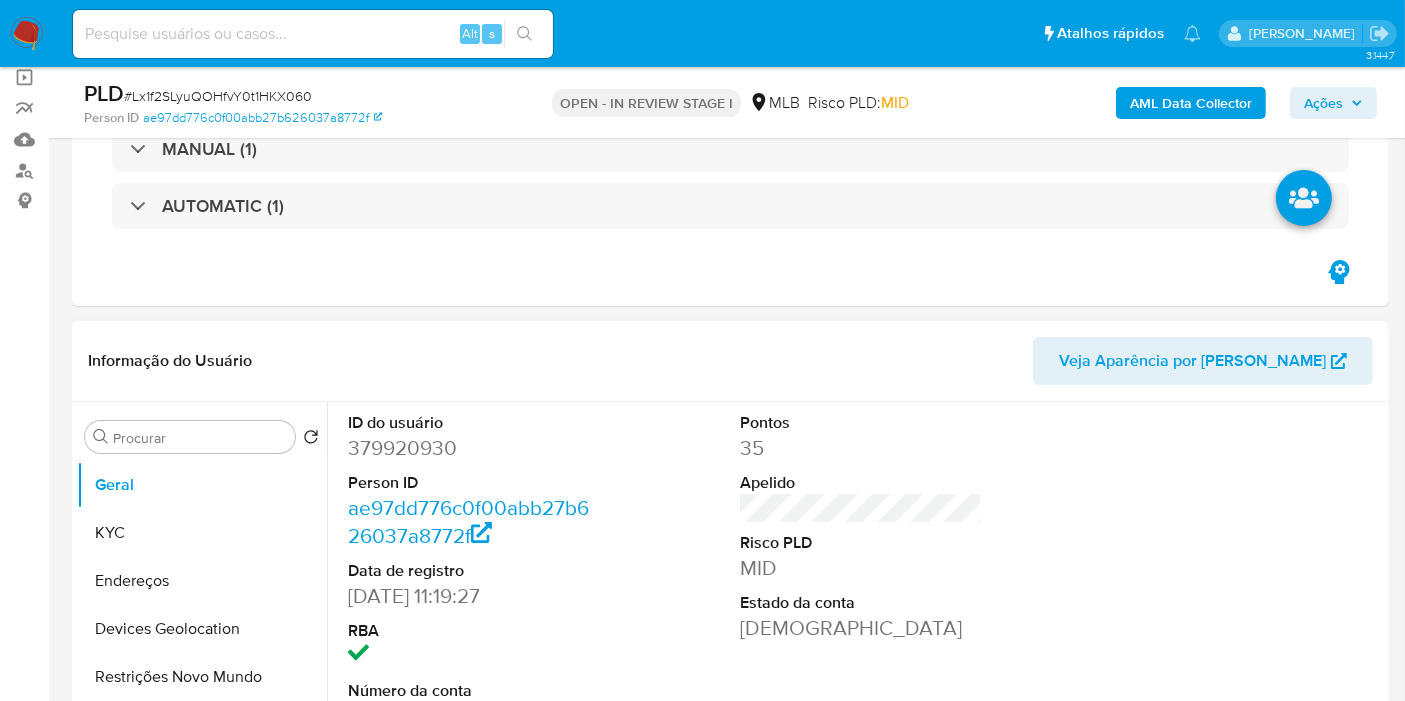 scroll, scrollTop: 333, scrollLeft: 0, axis: vertical 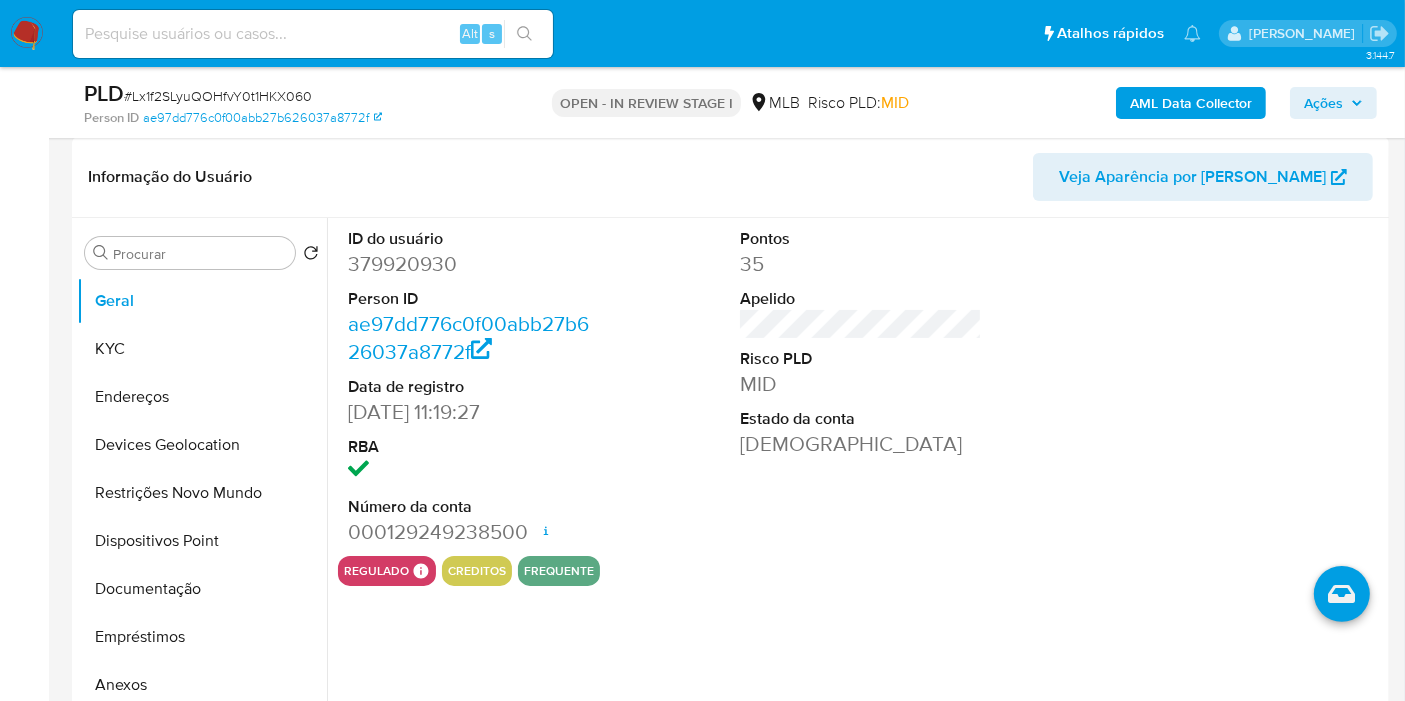 click on "379920930" at bounding box center (469, 264) 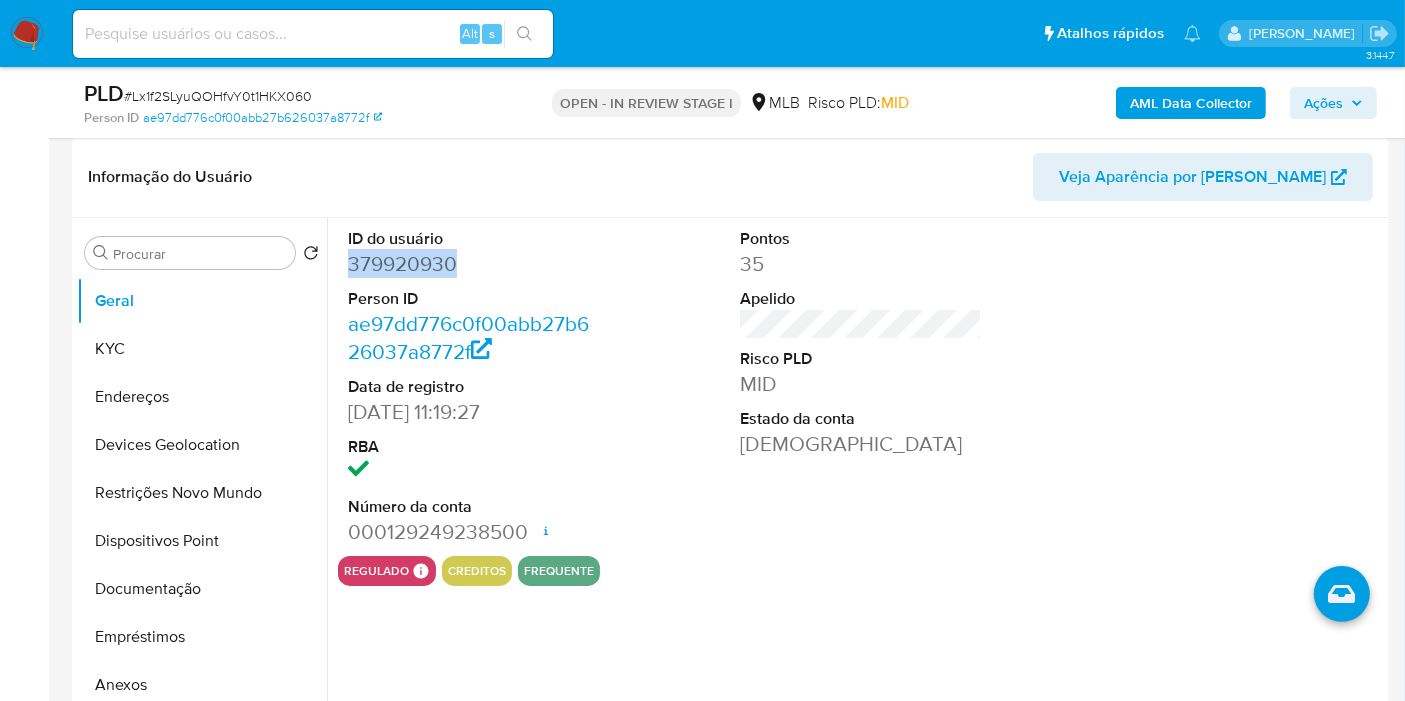 click on "379920930" at bounding box center (469, 264) 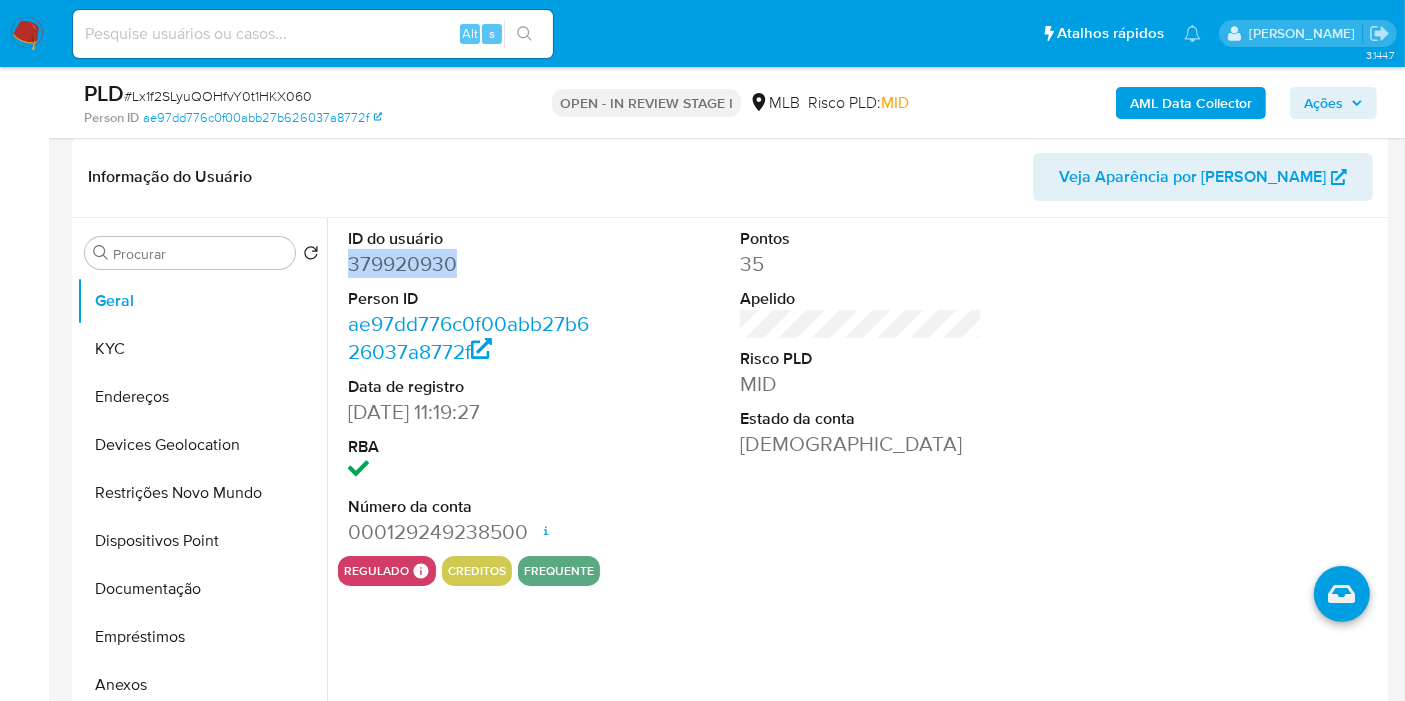 copy on "379920930" 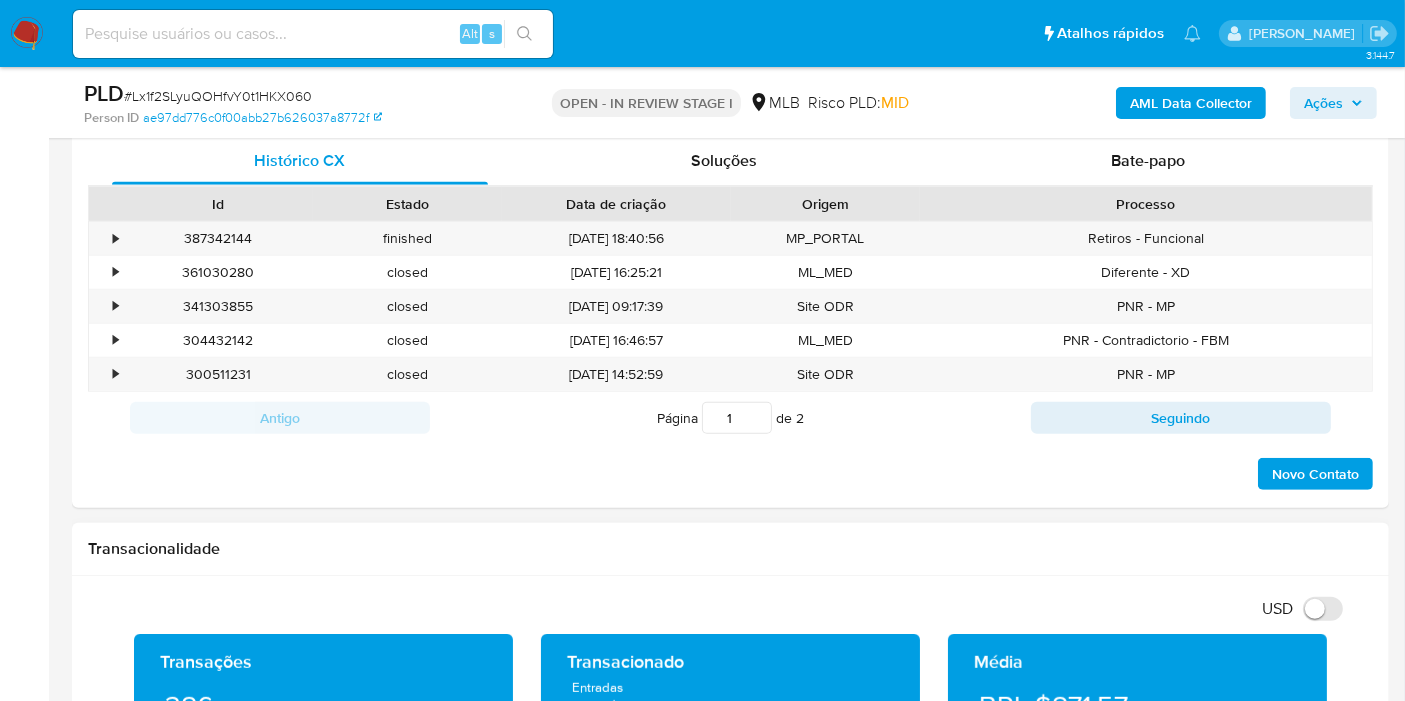 scroll, scrollTop: 1222, scrollLeft: 0, axis: vertical 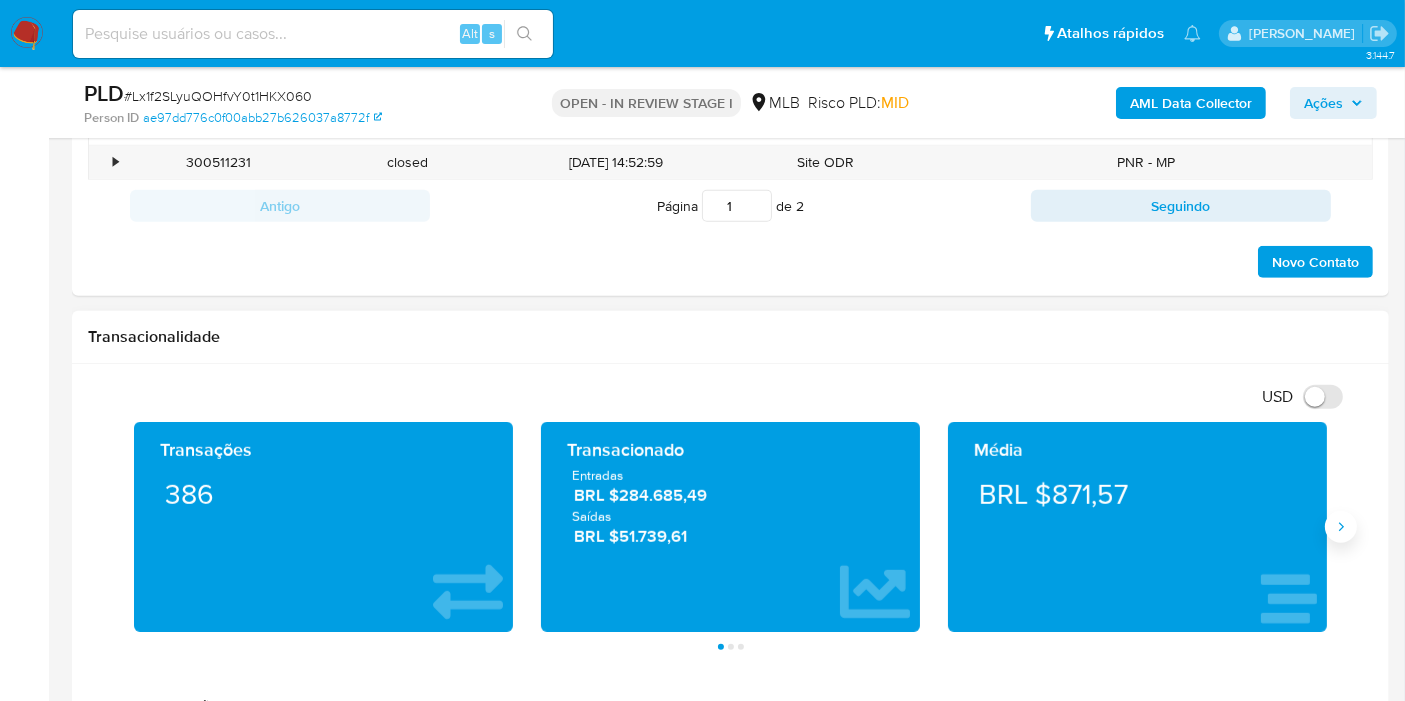 click 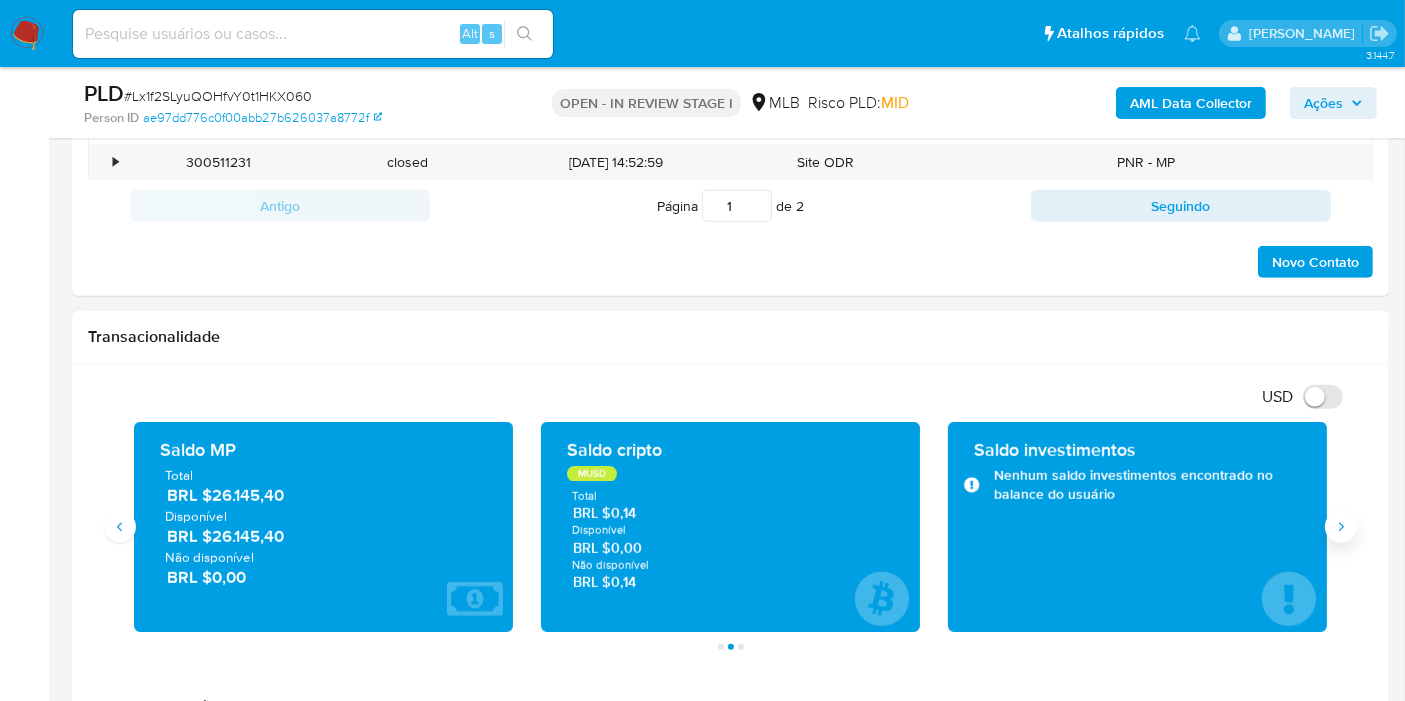 click 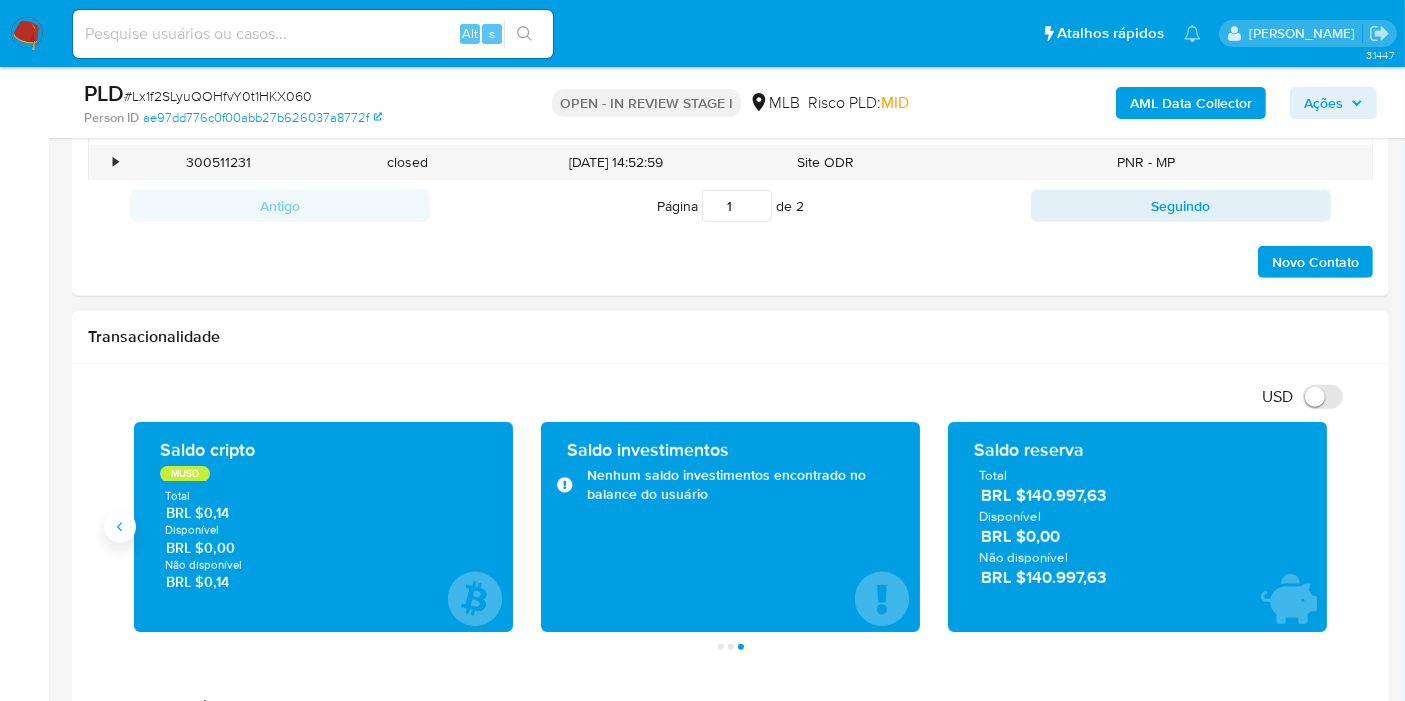 click at bounding box center (120, 527) 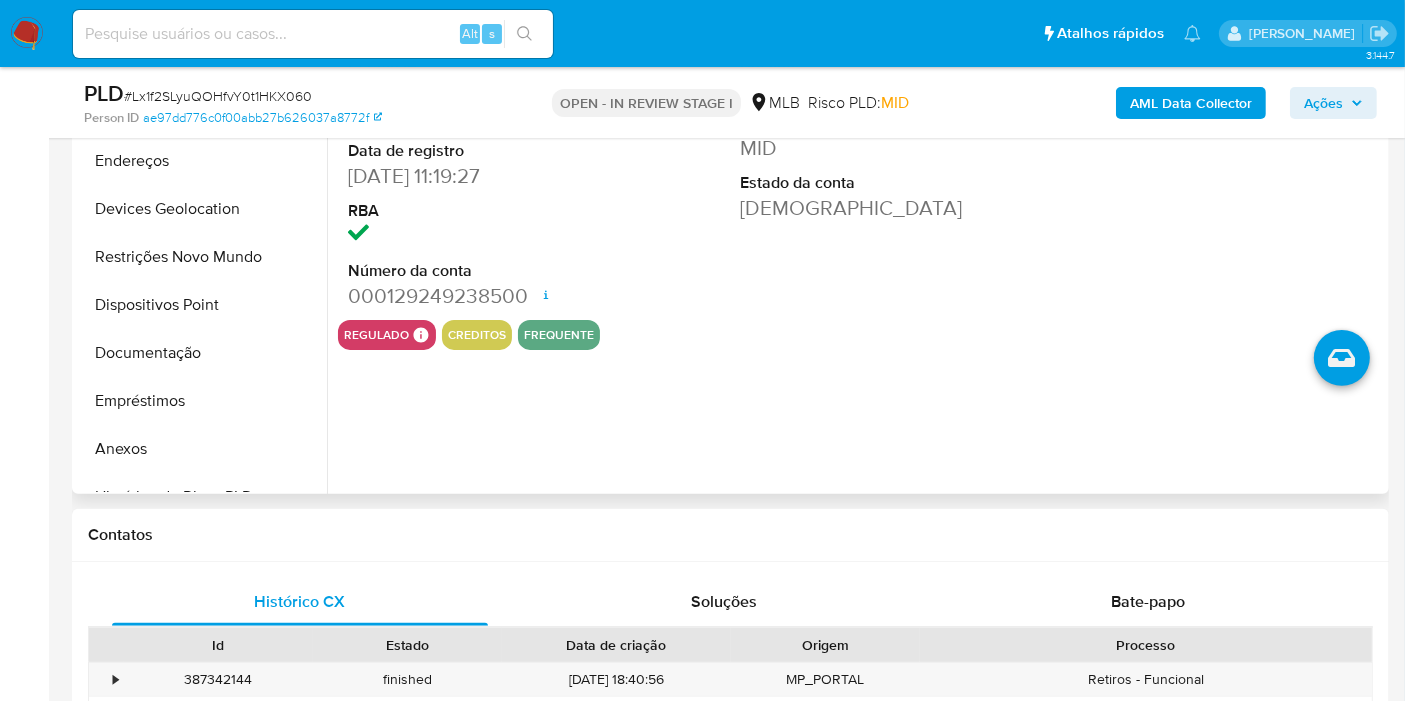 scroll, scrollTop: 444, scrollLeft: 0, axis: vertical 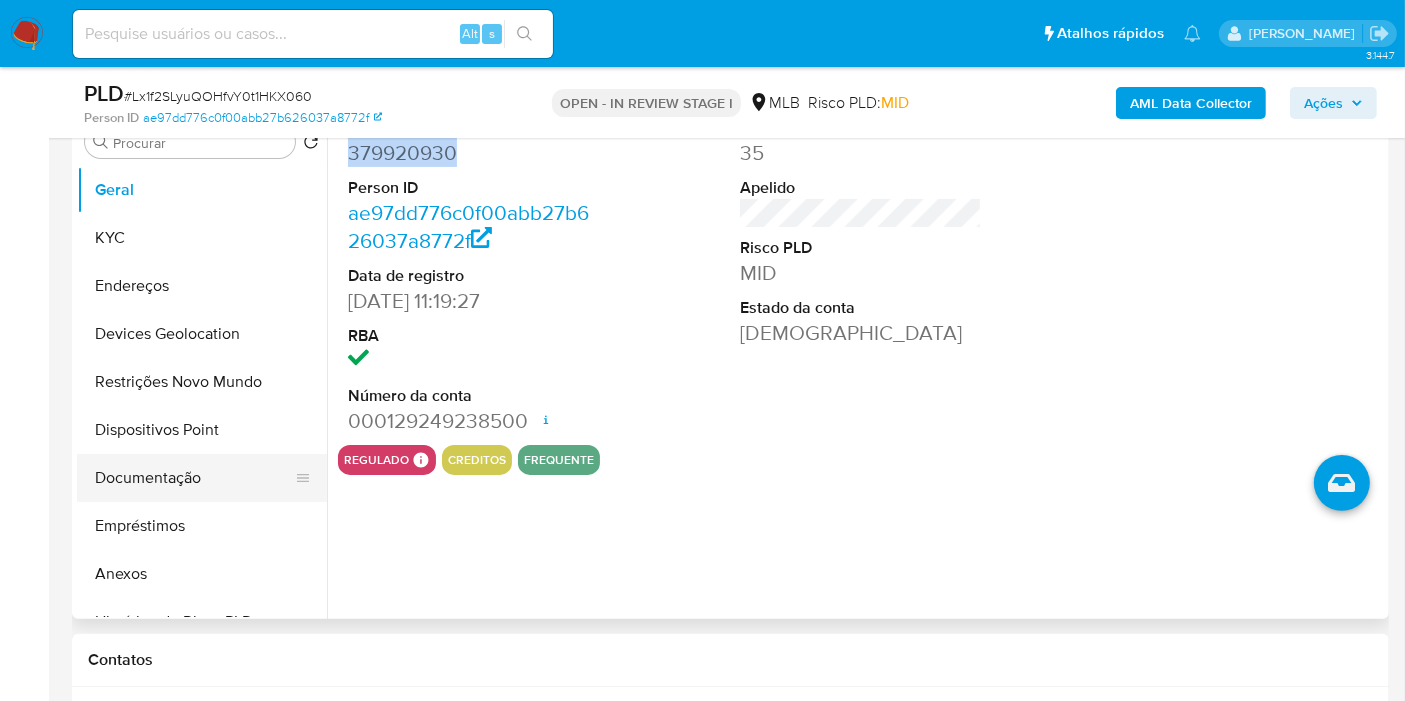 click on "Documentação" at bounding box center (194, 478) 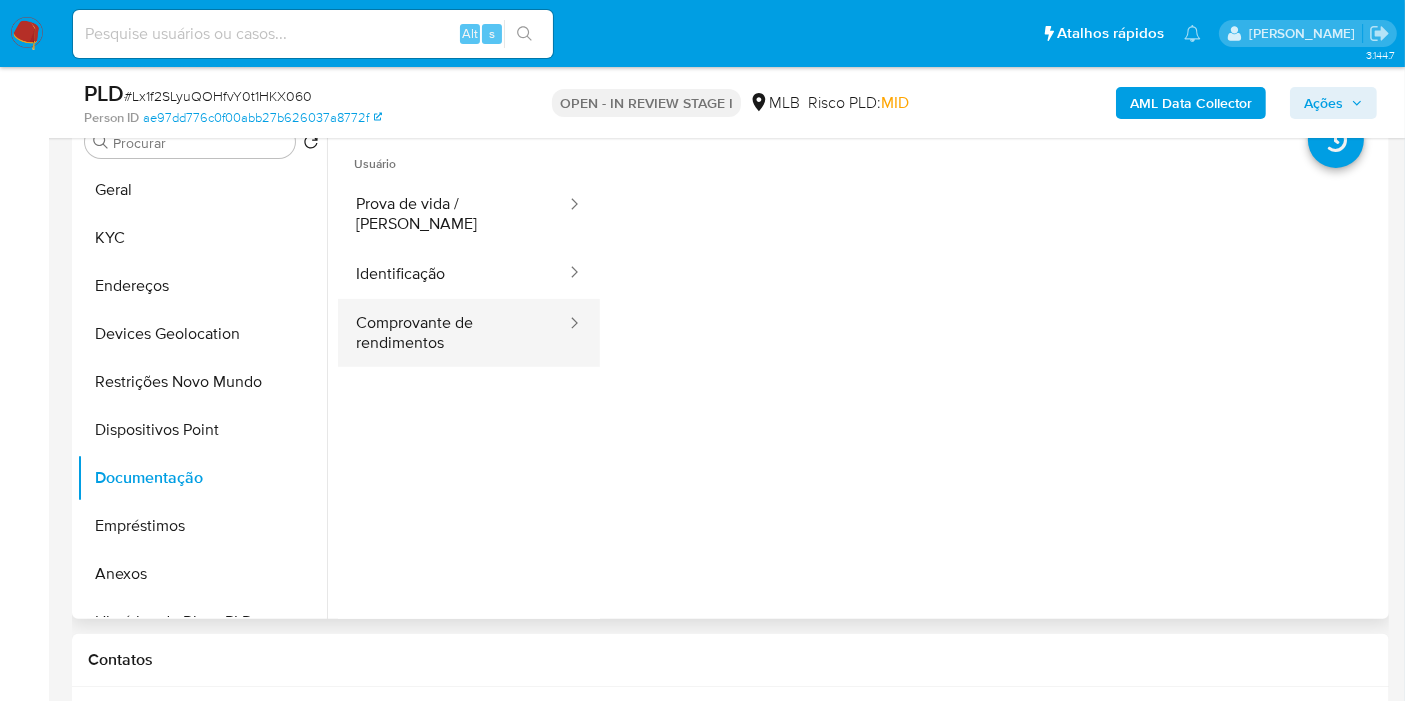 click on "Comprovante de rendimentos" at bounding box center [453, 333] 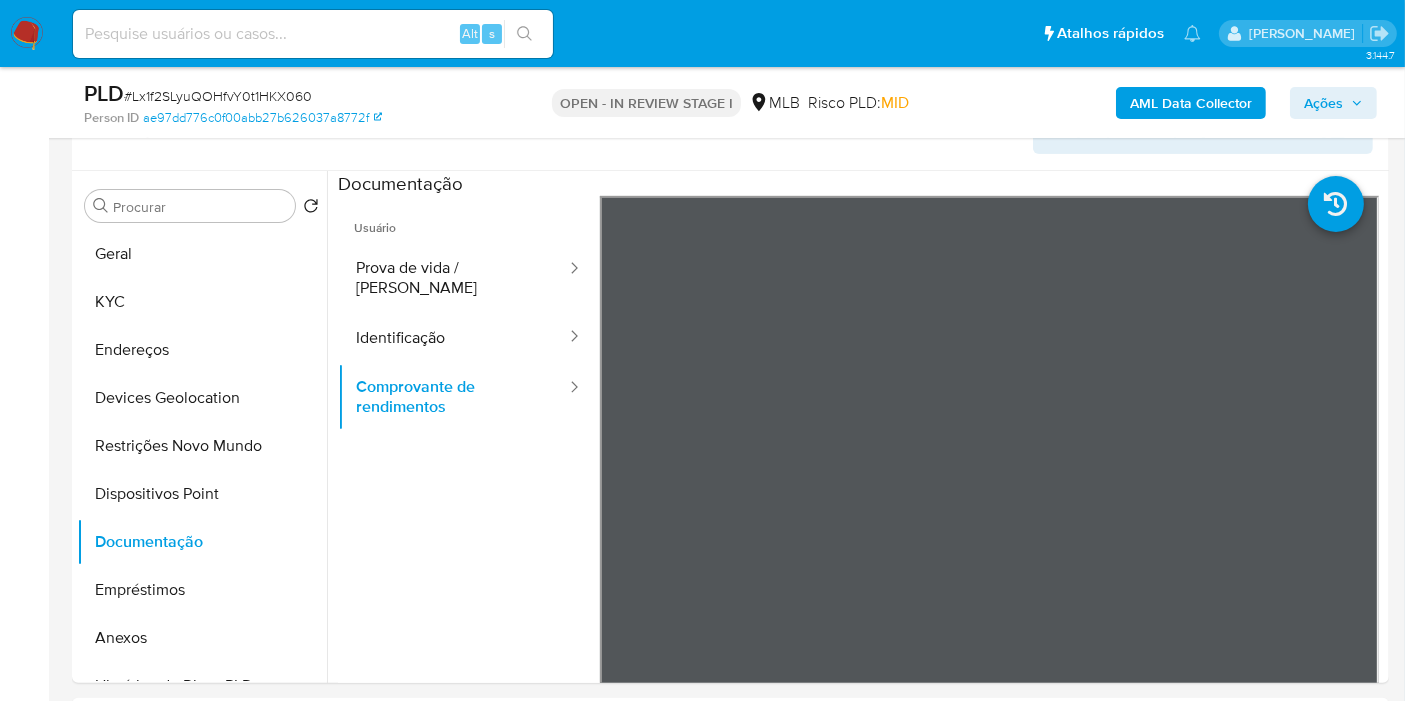 scroll, scrollTop: 333, scrollLeft: 0, axis: vertical 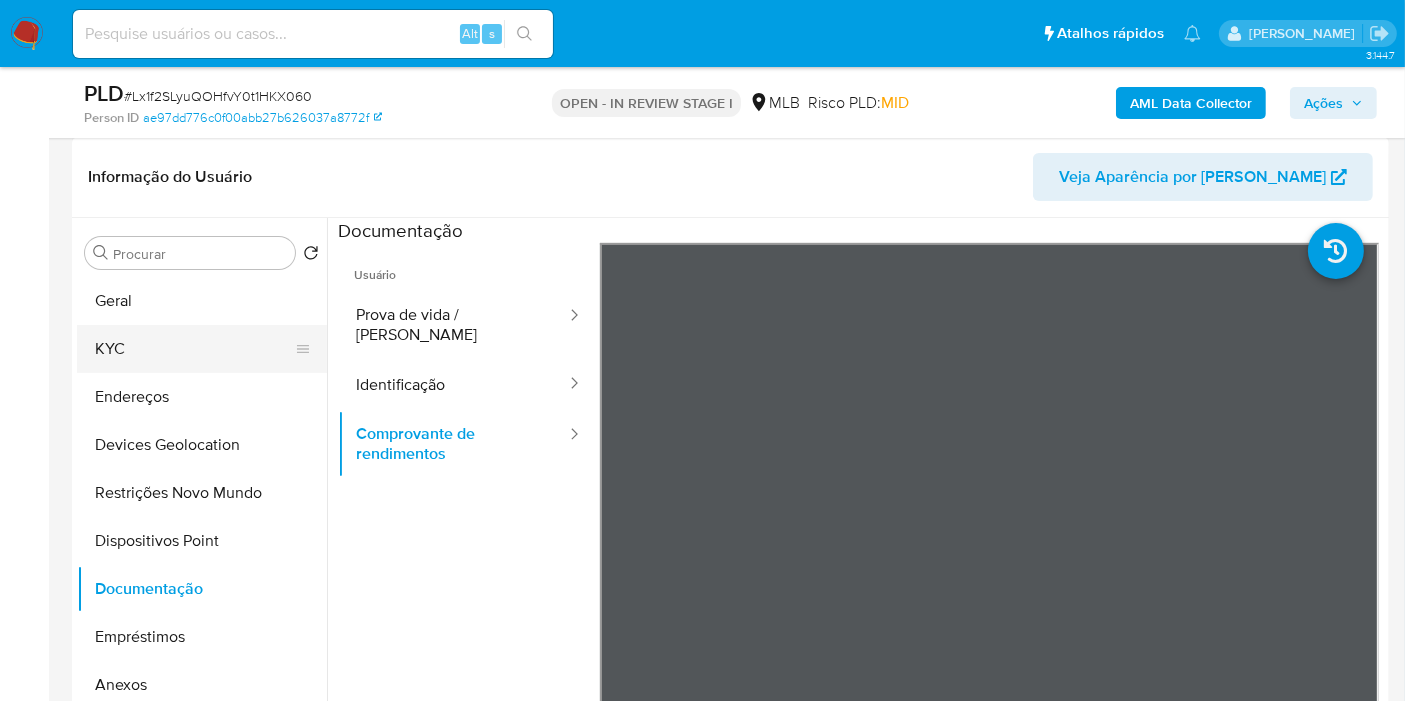 click on "KYC" at bounding box center (194, 349) 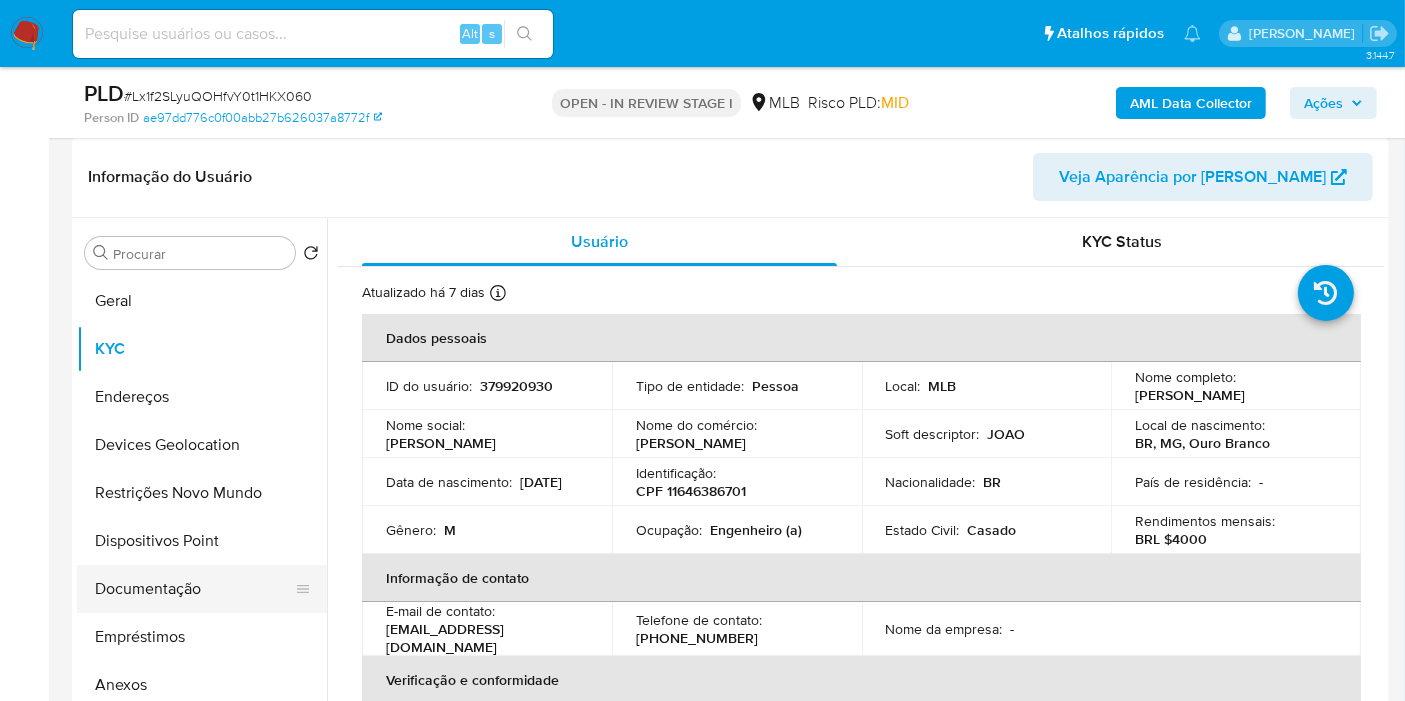 click on "Documentação" at bounding box center [194, 589] 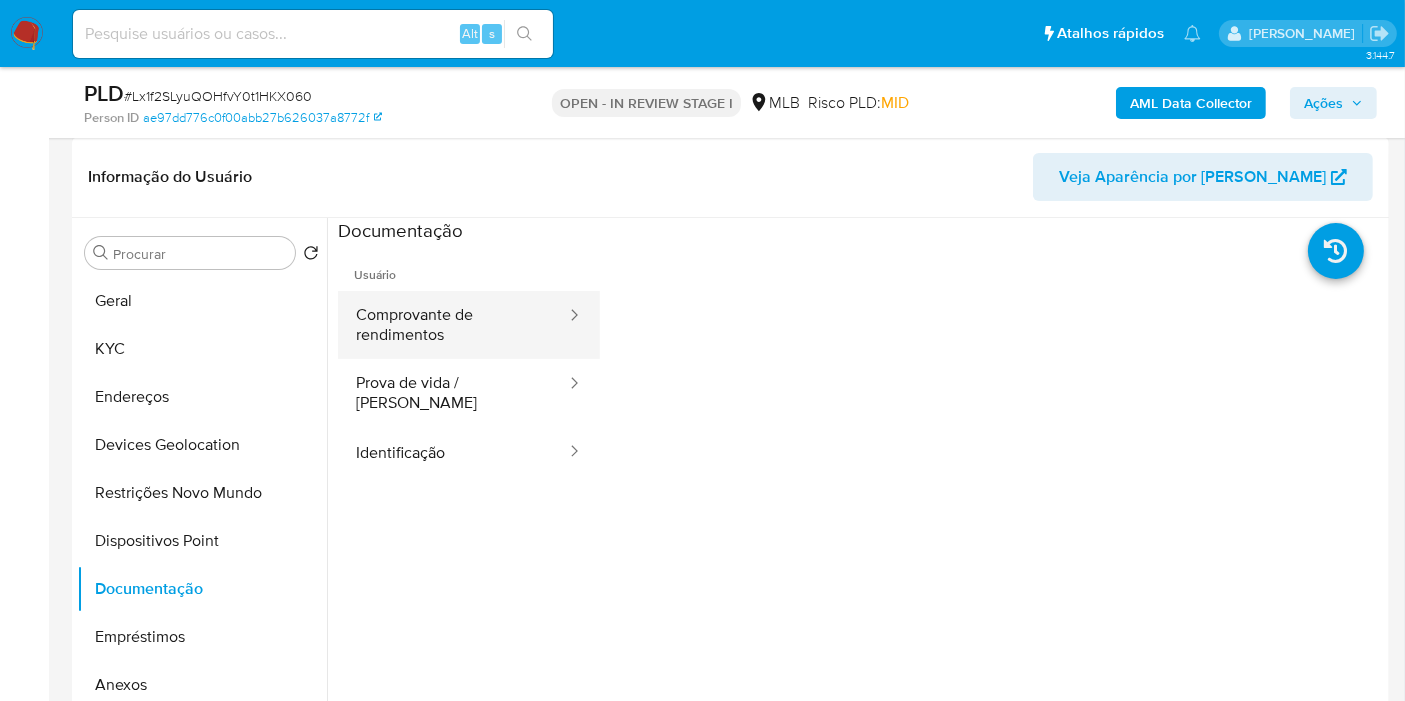 click on "Comprovante de rendimentos" at bounding box center [453, 325] 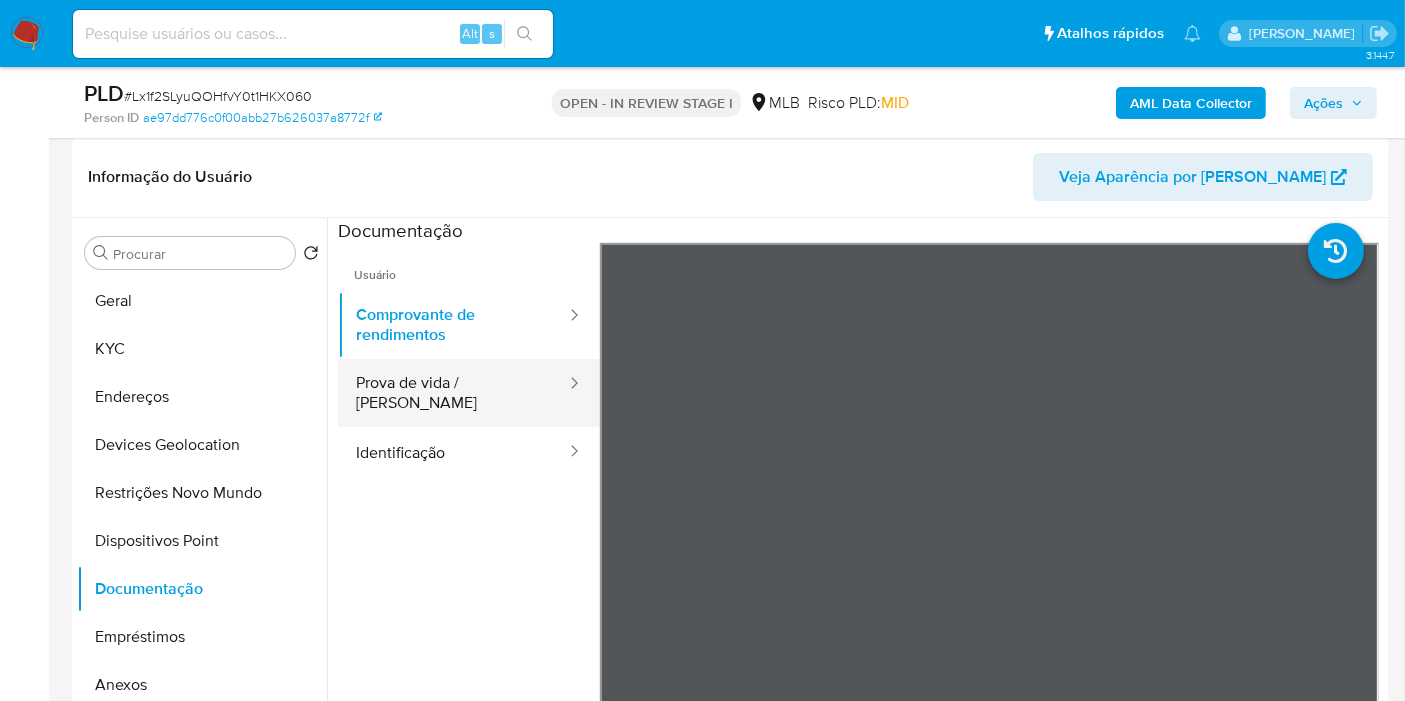 click on "Prova de vida / Selfie" at bounding box center [453, 393] 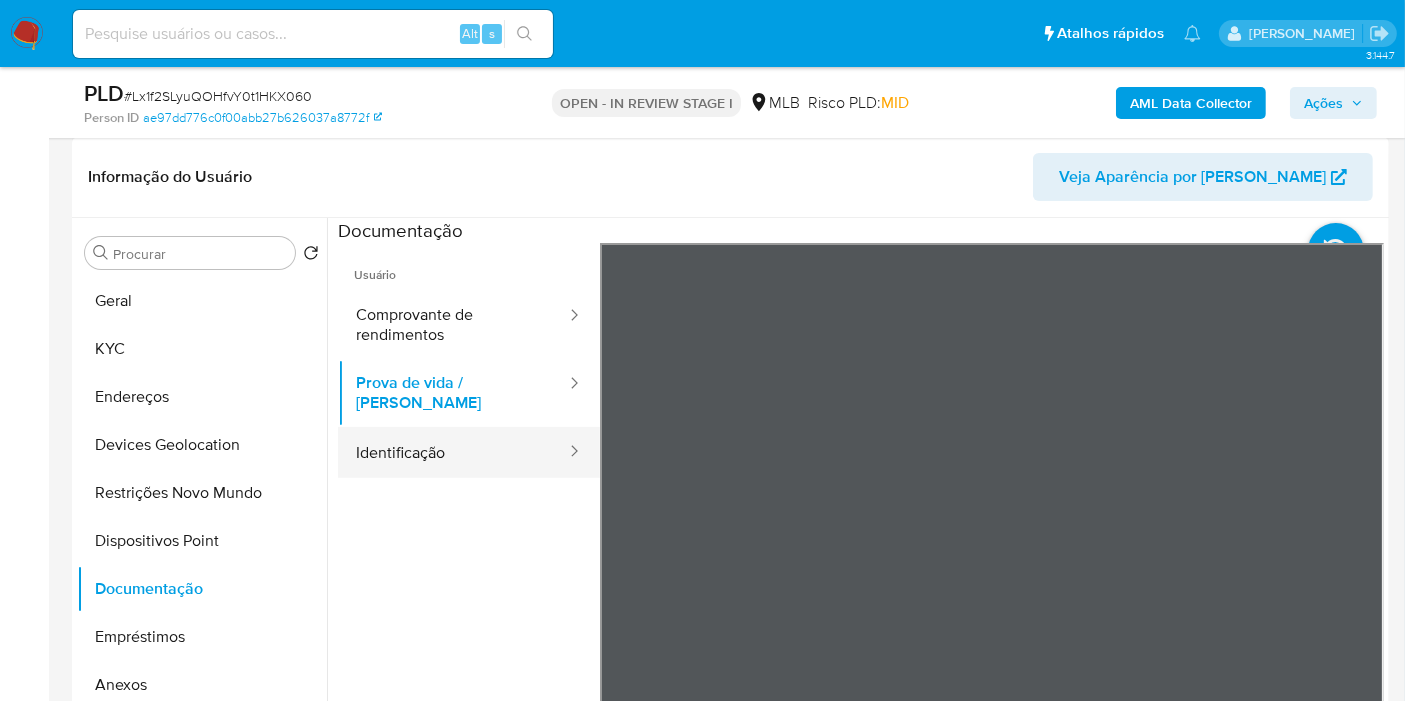 click on "Identificação" at bounding box center (453, 452) 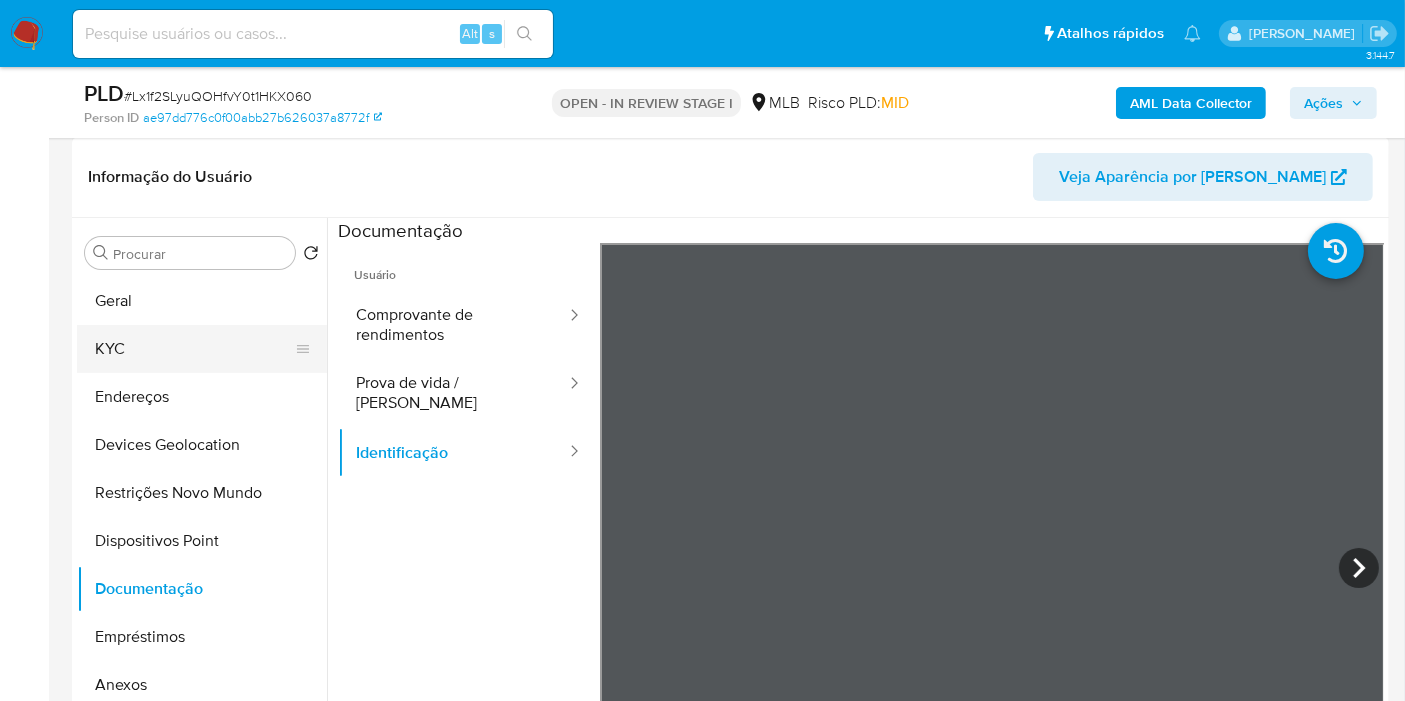 click on "KYC" at bounding box center (194, 349) 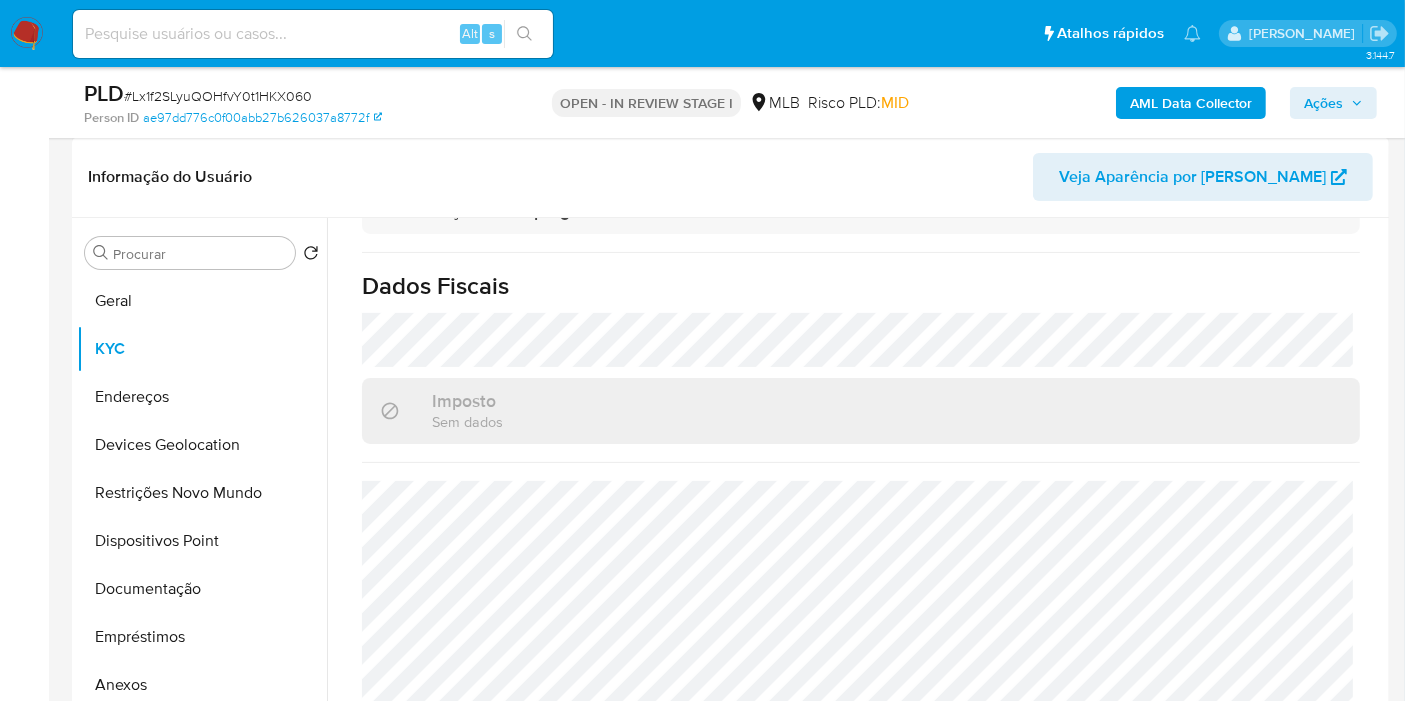 scroll, scrollTop: 908, scrollLeft: 0, axis: vertical 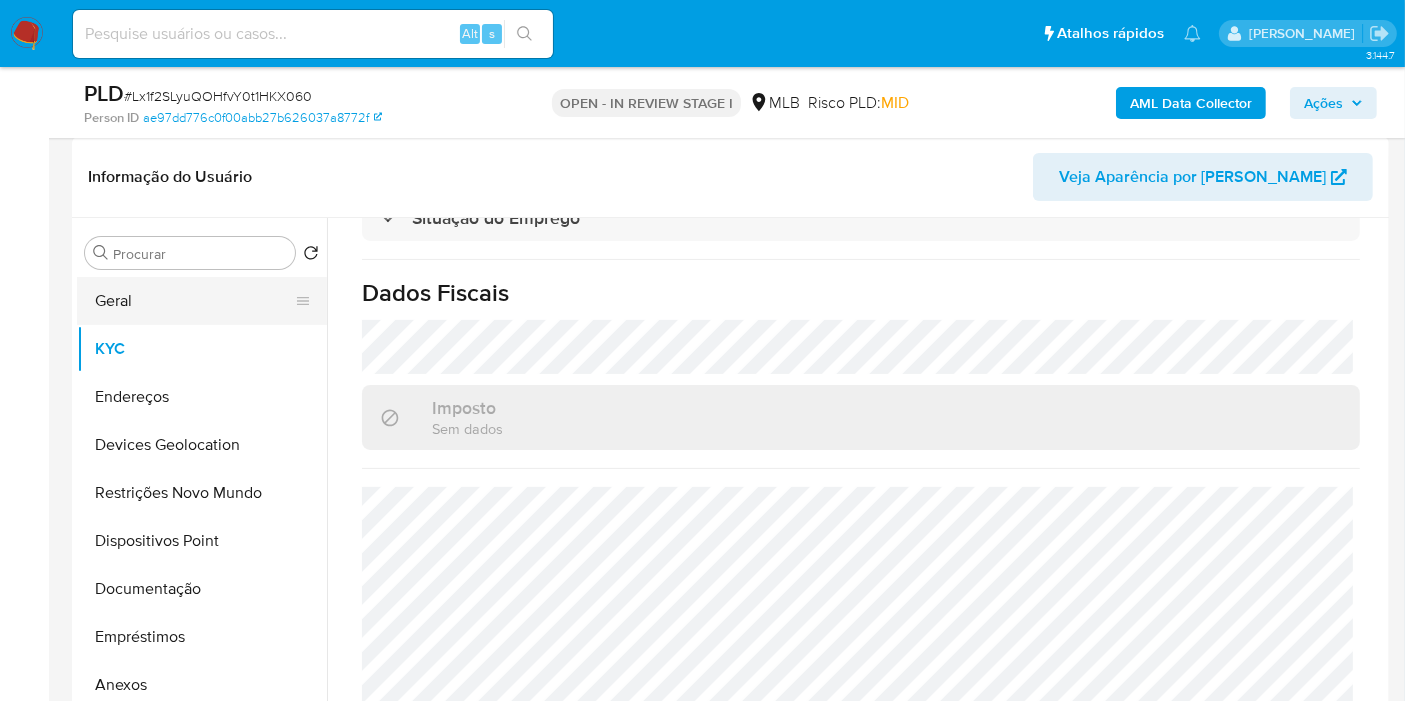 click on "Geral" at bounding box center [194, 301] 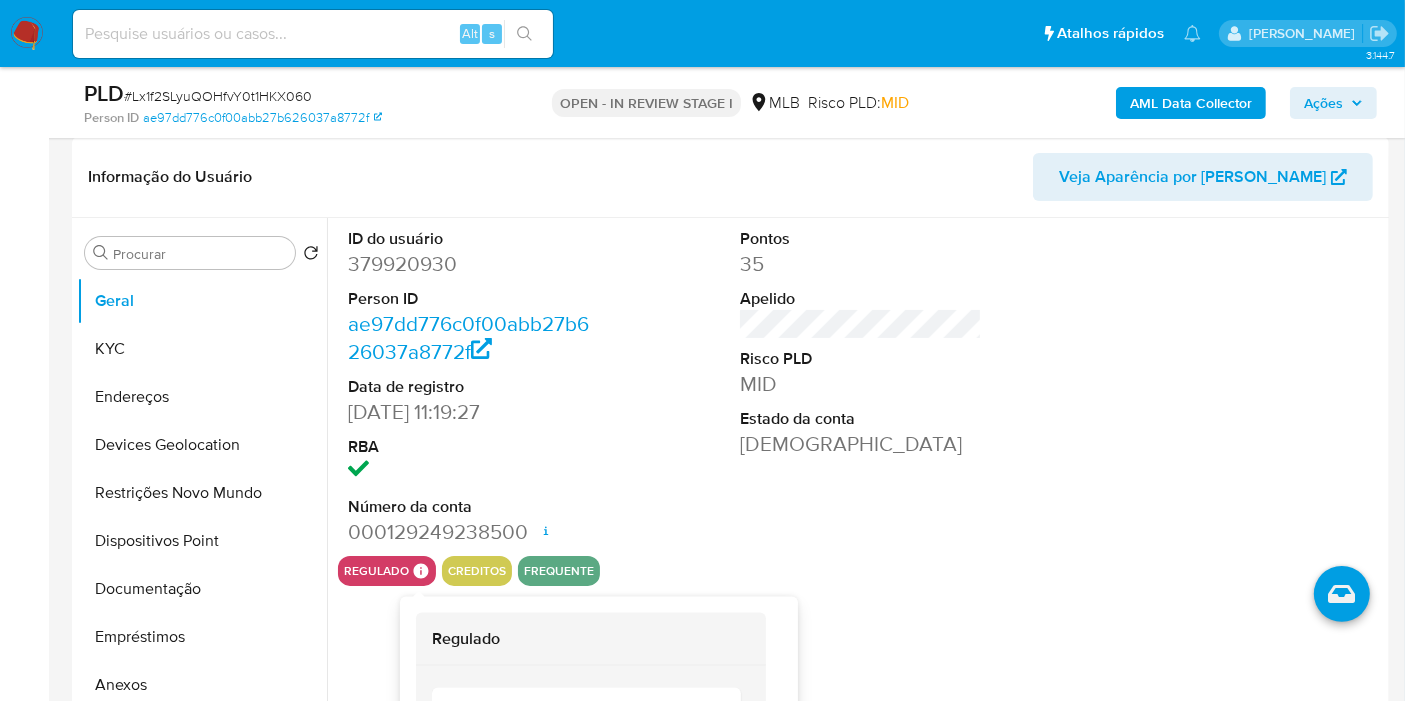 type 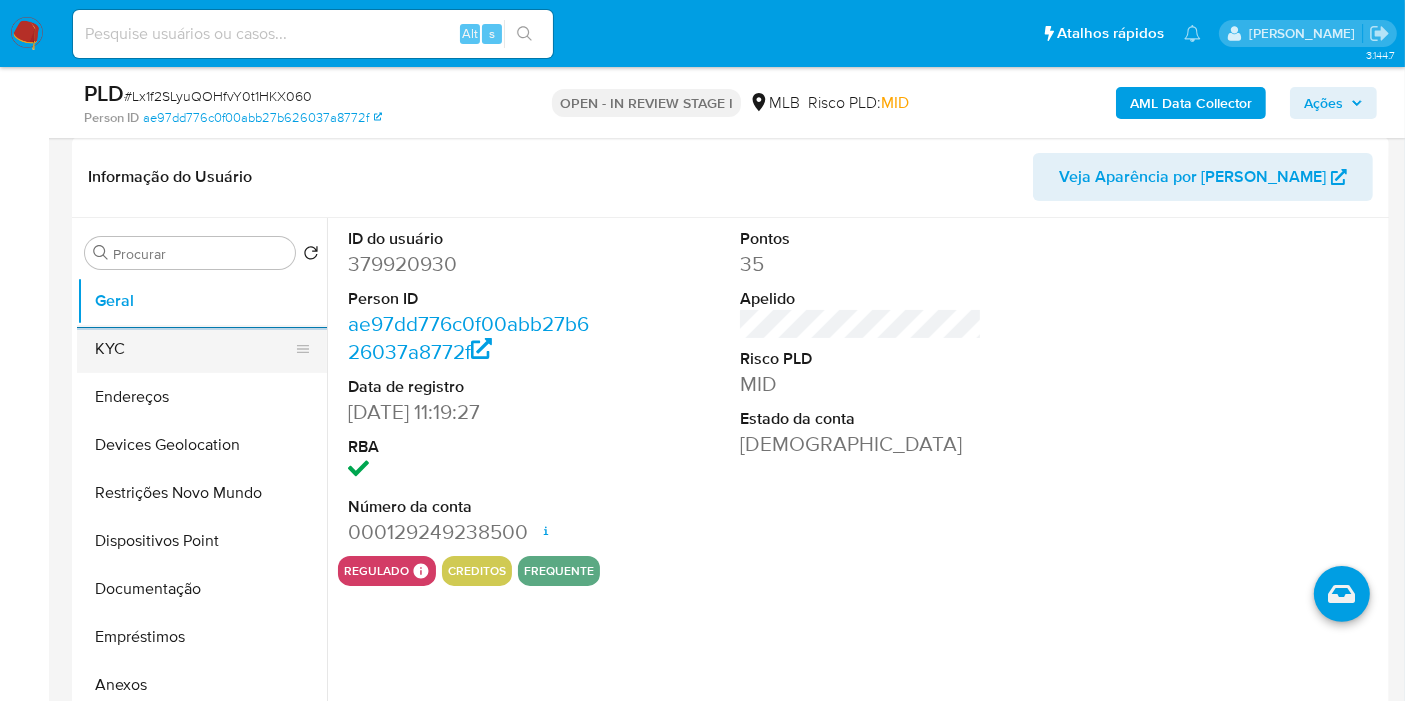 click on "KYC" at bounding box center [194, 349] 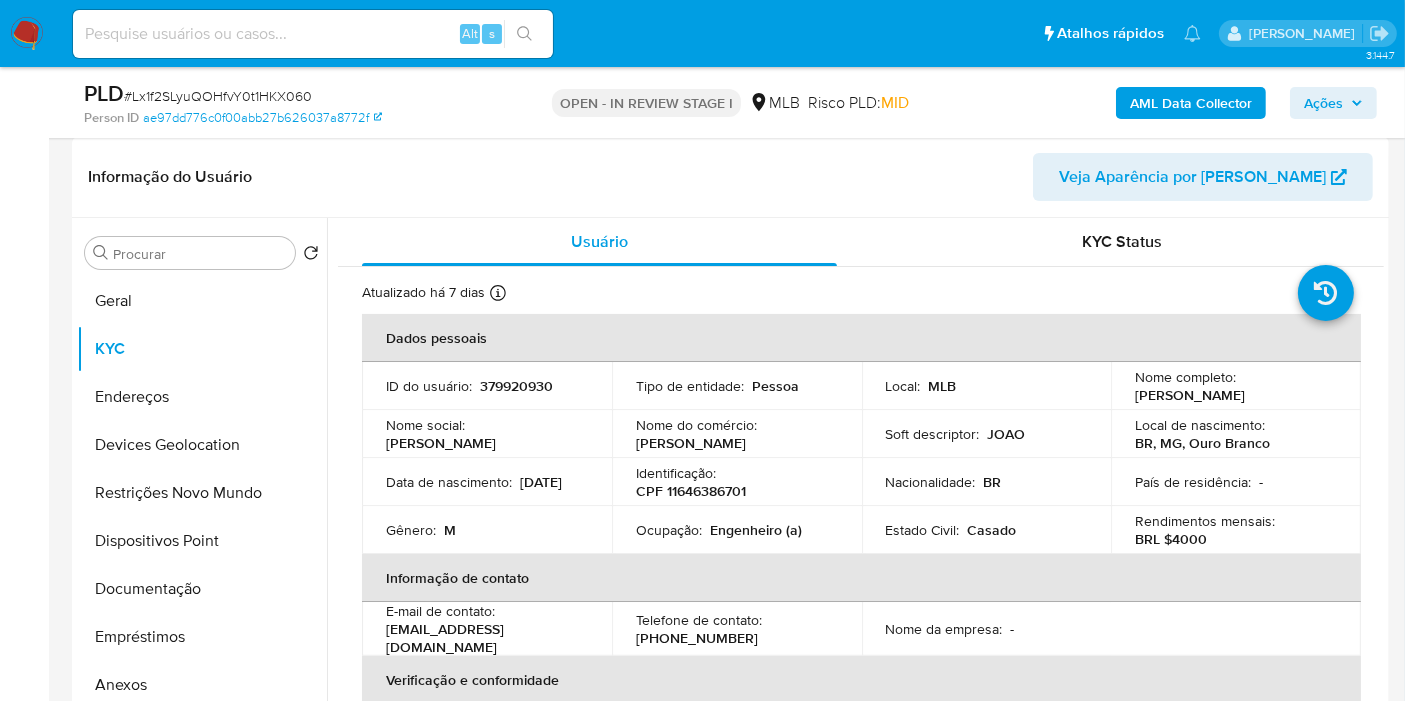 drag, startPoint x: 462, startPoint y: 491, endPoint x: 374, endPoint y: 463, distance: 92.34717 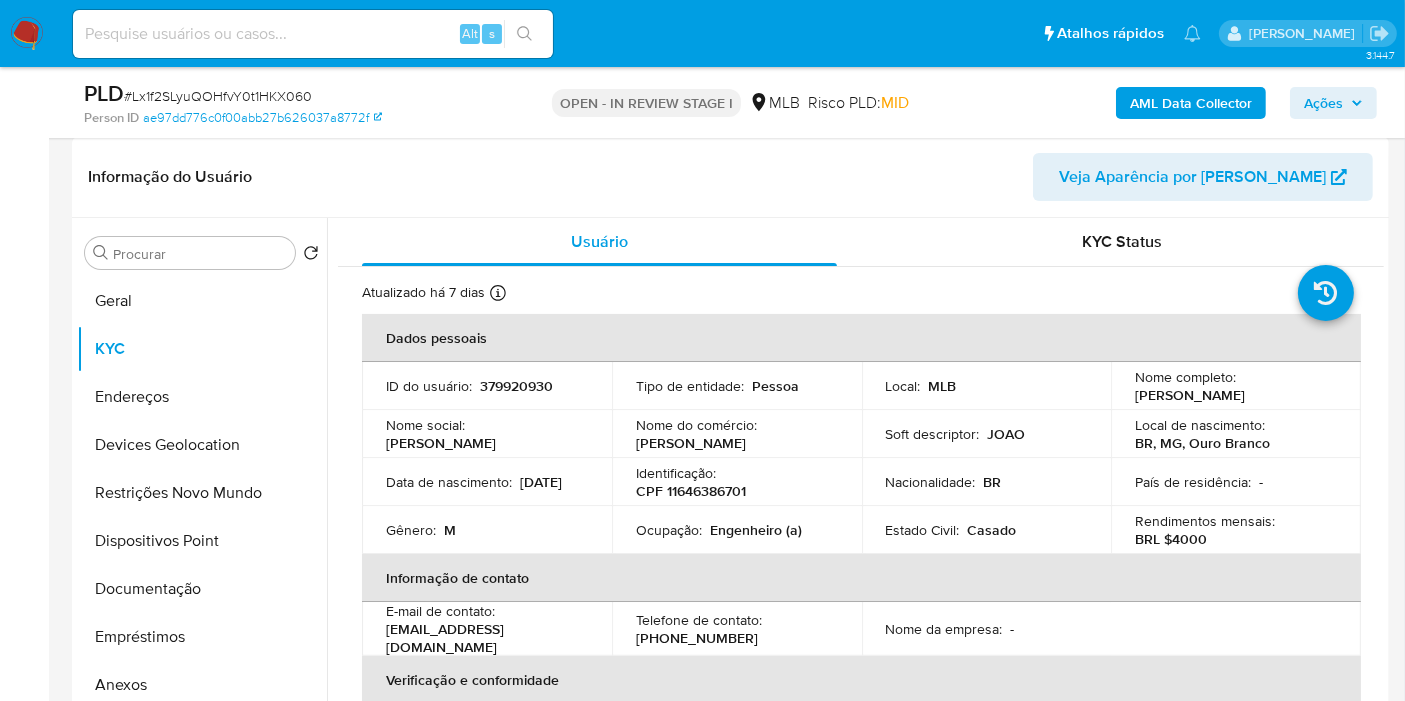 click on "CPF 11646386701" at bounding box center [691, 491] 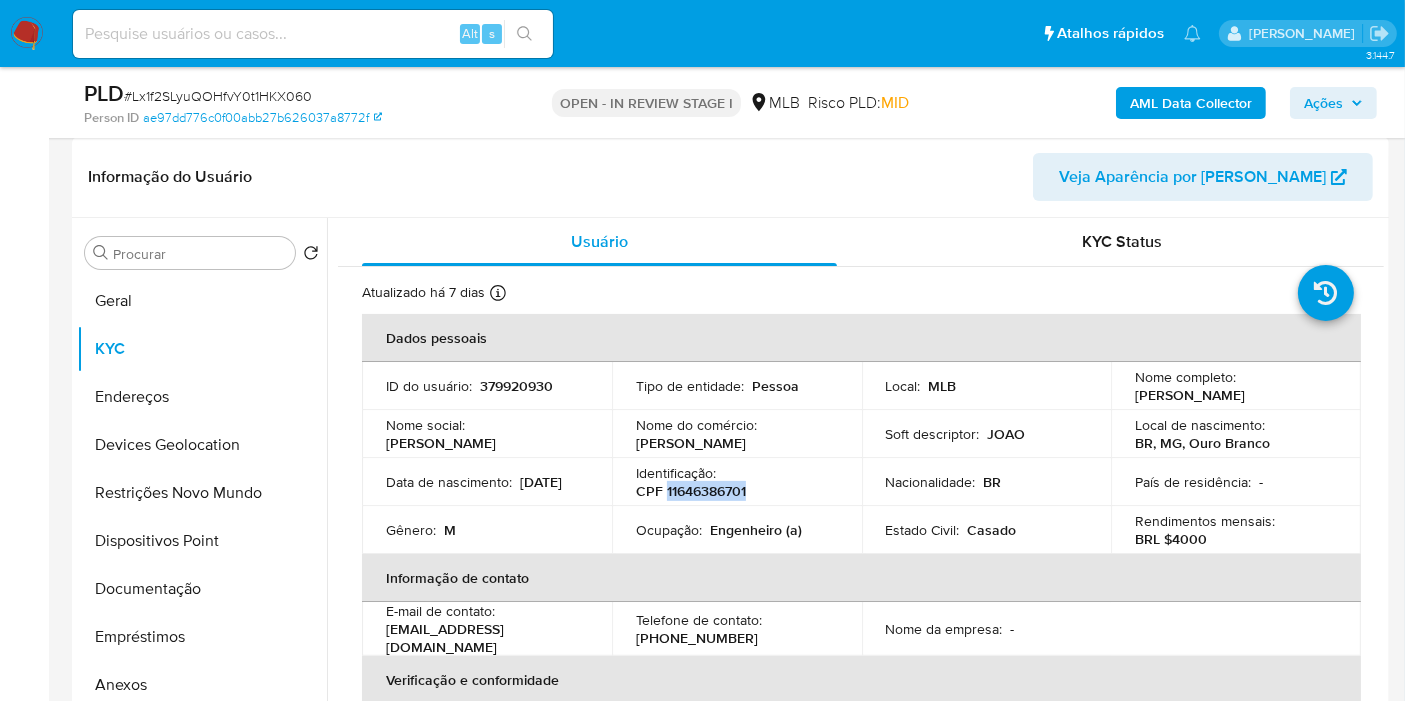 click on "CPF 11646386701" at bounding box center [691, 491] 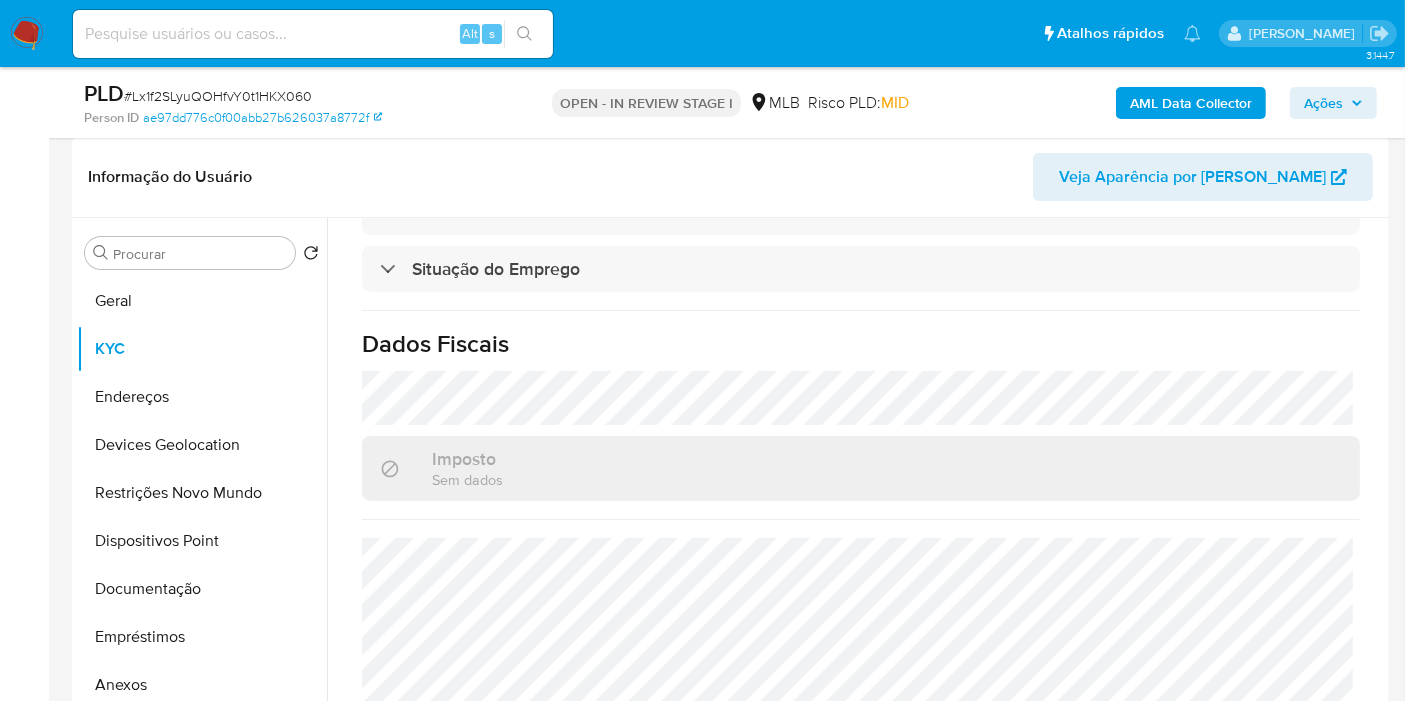 scroll, scrollTop: 908, scrollLeft: 0, axis: vertical 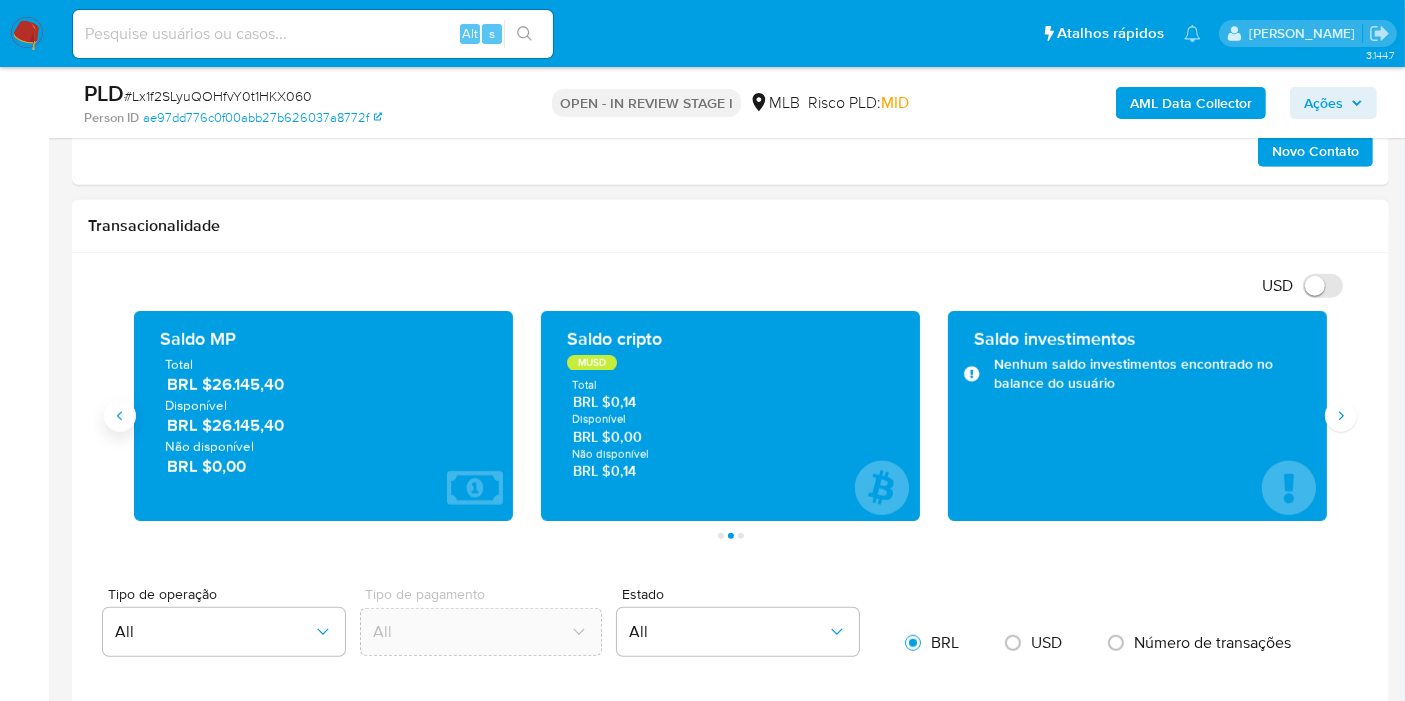 drag, startPoint x: 136, startPoint y: 400, endPoint x: 129, endPoint y: 412, distance: 13.892444 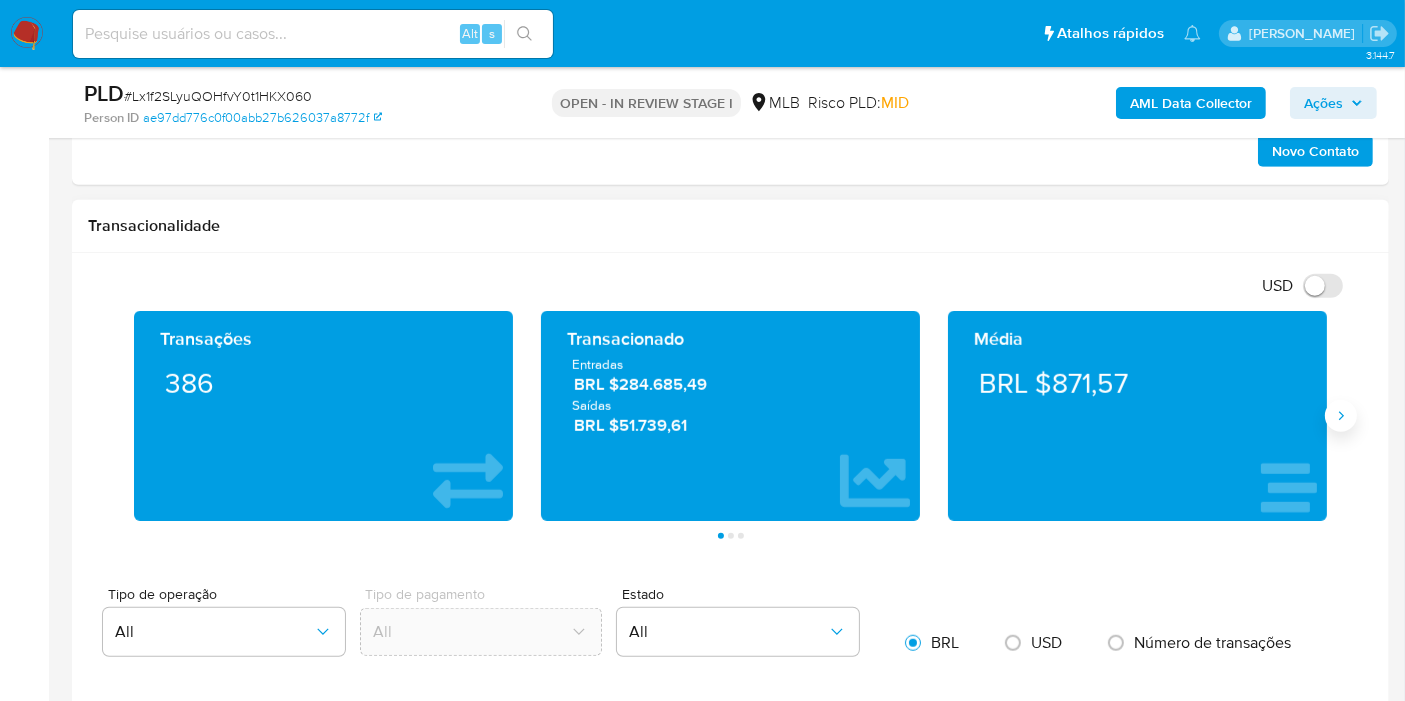 click 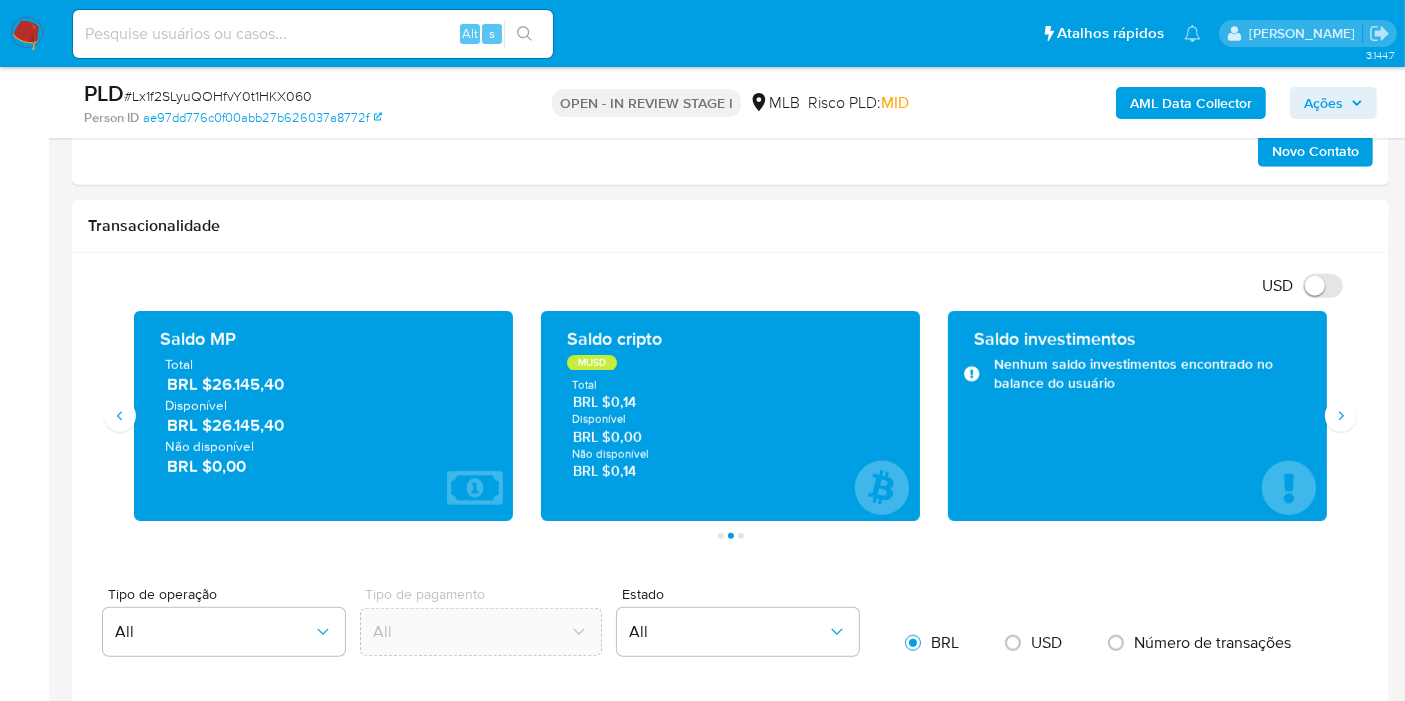 drag, startPoint x: 297, startPoint y: 424, endPoint x: 209, endPoint y: 418, distance: 88.20431 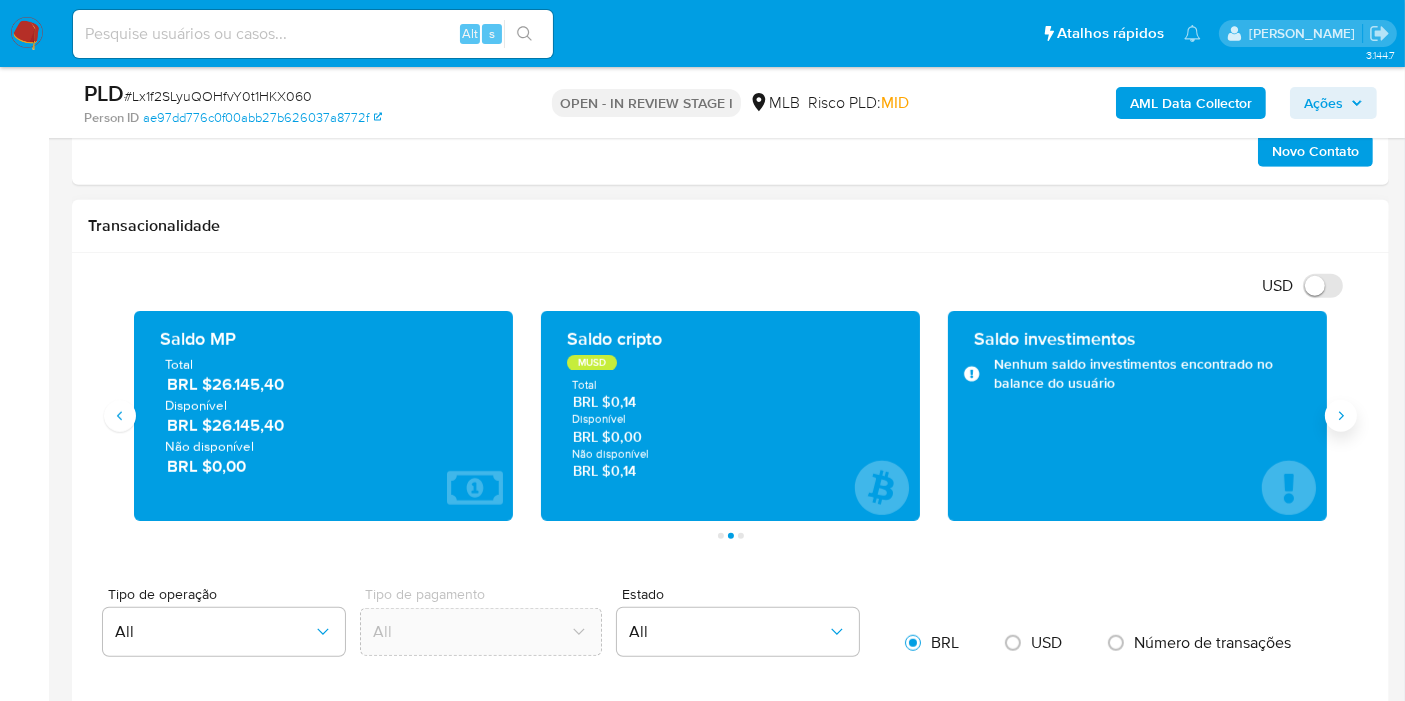 click at bounding box center (1341, 416) 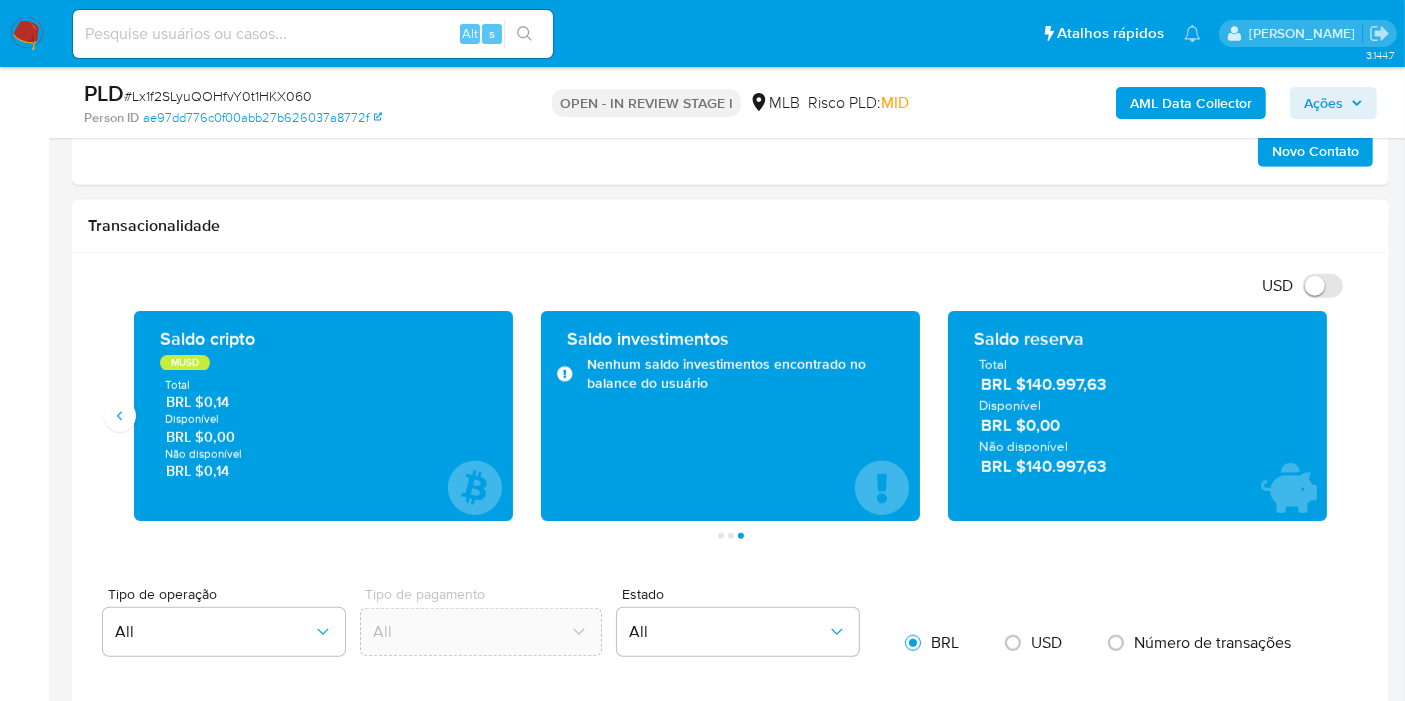 drag, startPoint x: 1110, startPoint y: 469, endPoint x: 1034, endPoint y: 462, distance: 76.321686 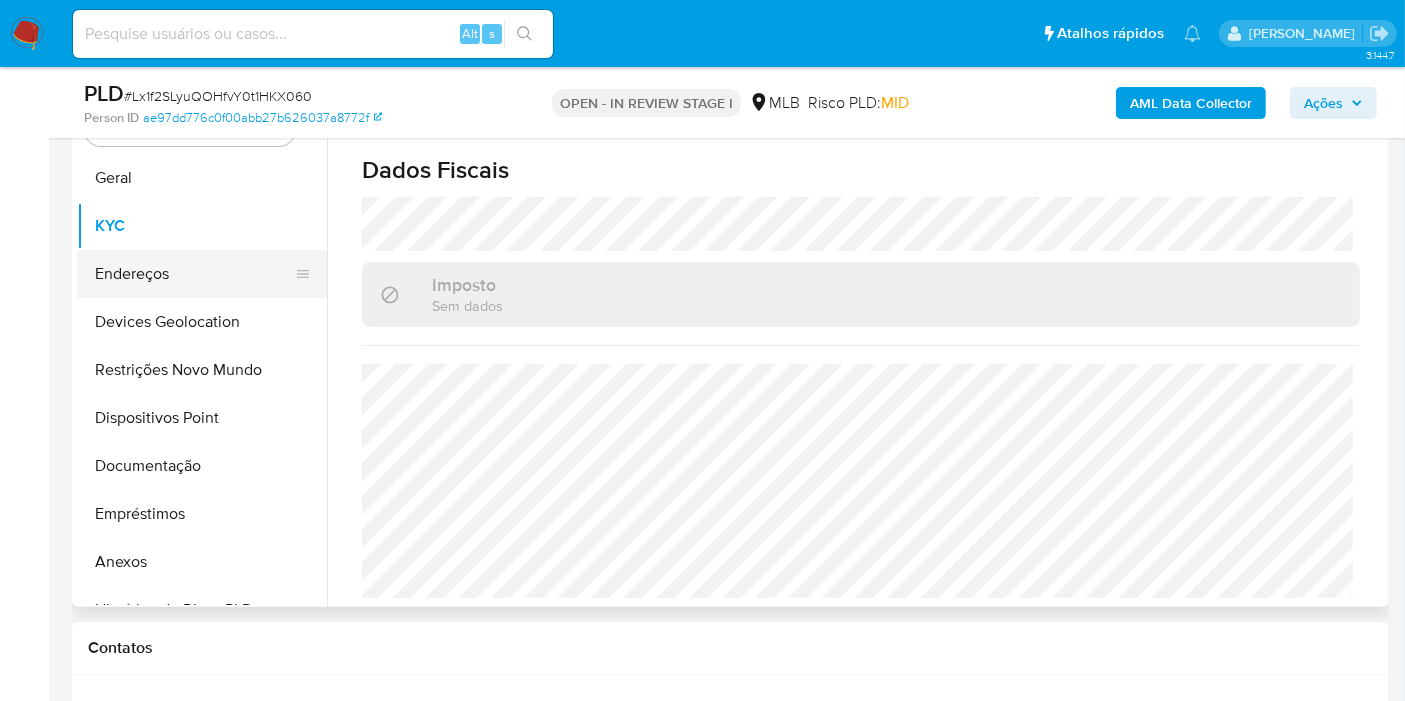 scroll, scrollTop: 333, scrollLeft: 0, axis: vertical 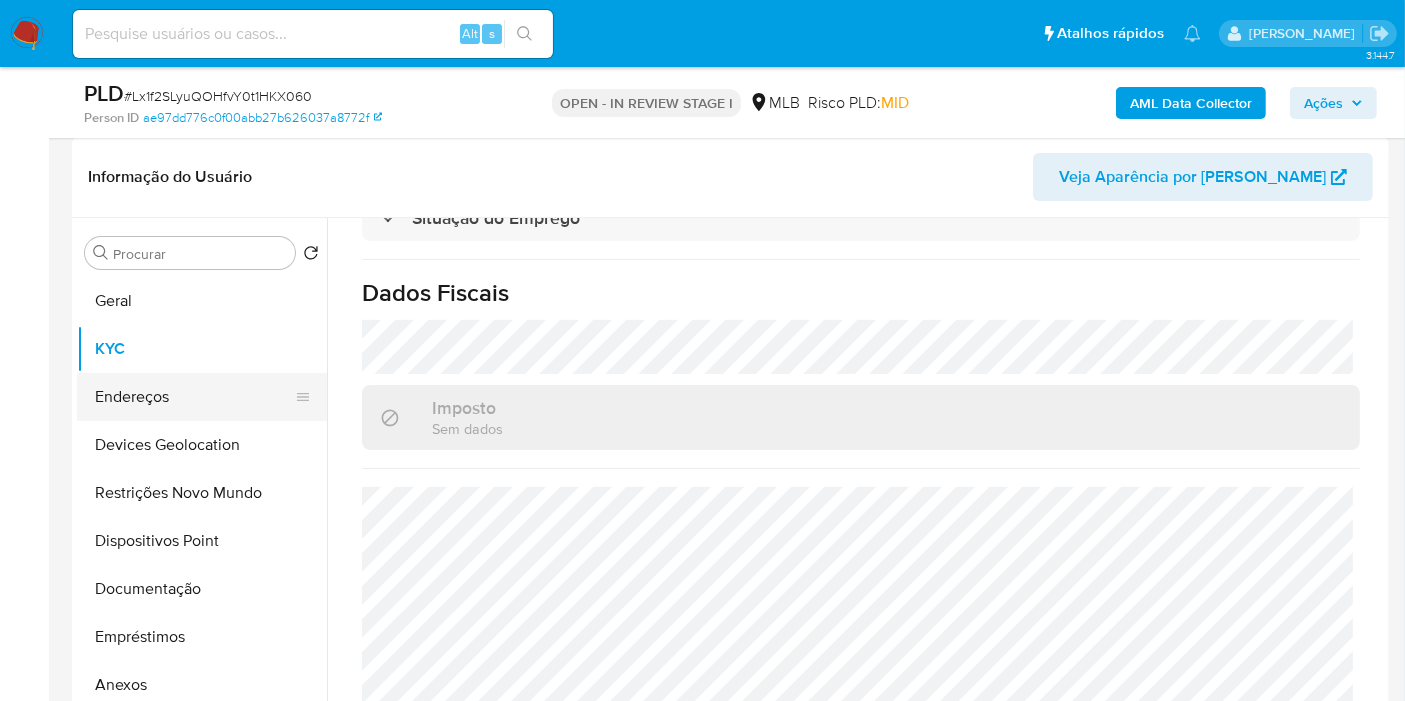click on "Endereços" at bounding box center [194, 397] 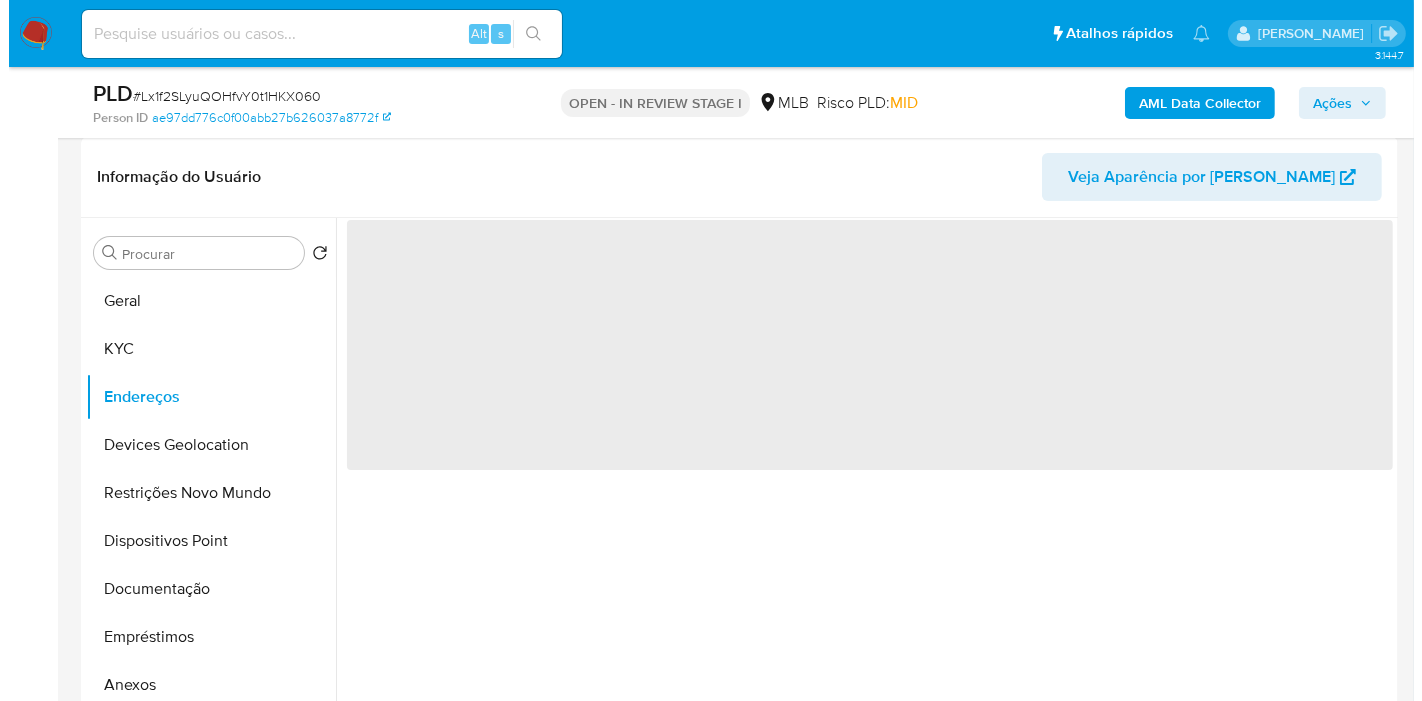 scroll, scrollTop: 0, scrollLeft: 0, axis: both 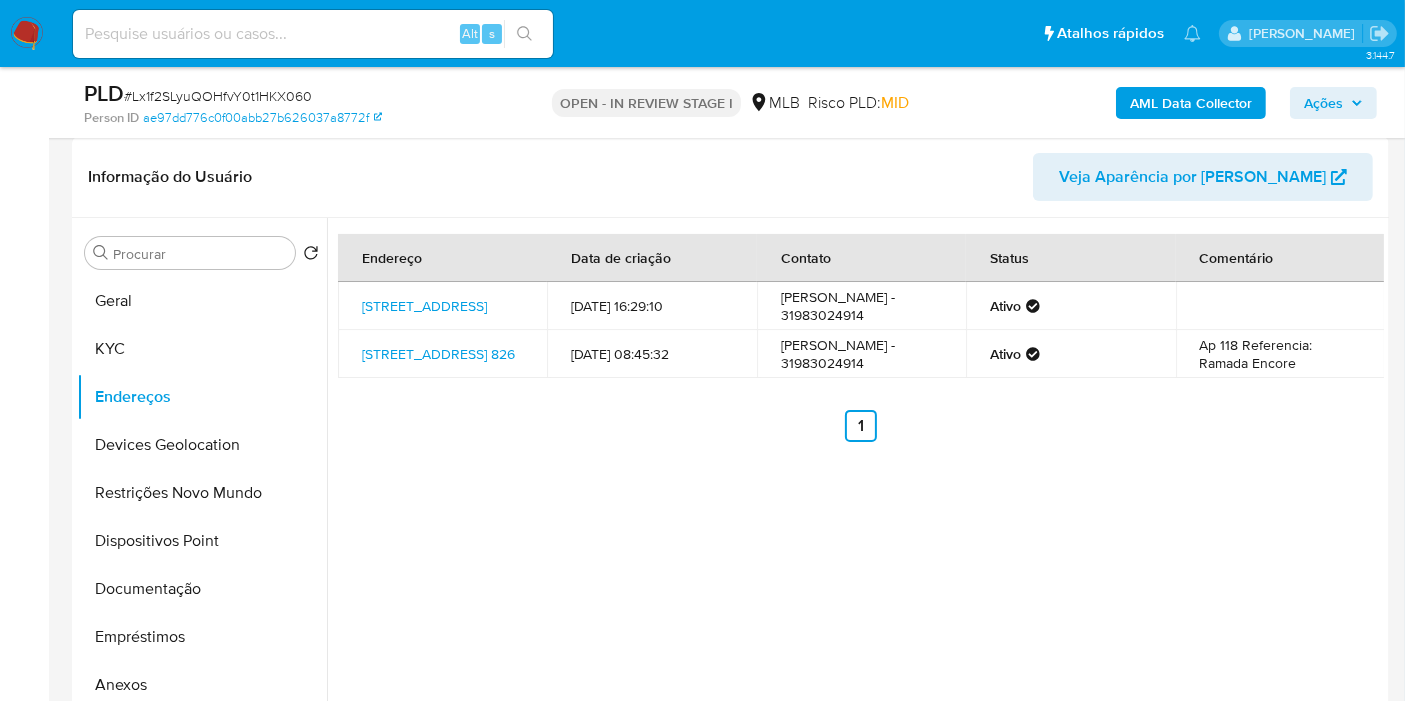 click on "AML Data Collector" at bounding box center [1191, 103] 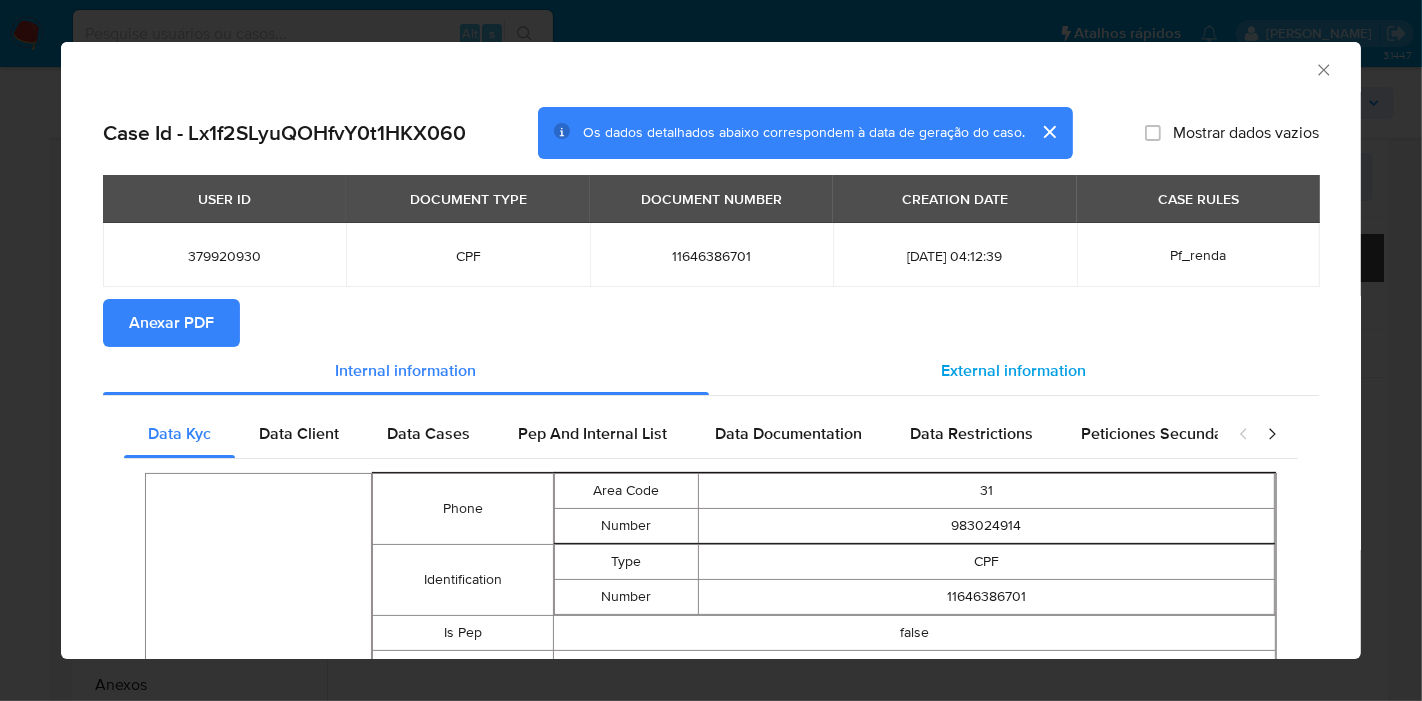 click on "External information" at bounding box center [1014, 371] 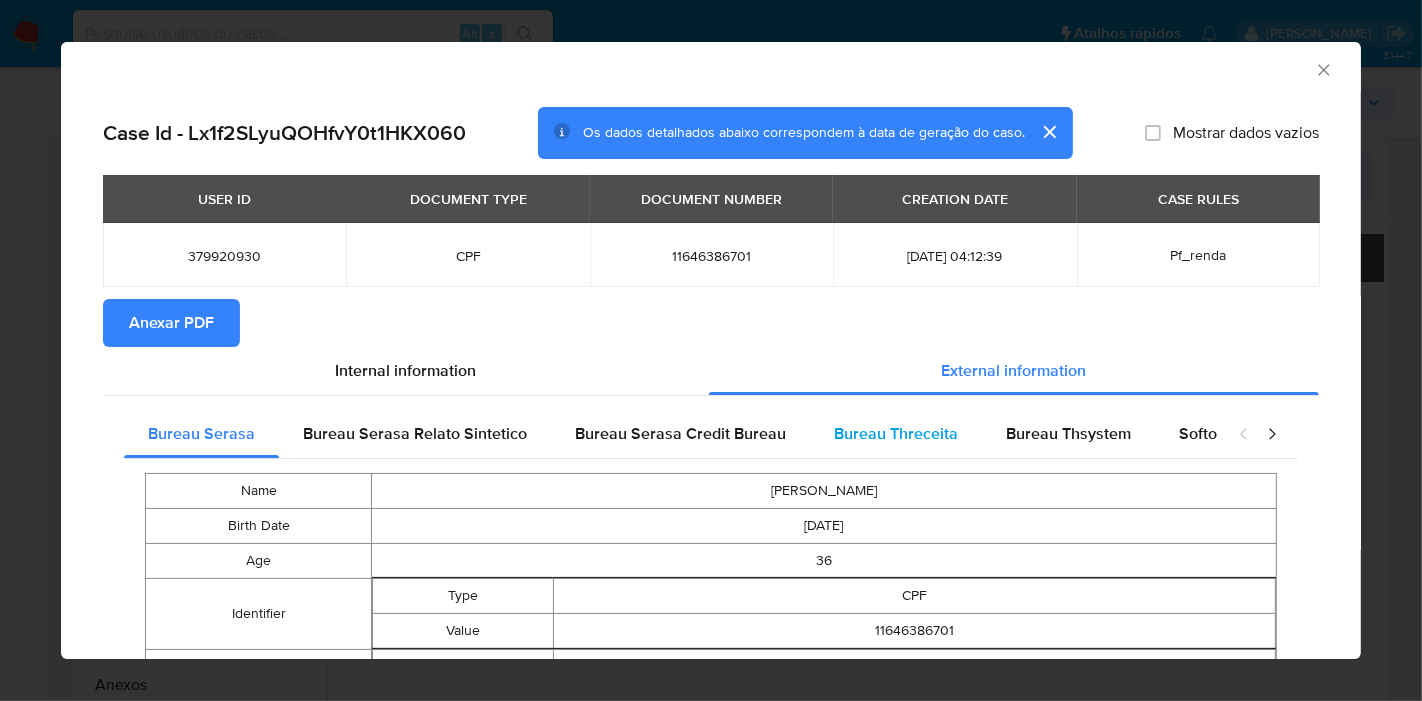 type 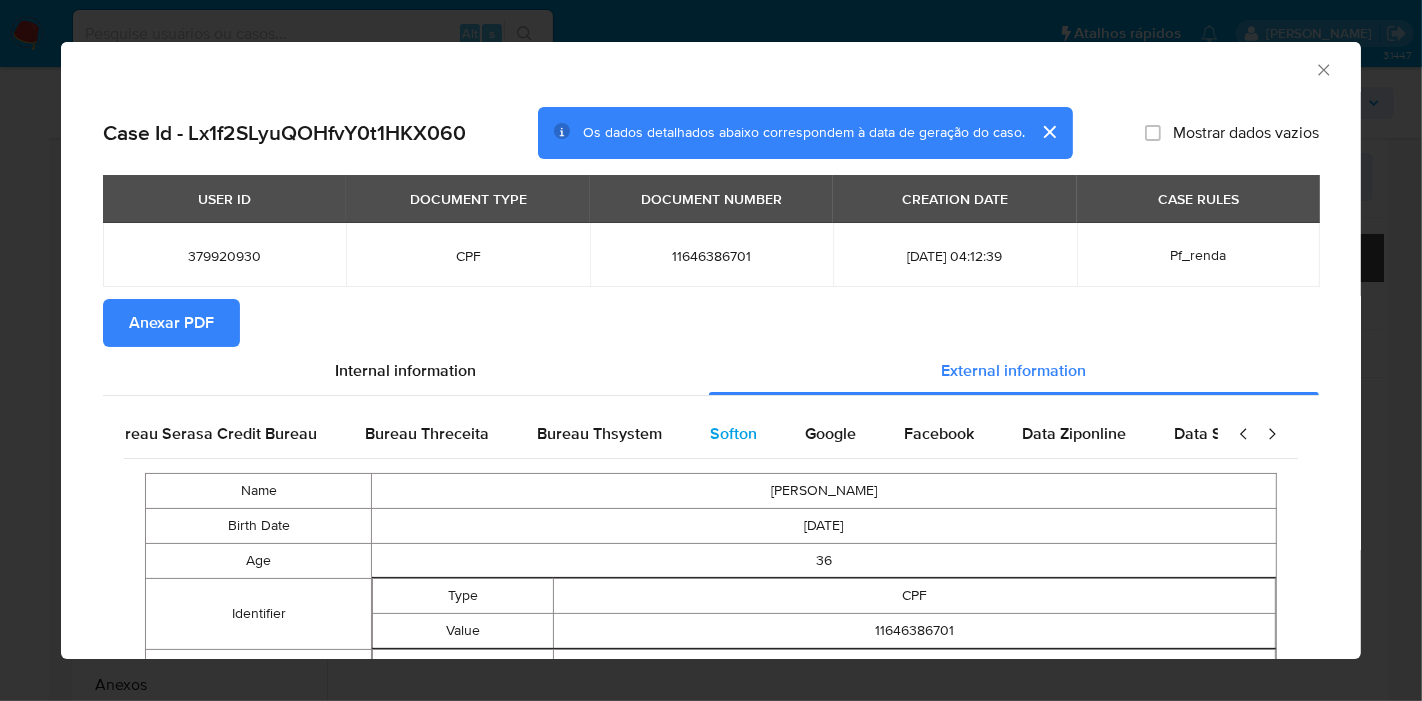 scroll, scrollTop: 0, scrollLeft: 676, axis: horizontal 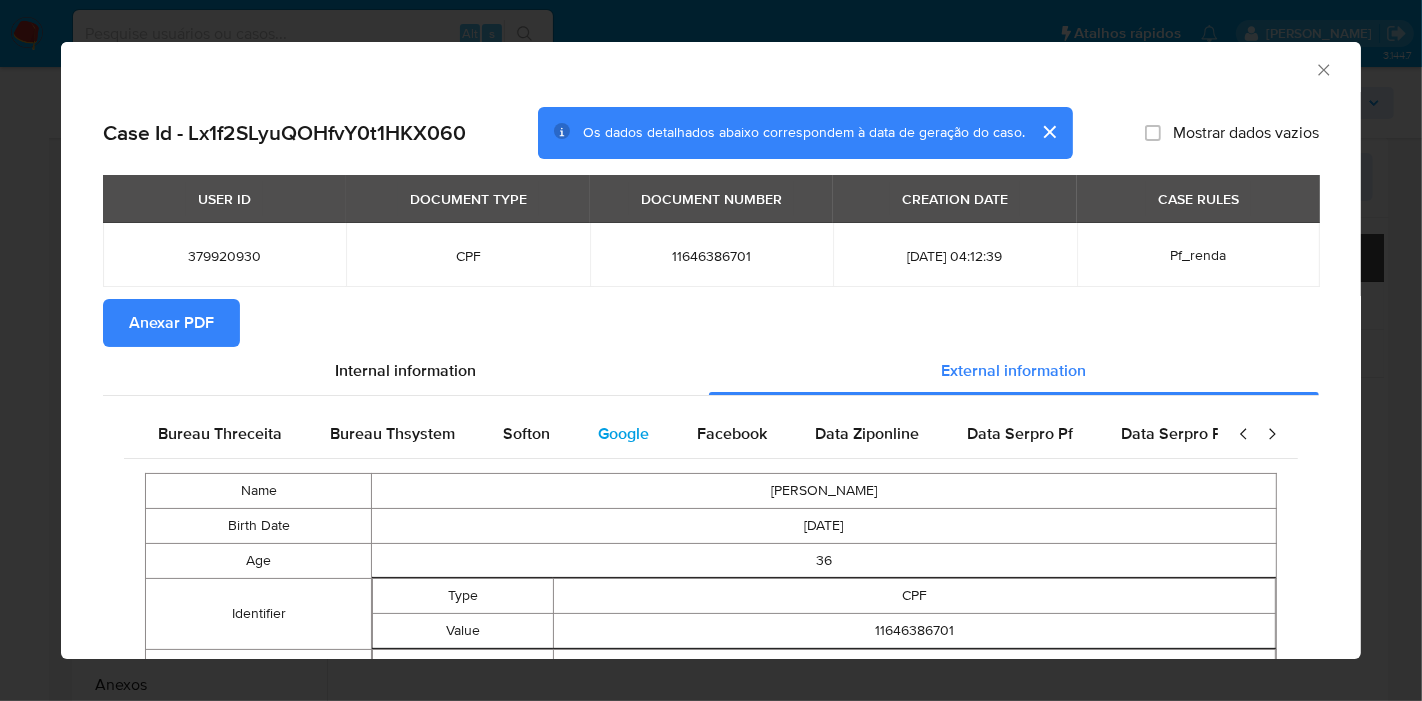 click on "Google" at bounding box center (623, 433) 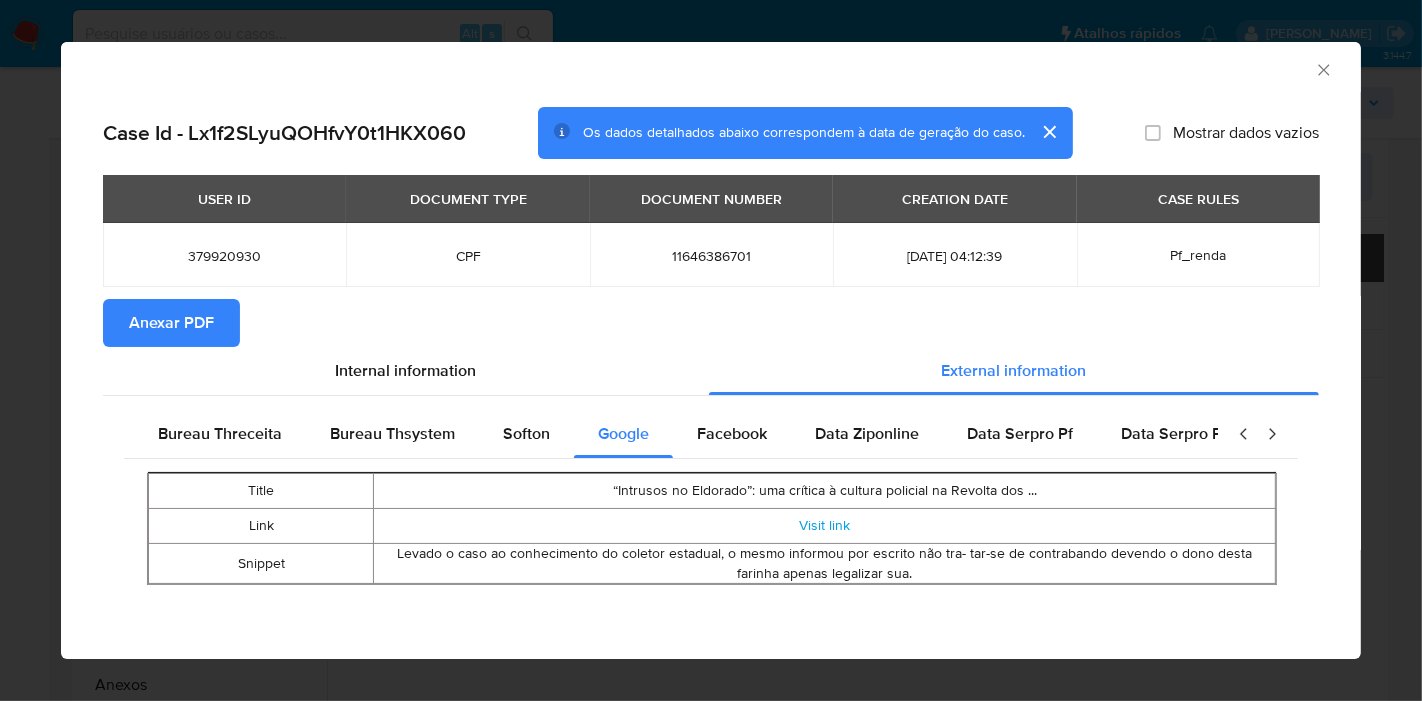 type 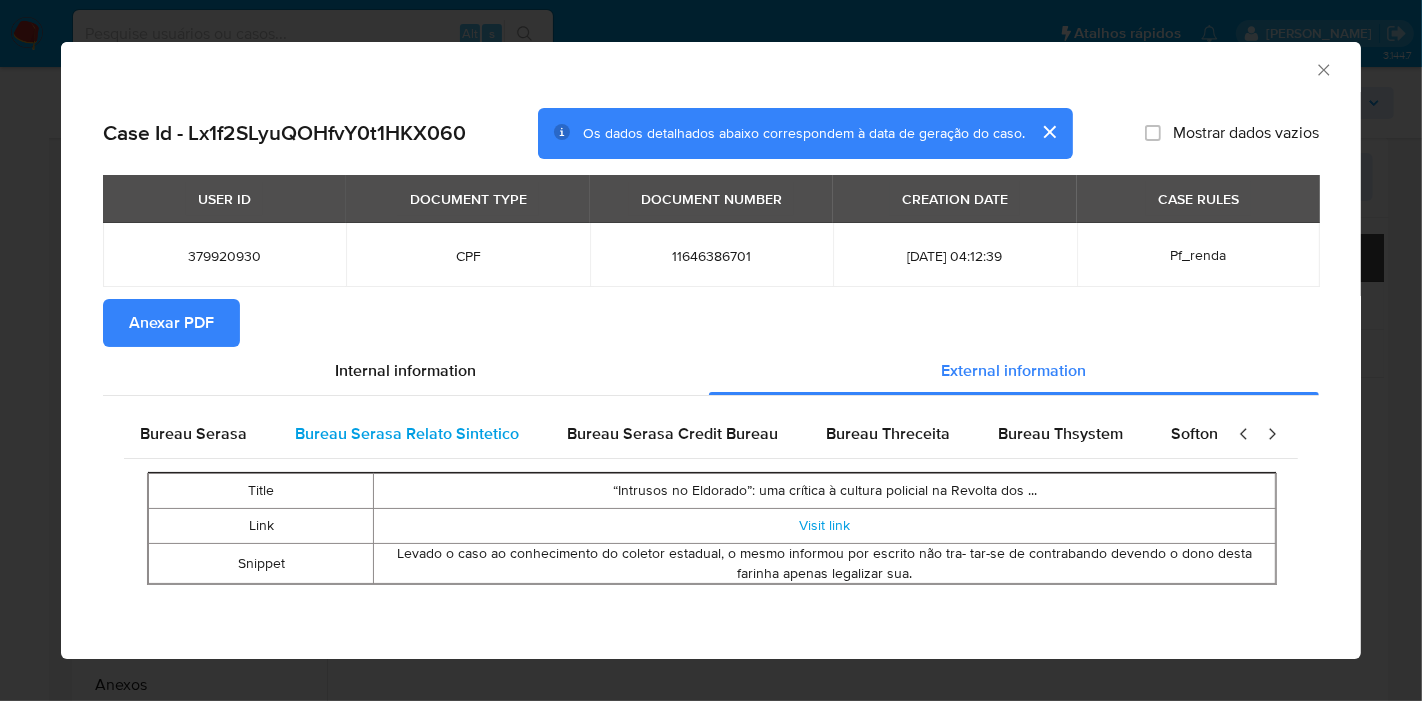 scroll, scrollTop: 0, scrollLeft: 0, axis: both 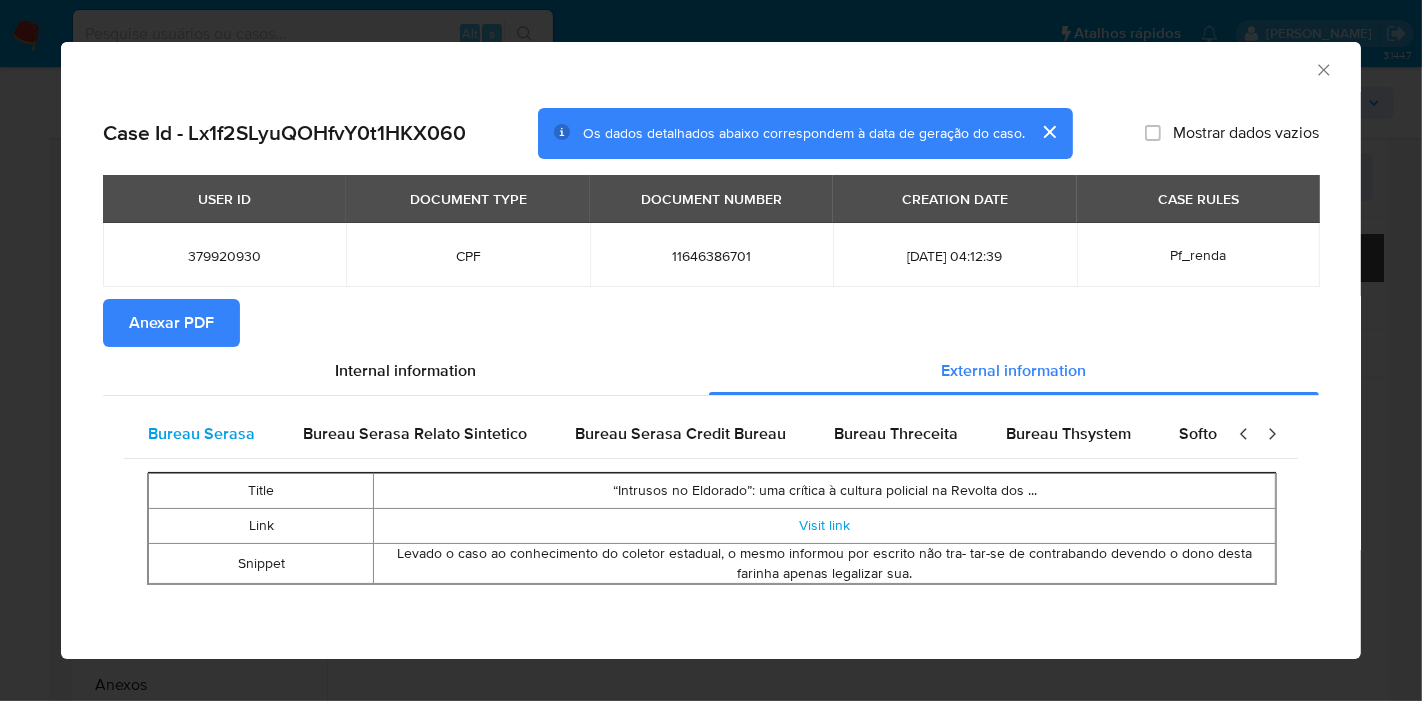 type 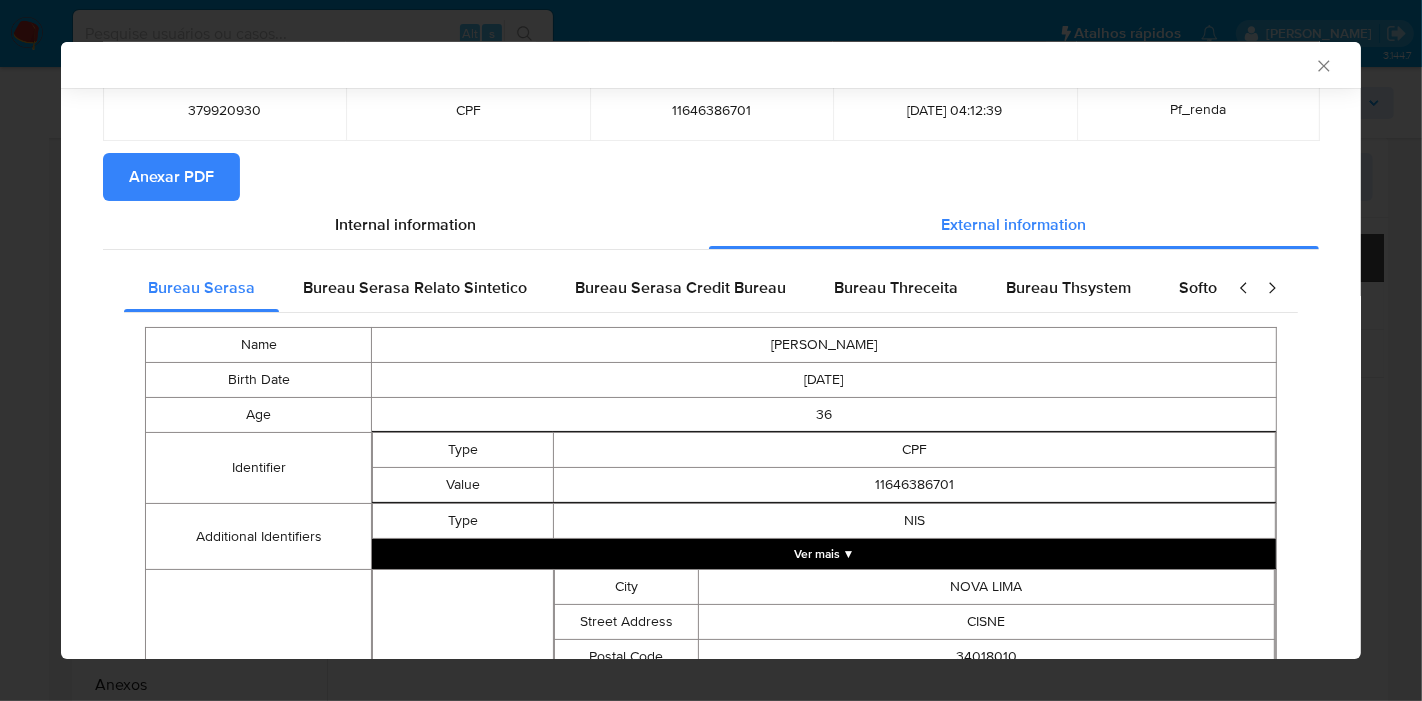 scroll, scrollTop: 107, scrollLeft: 0, axis: vertical 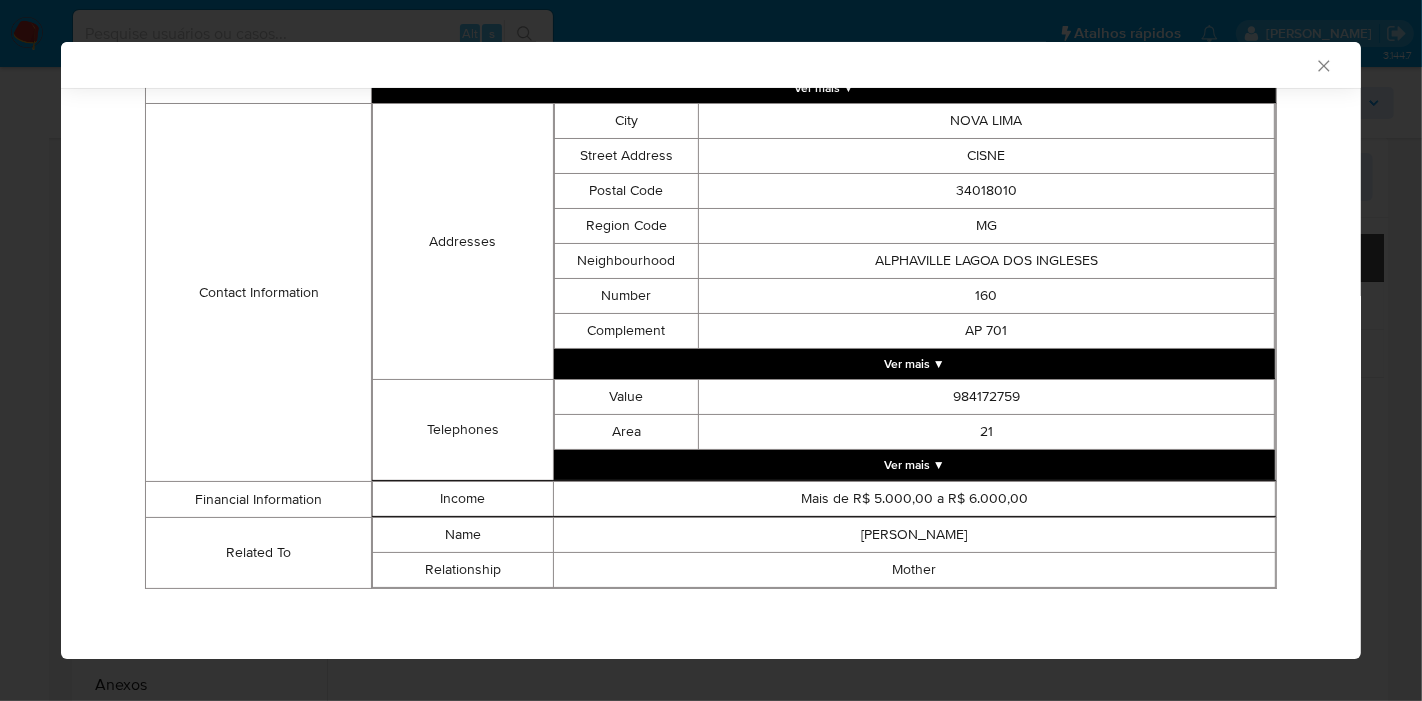 click on "MG" at bounding box center (986, 226) 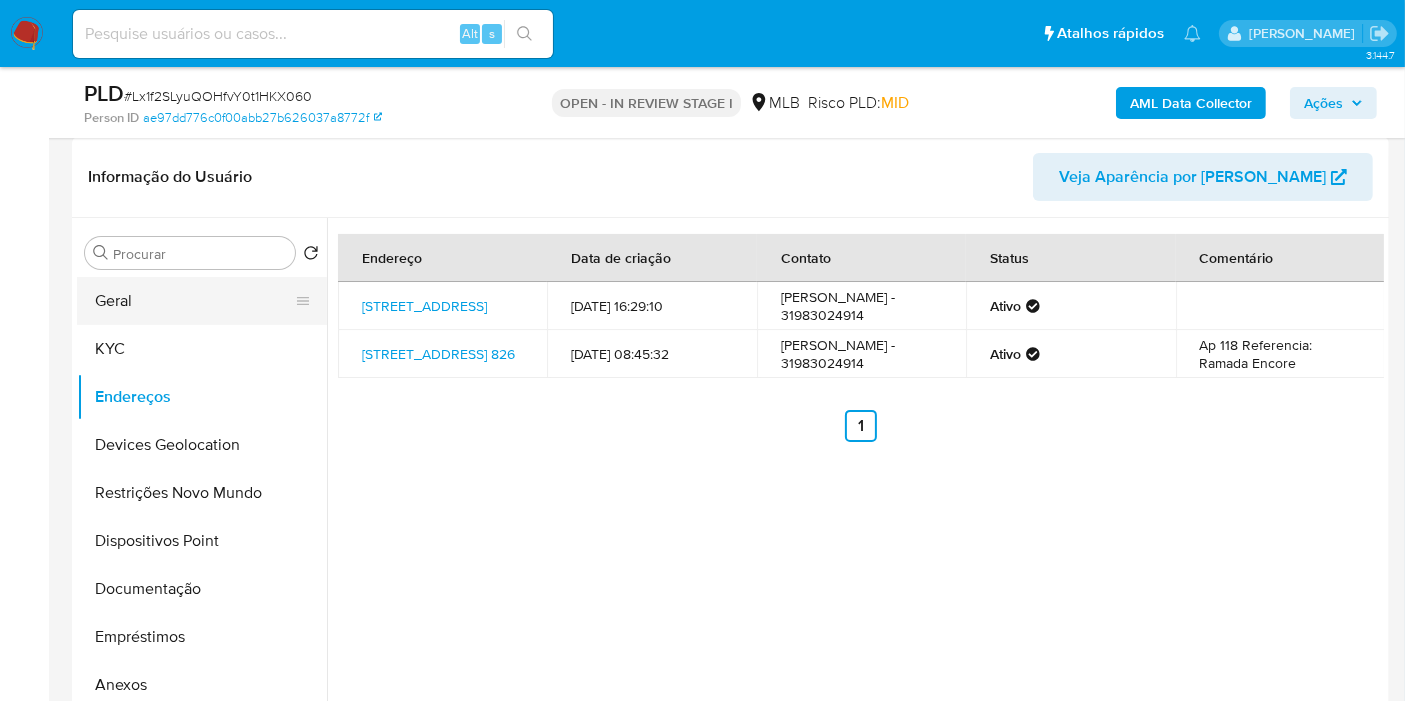 click on "Geral" at bounding box center [194, 301] 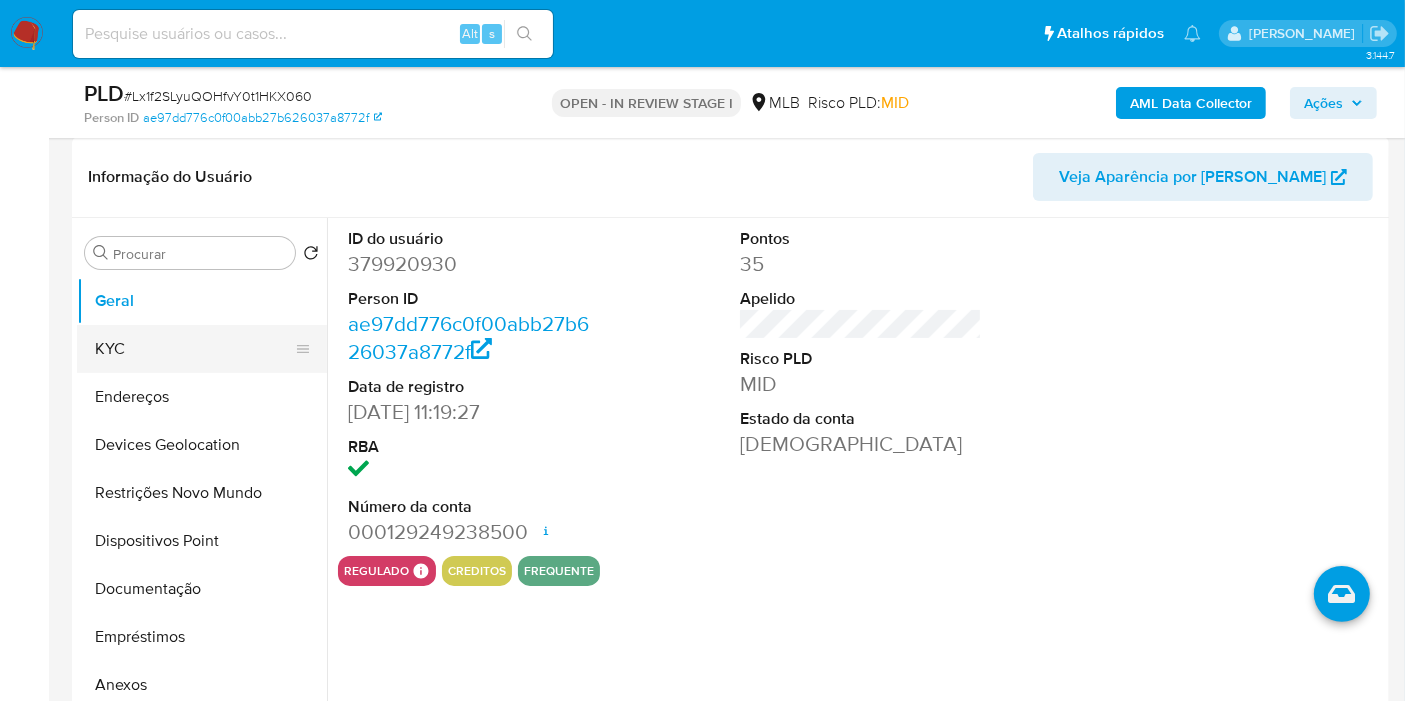 click on "KYC" at bounding box center [194, 349] 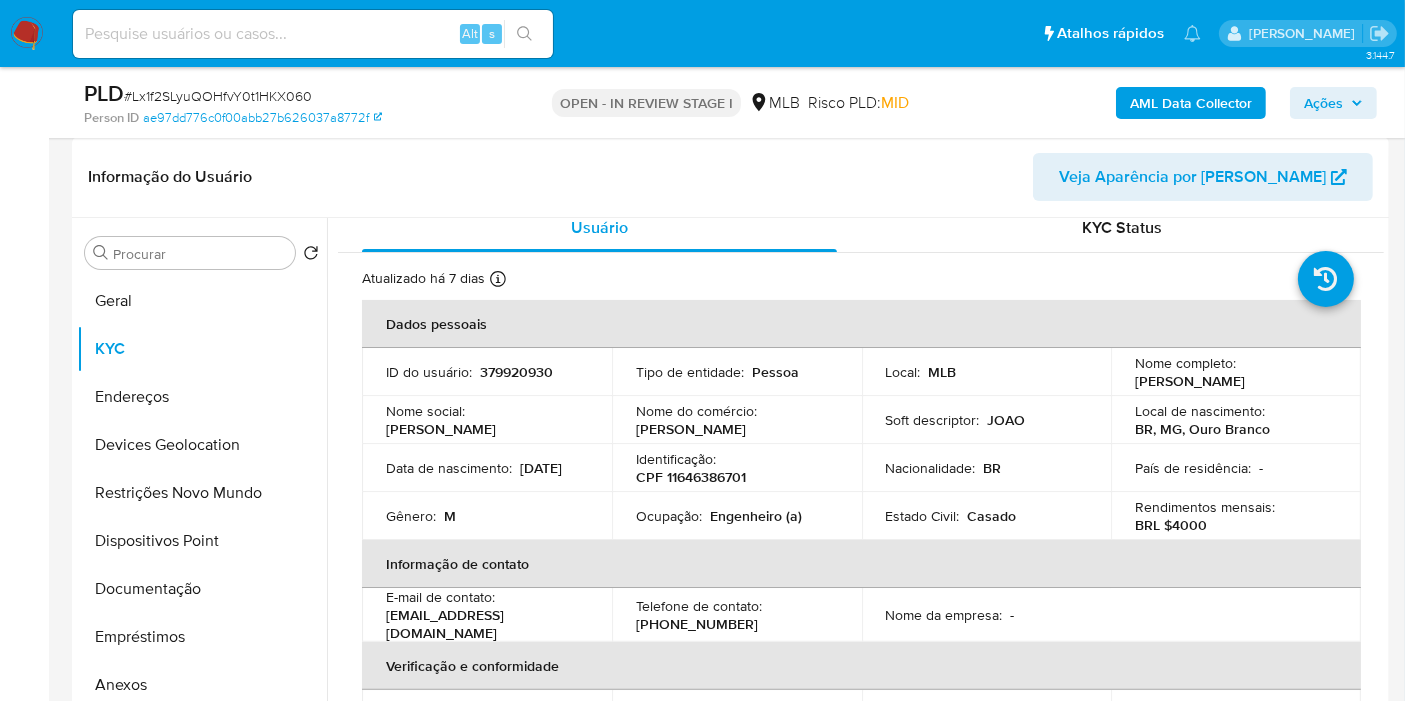 scroll, scrollTop: 20, scrollLeft: 0, axis: vertical 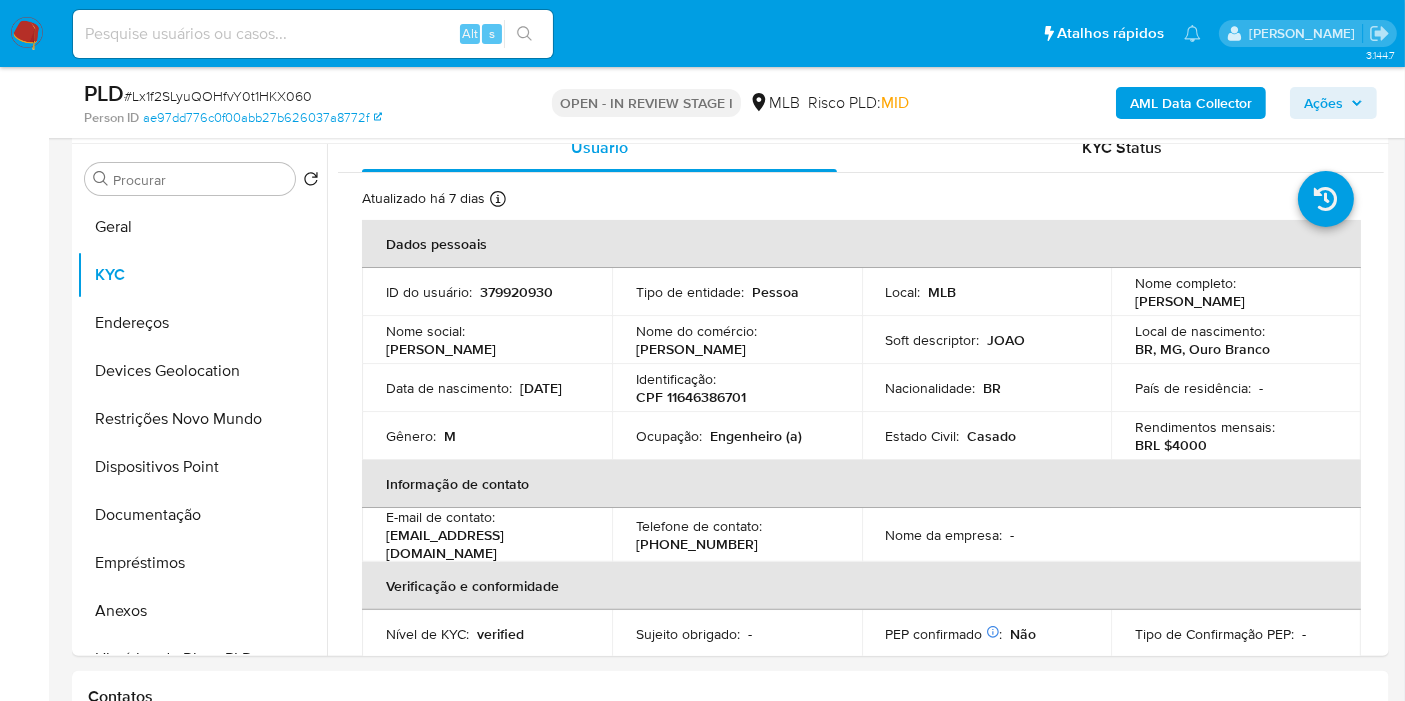 type 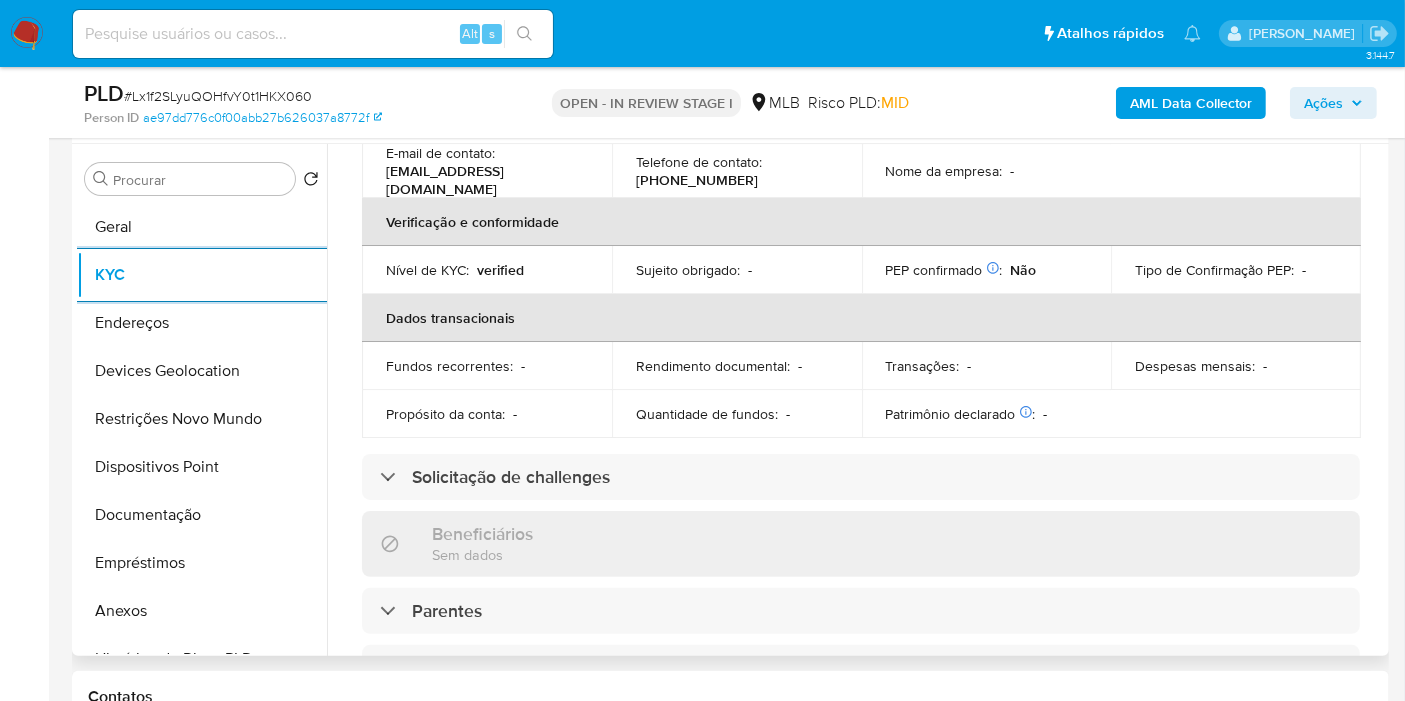 scroll, scrollTop: 465, scrollLeft: 0, axis: vertical 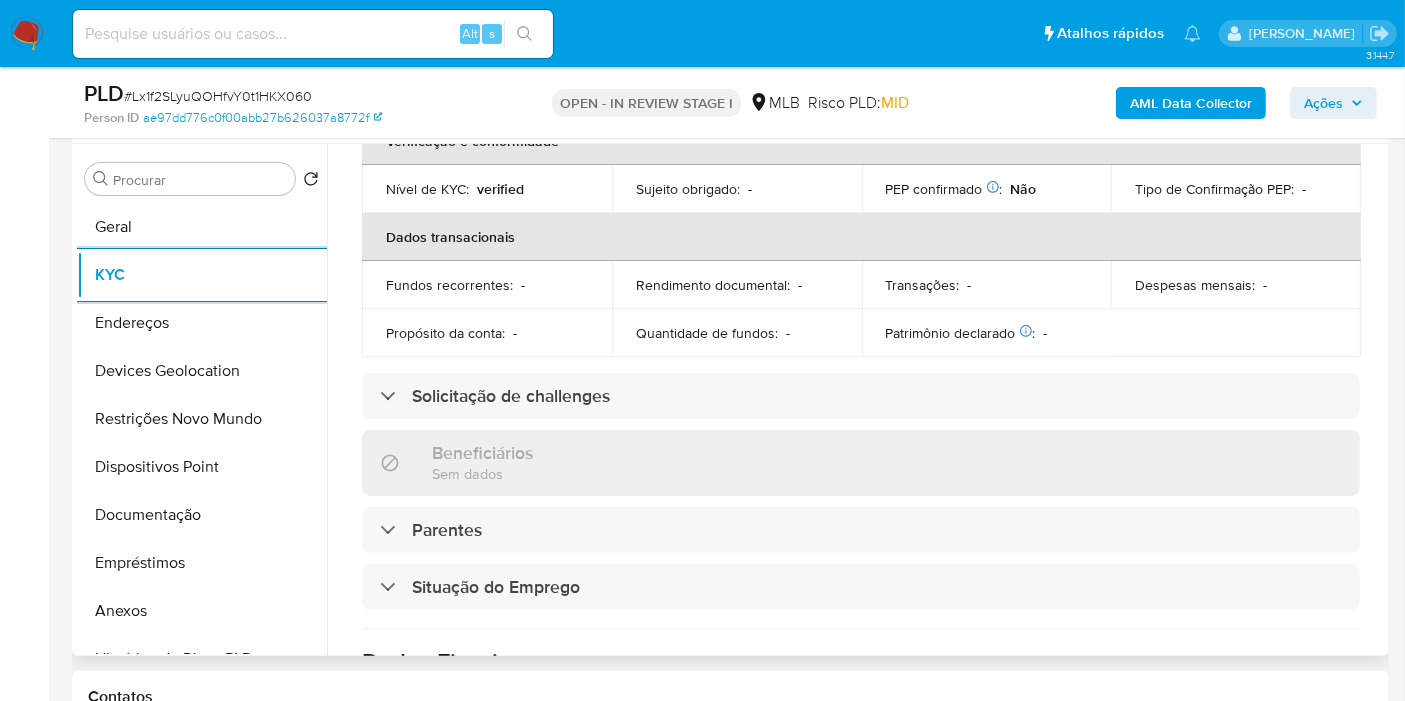drag, startPoint x: 665, startPoint y: 220, endPoint x: 684, endPoint y: 4, distance: 216.83405 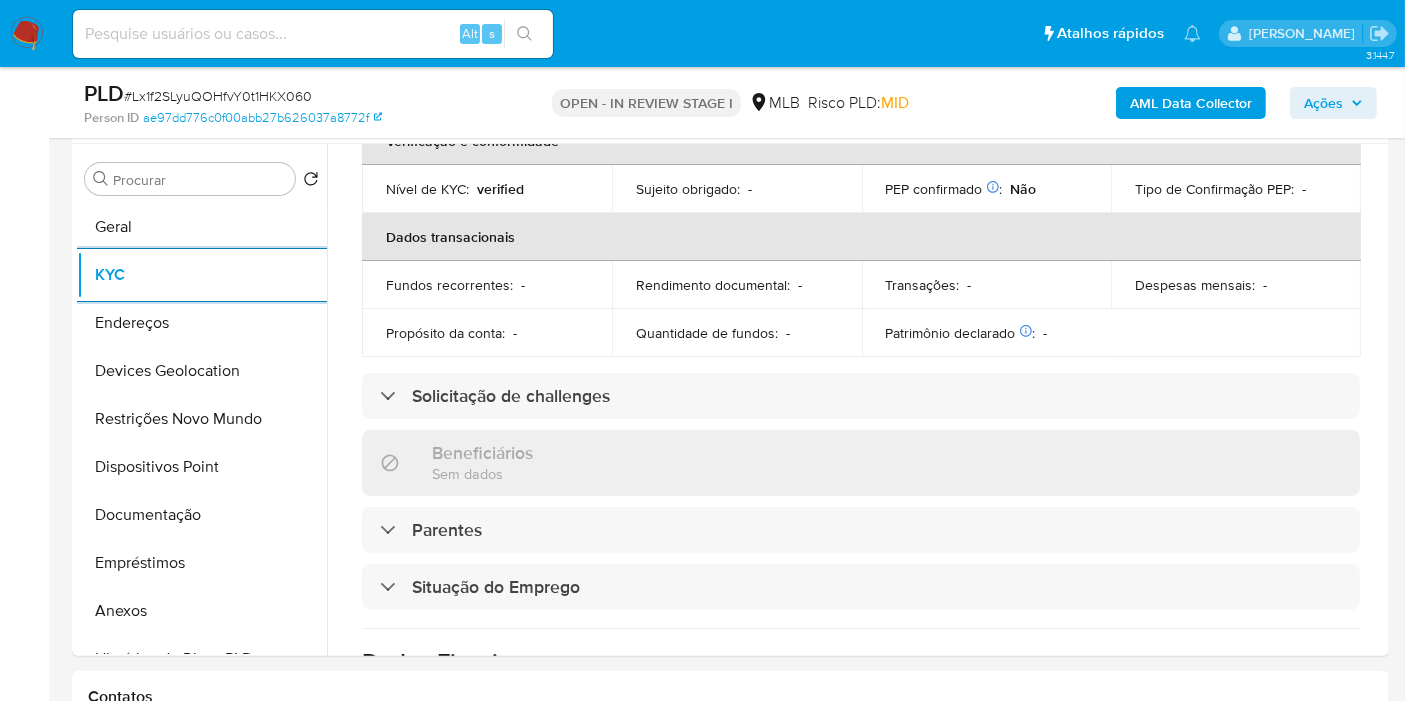 click on "Dados transacionais" at bounding box center [861, 237] 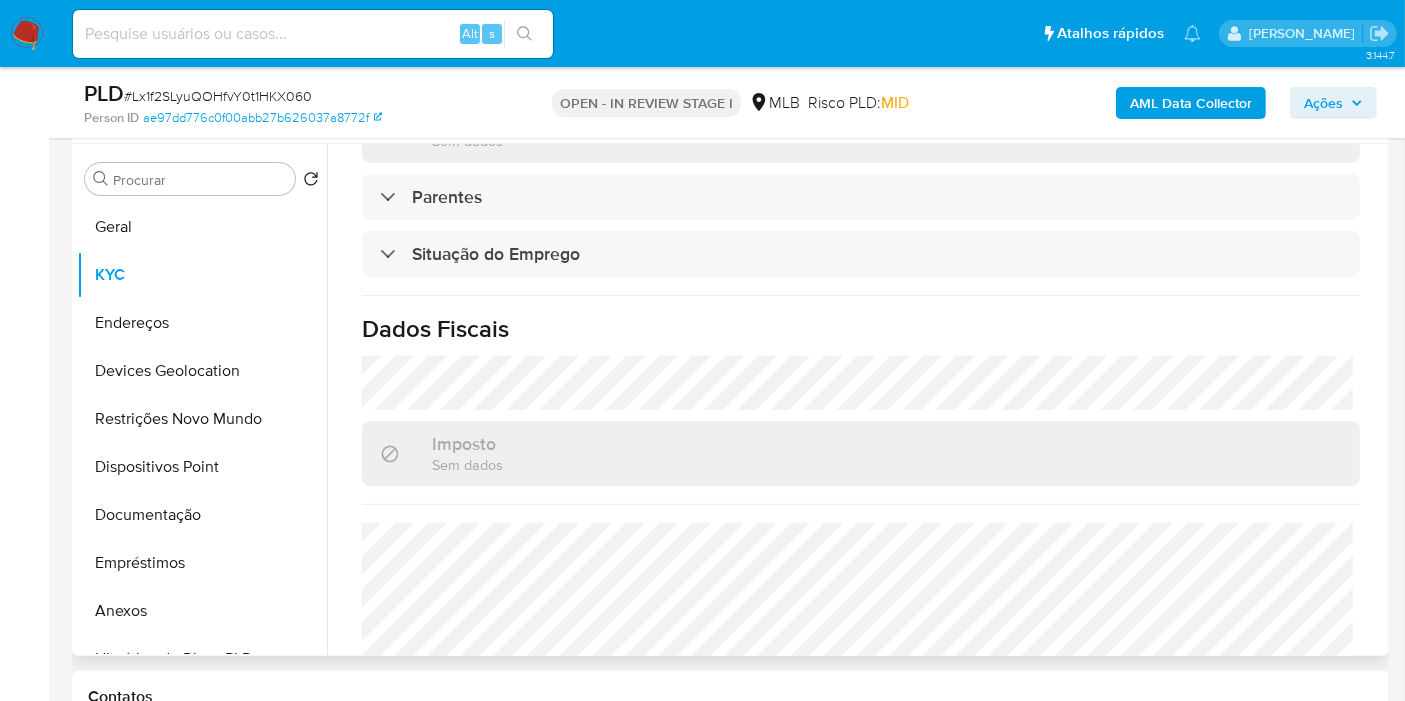 scroll, scrollTop: 908, scrollLeft: 0, axis: vertical 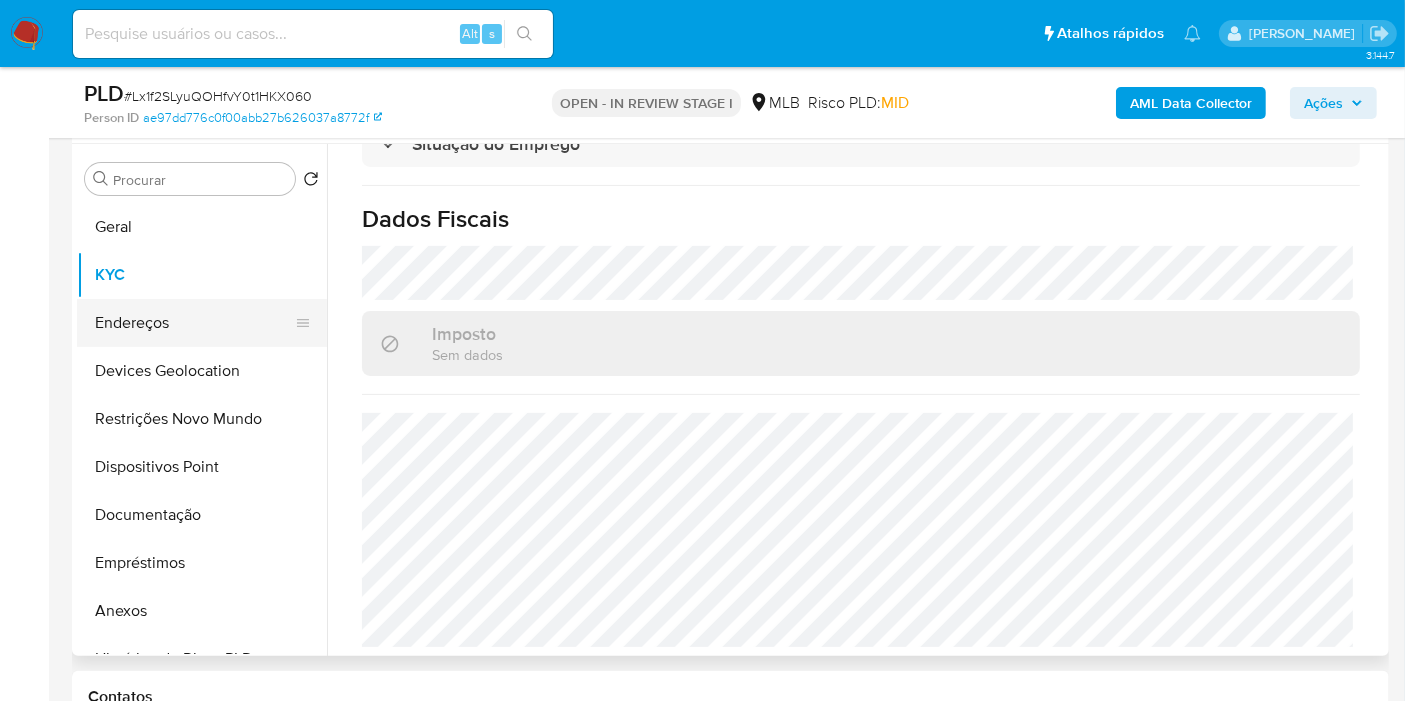 click on "Endereços" at bounding box center (194, 323) 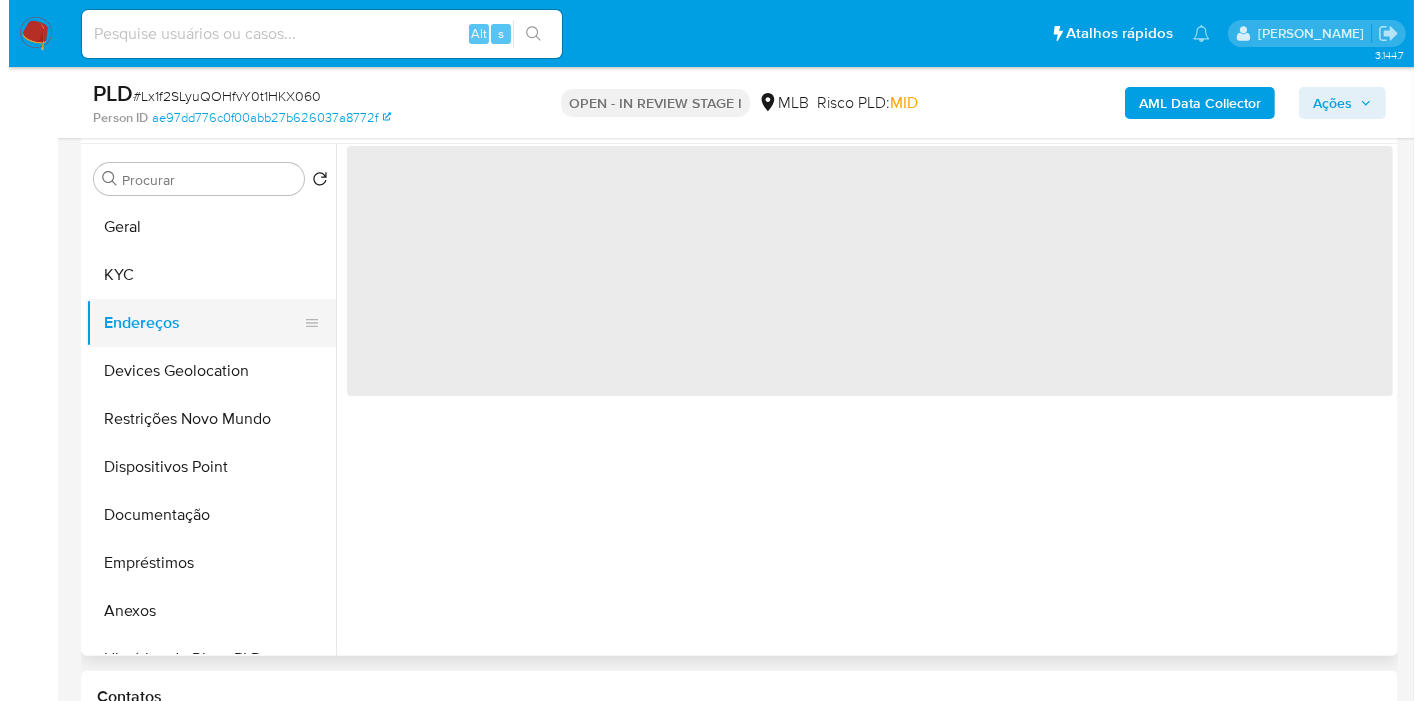 scroll, scrollTop: 0, scrollLeft: 0, axis: both 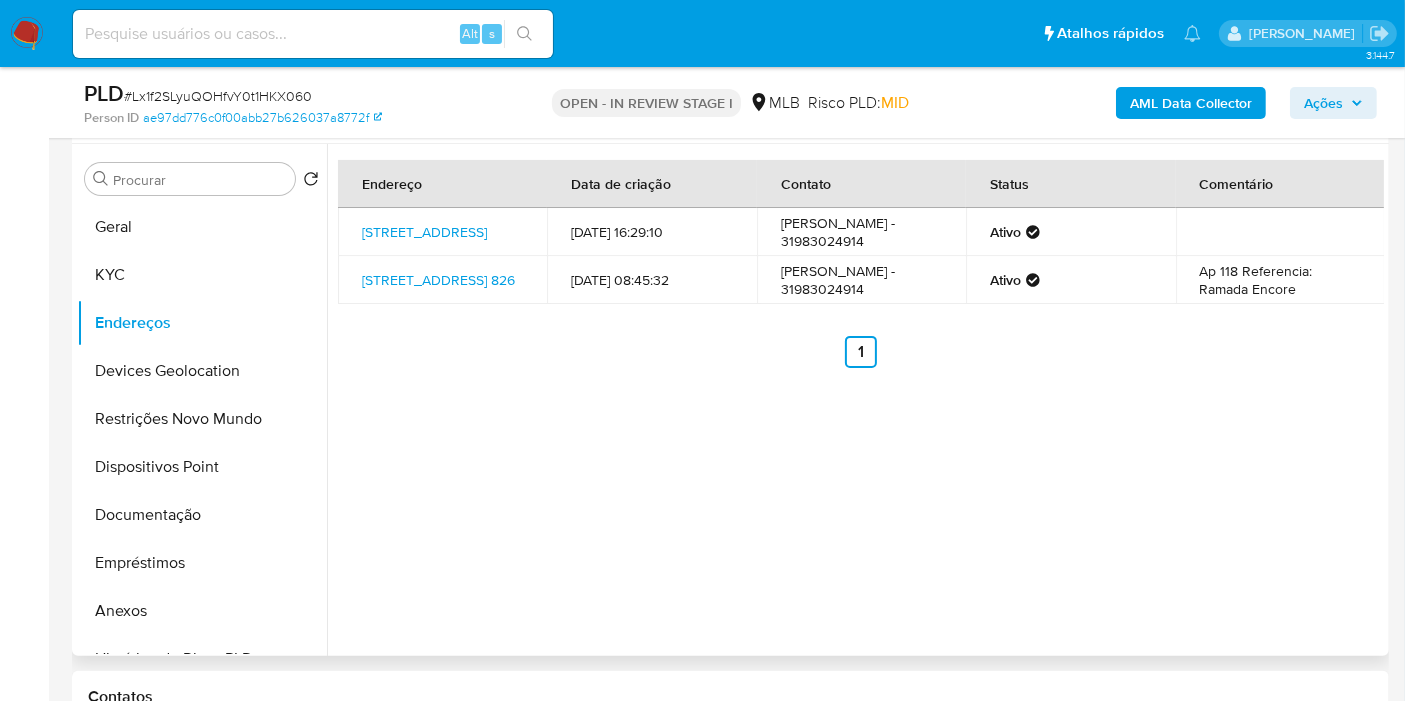type 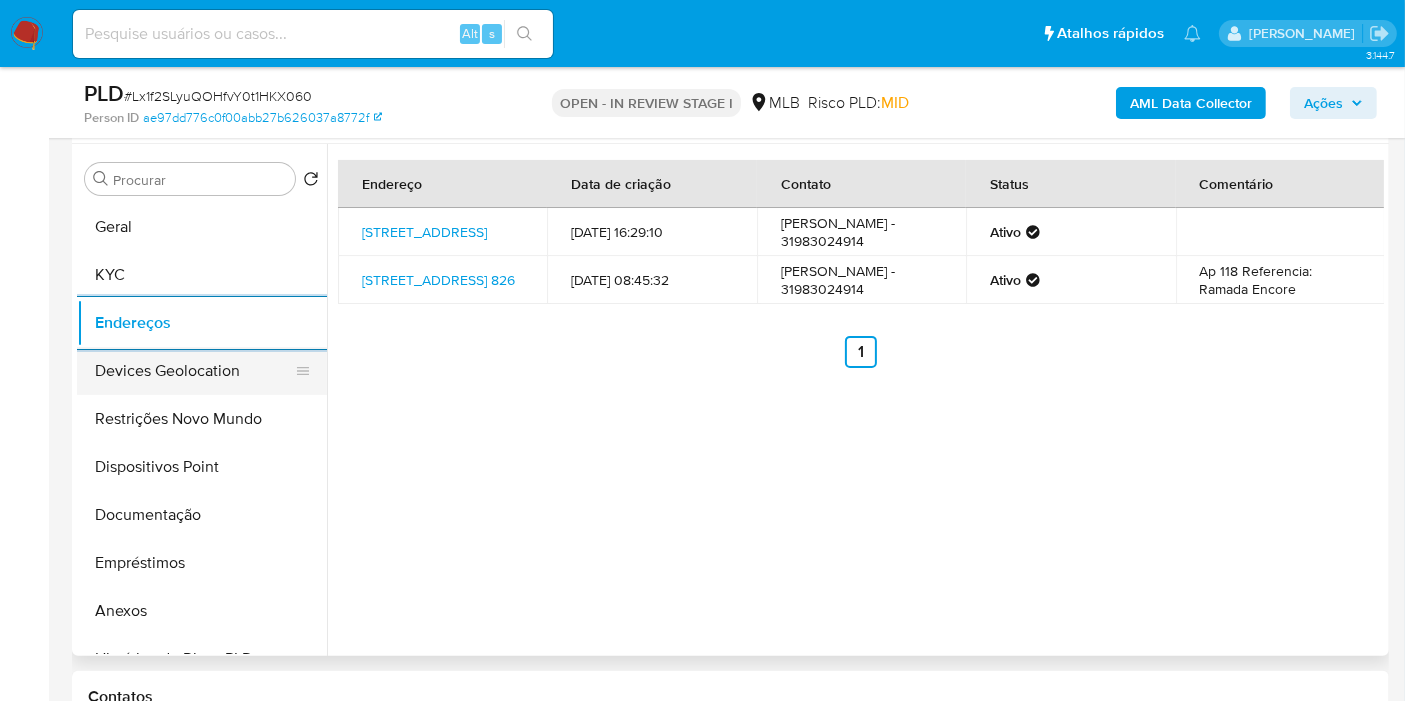 click on "Devices Geolocation" at bounding box center [194, 371] 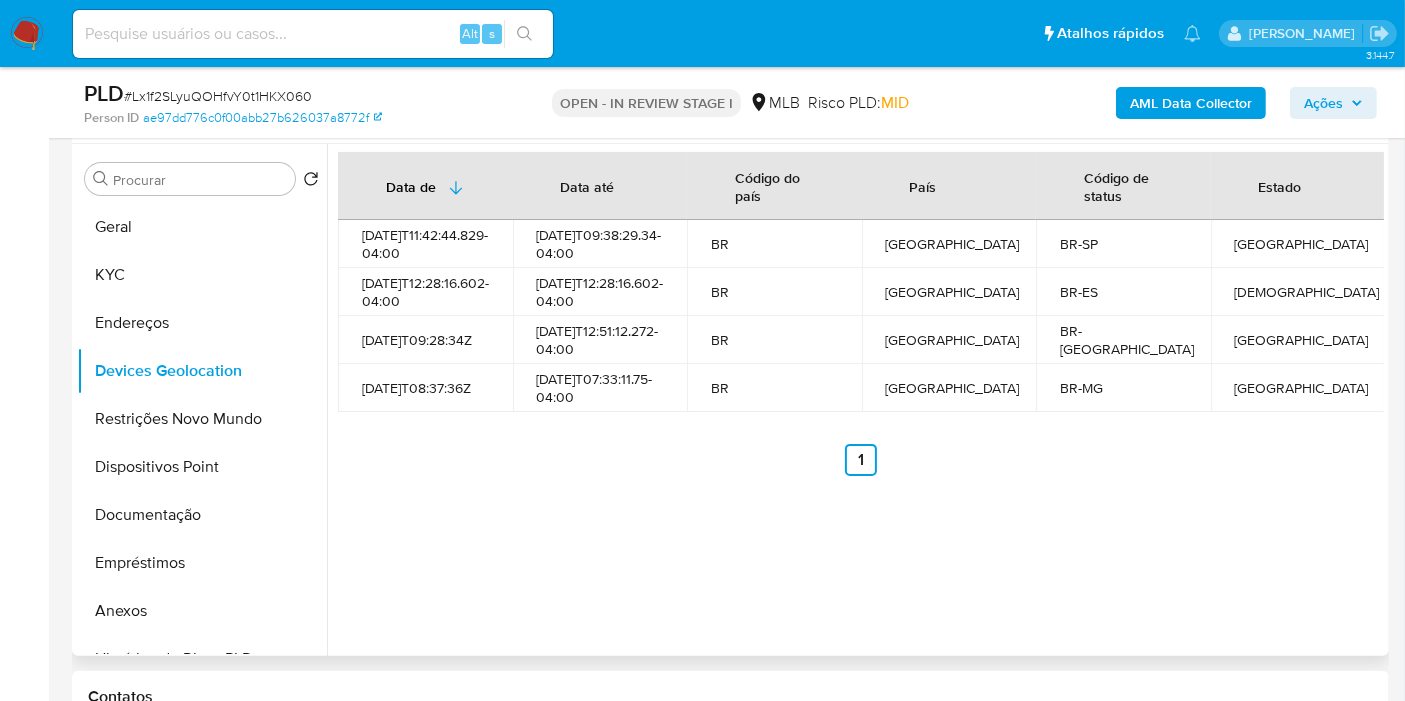 type 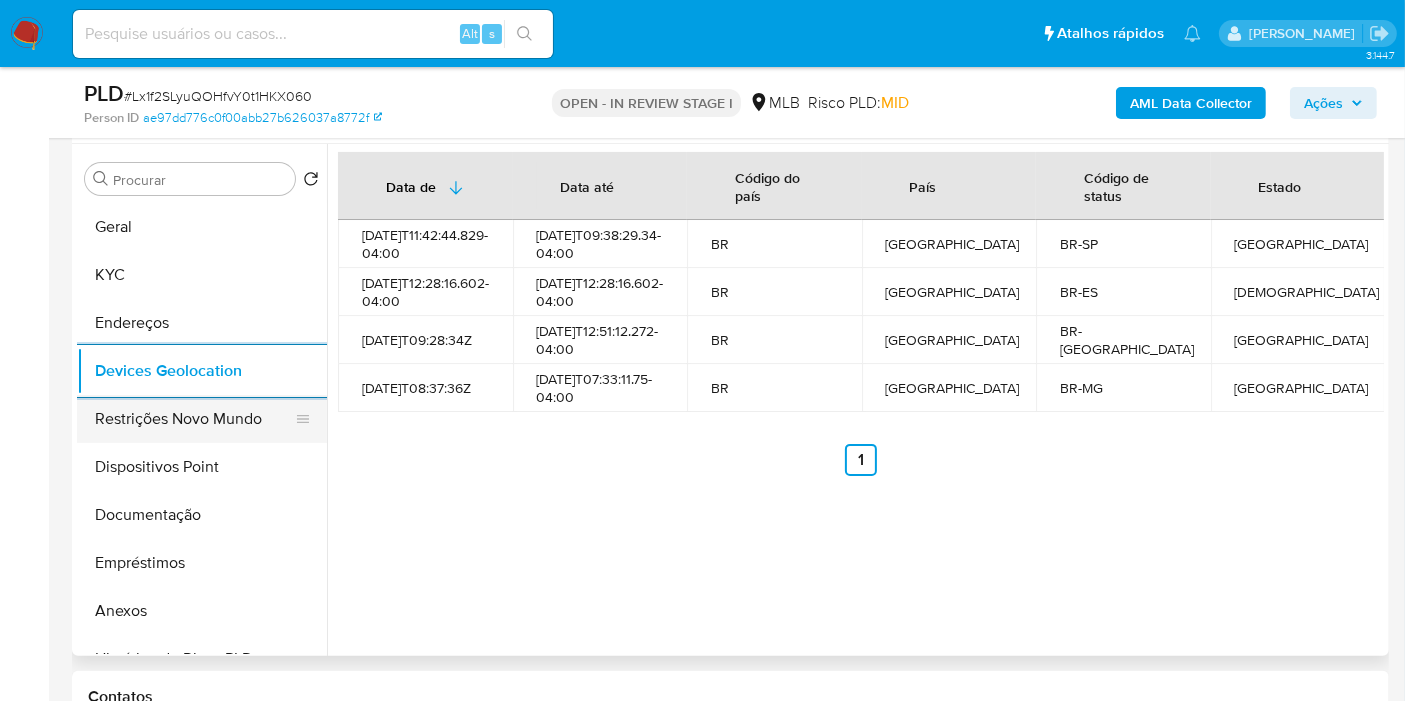 click on "Restrições Novo Mundo" at bounding box center [194, 419] 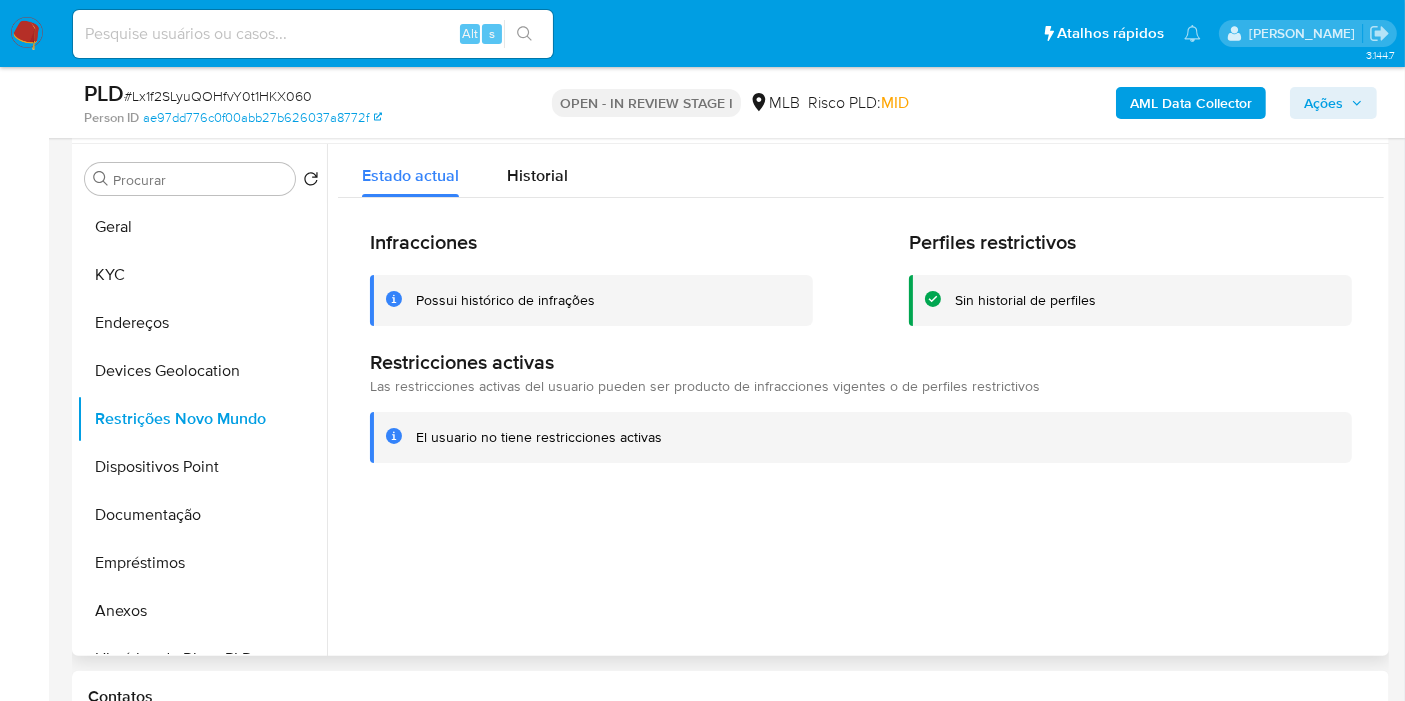 type 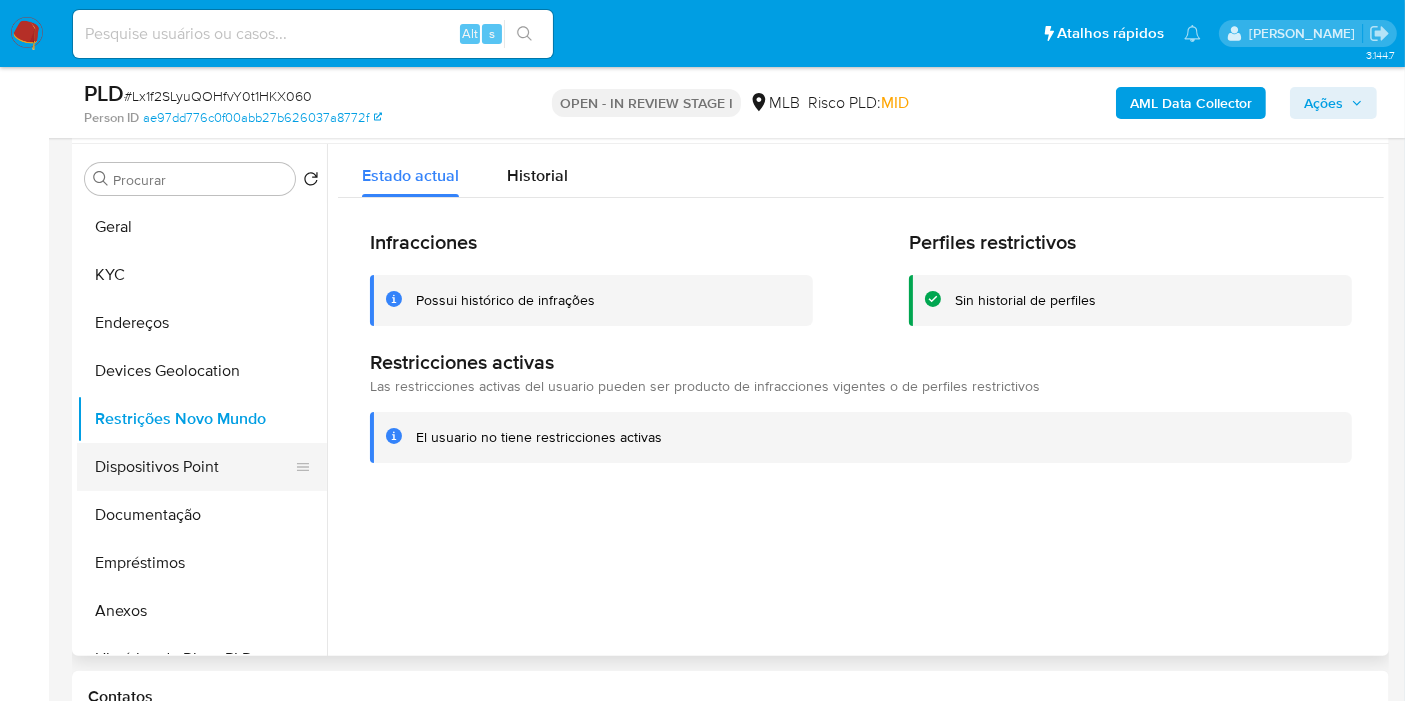 click on "Dispositivos Point" at bounding box center (194, 467) 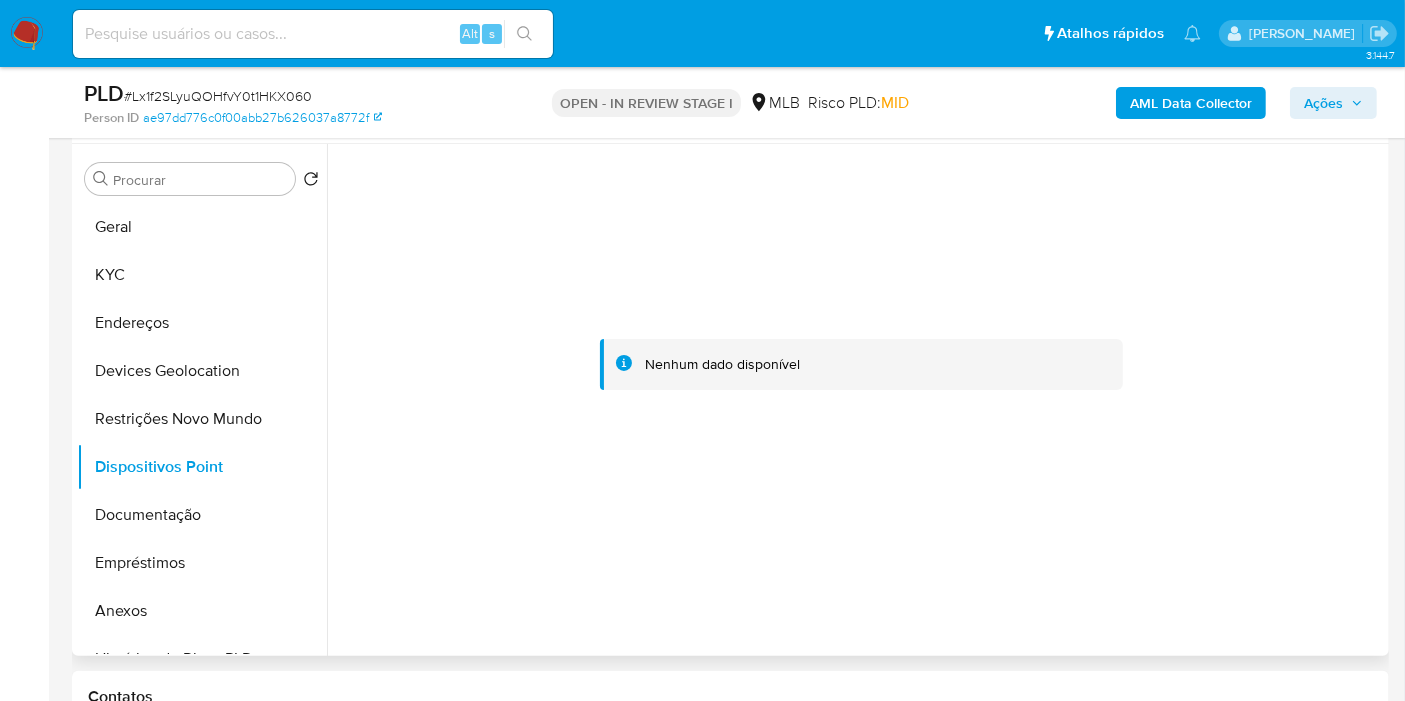 type 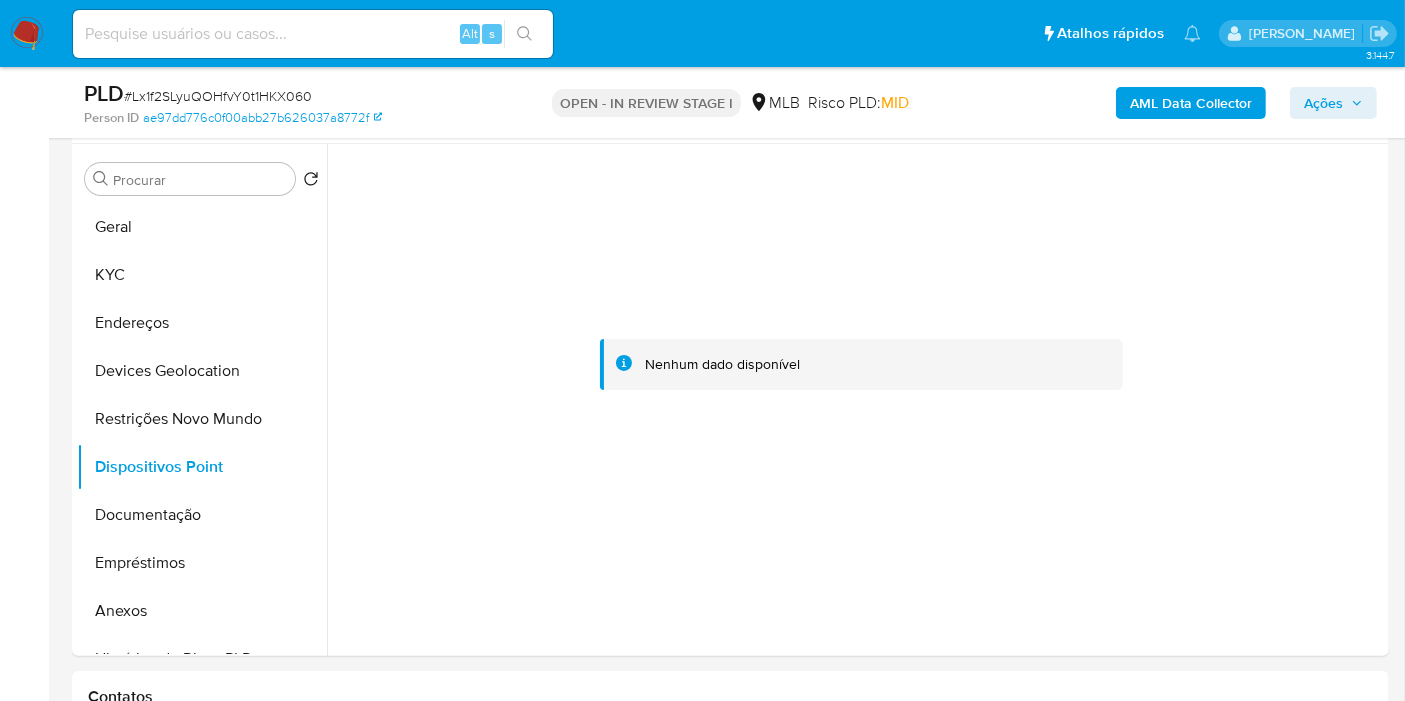 click on "Ações" at bounding box center (1323, 103) 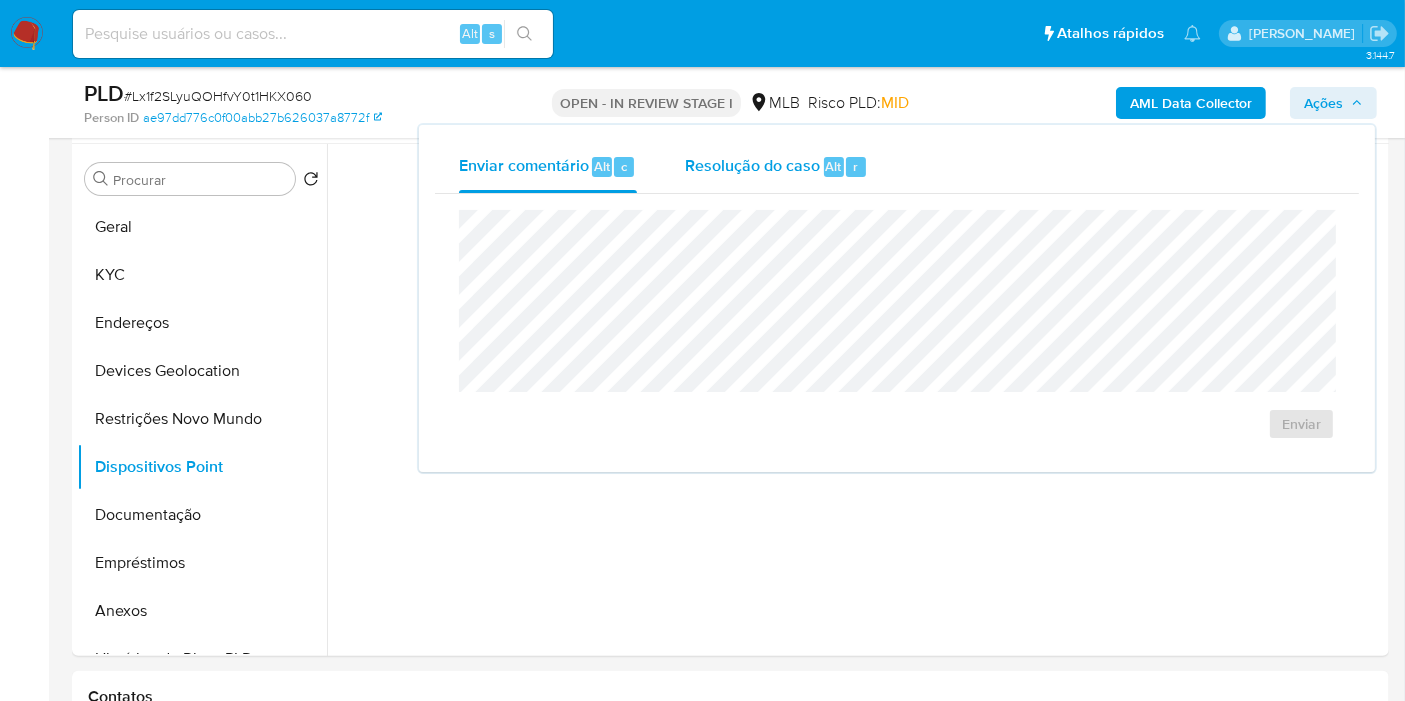 click on "Resolução do caso" at bounding box center (752, 165) 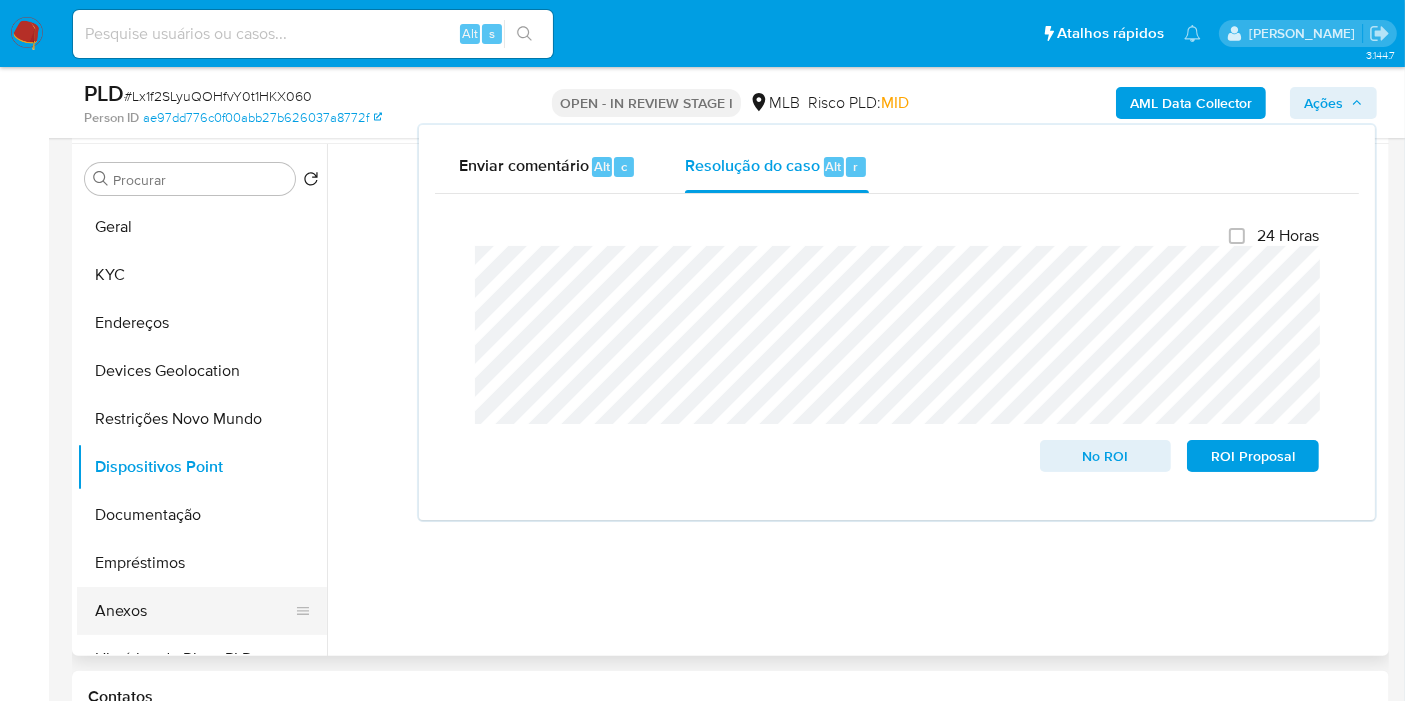 click on "Anexos" at bounding box center [194, 611] 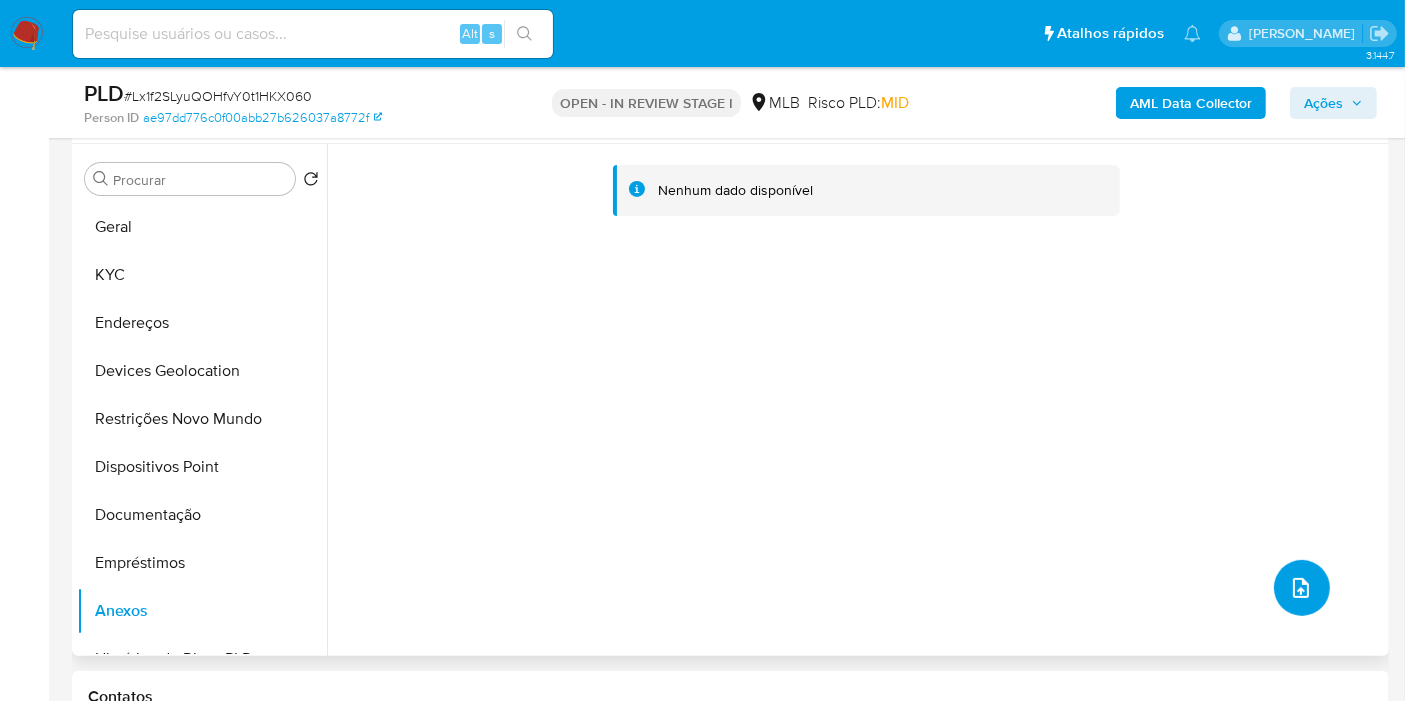 click 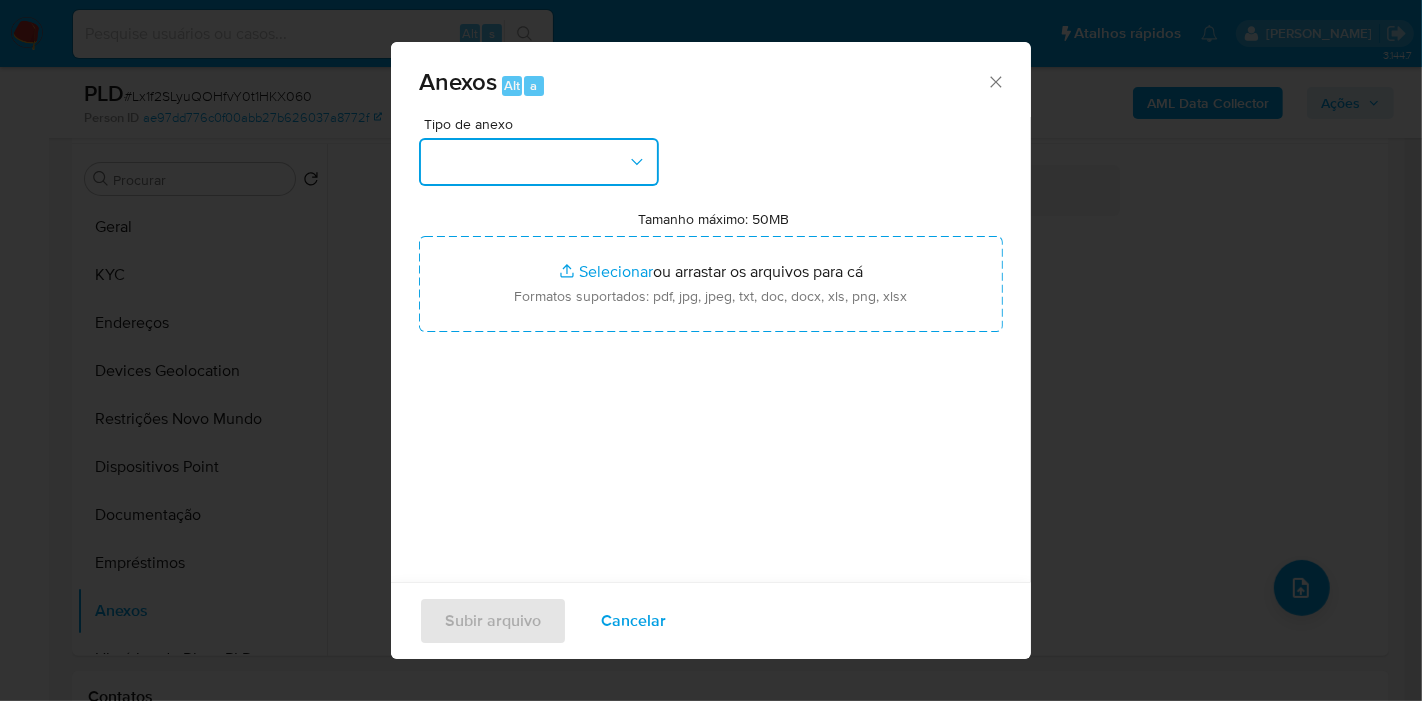 drag, startPoint x: 504, startPoint y: 156, endPoint x: 517, endPoint y: 175, distance: 23.021729 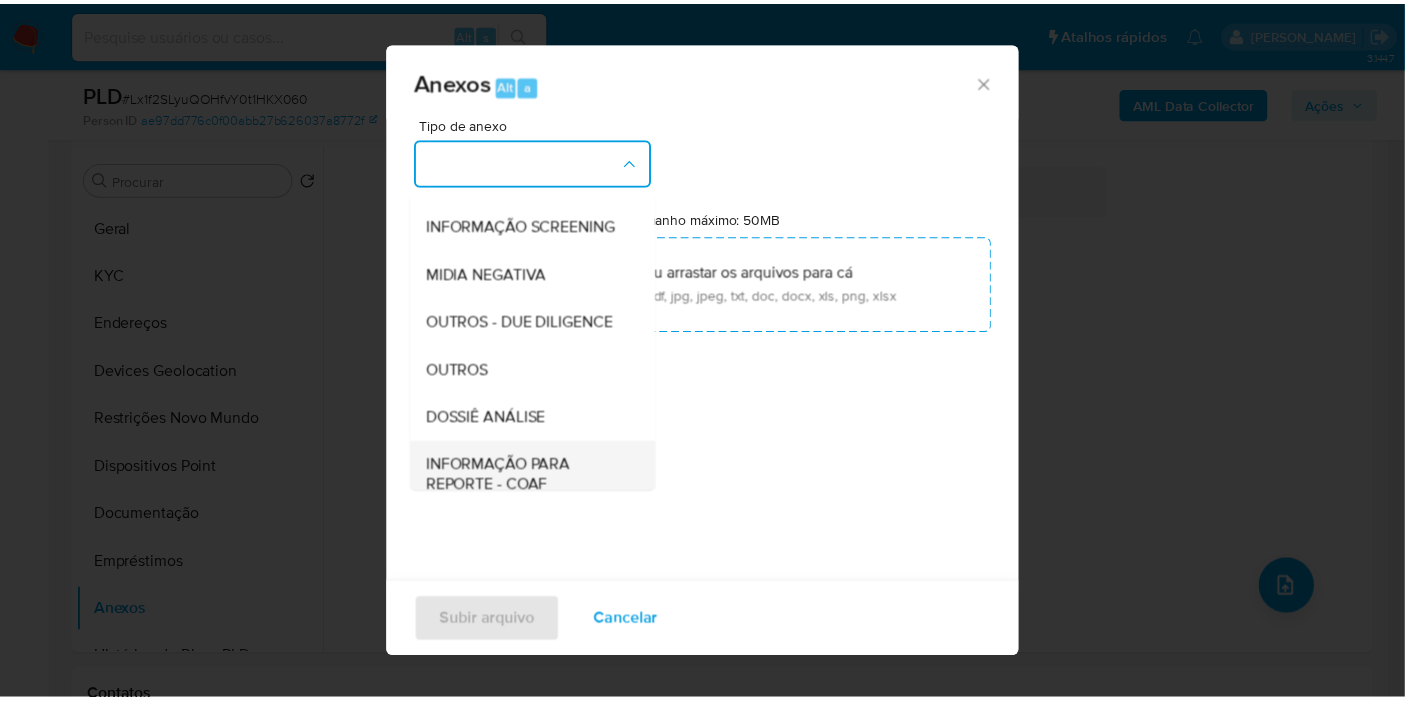 scroll, scrollTop: 307, scrollLeft: 0, axis: vertical 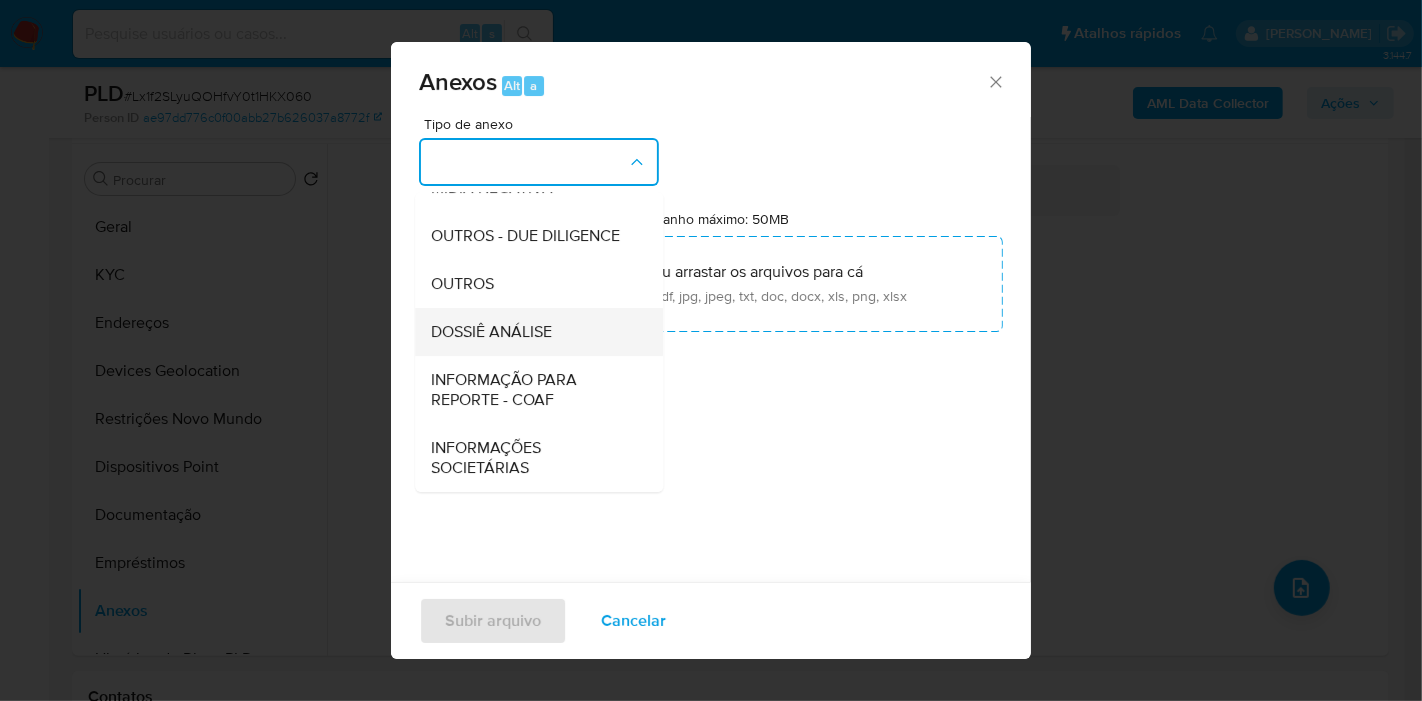click on "DOSSIÊ ANÁLISE" at bounding box center (491, 332) 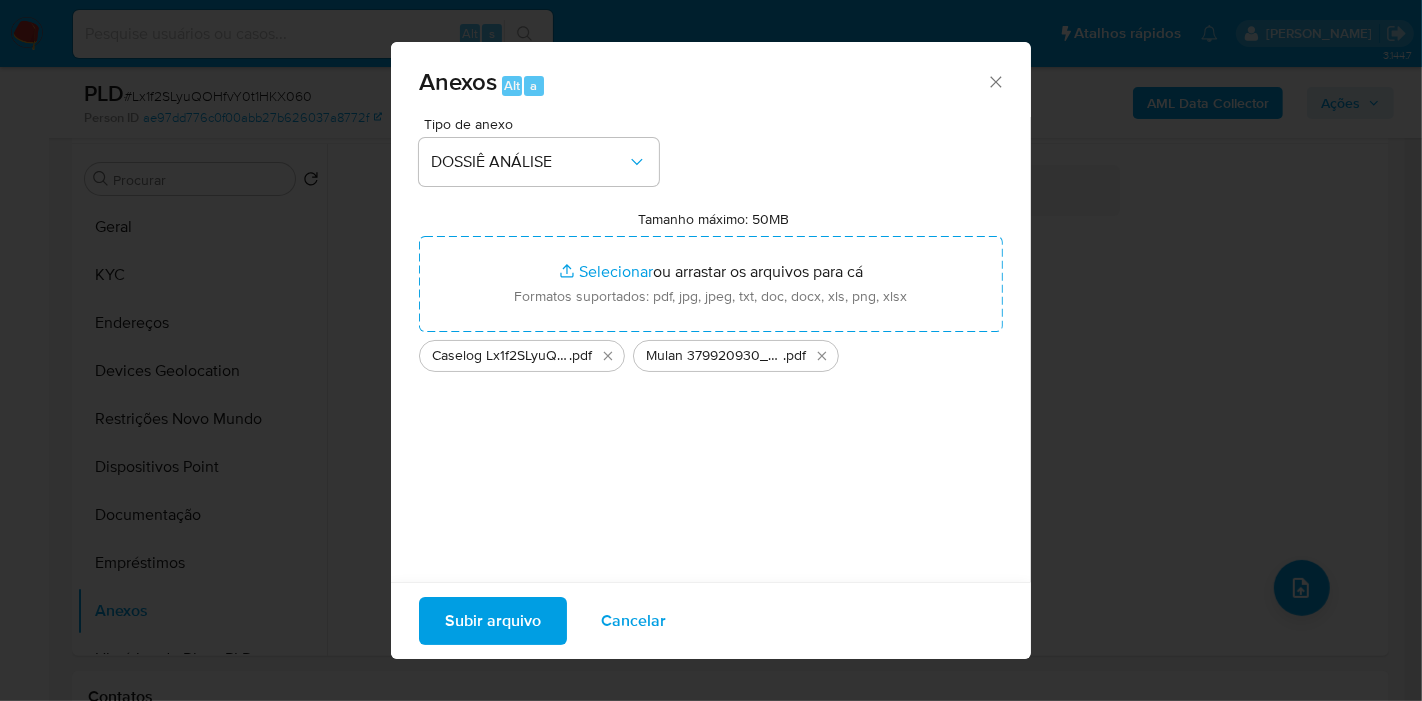 click on "Subir arquivo" at bounding box center (493, 621) 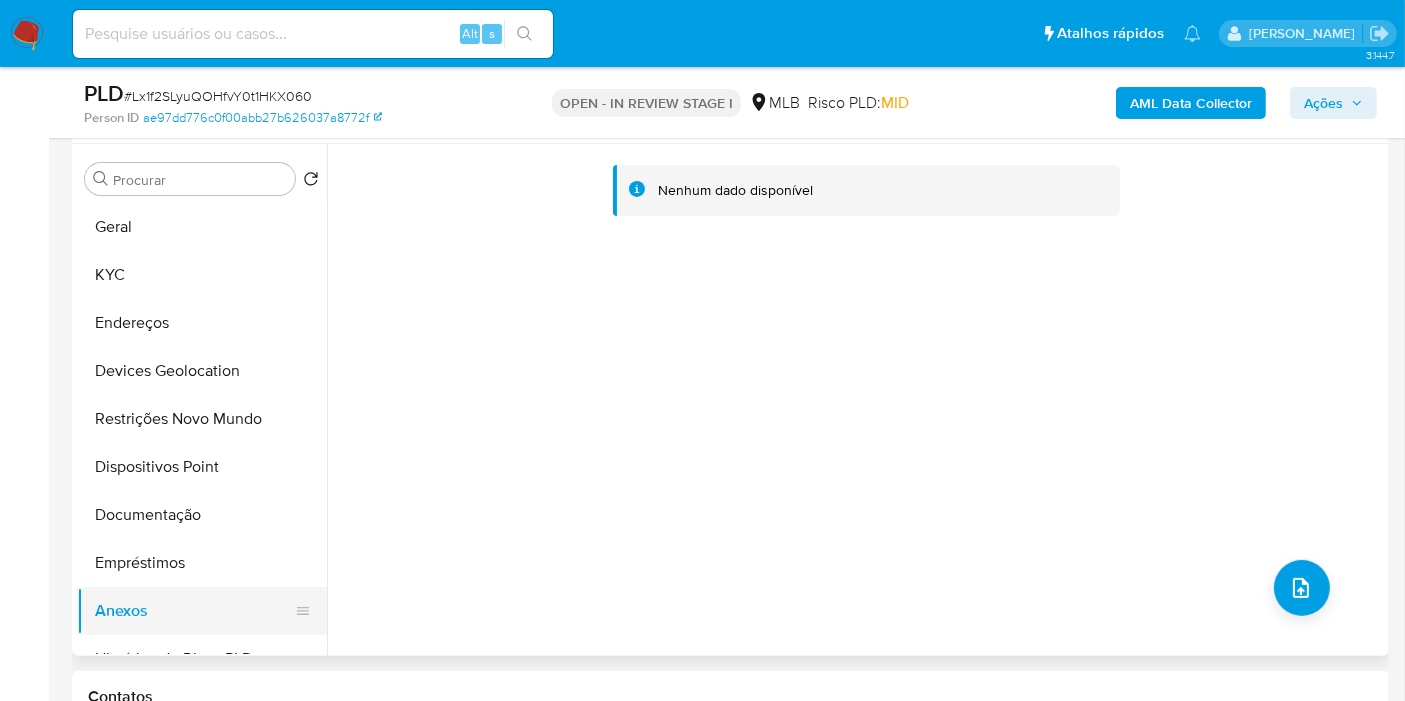 drag, startPoint x: 153, startPoint y: 561, endPoint x: 142, endPoint y: 598, distance: 38.600517 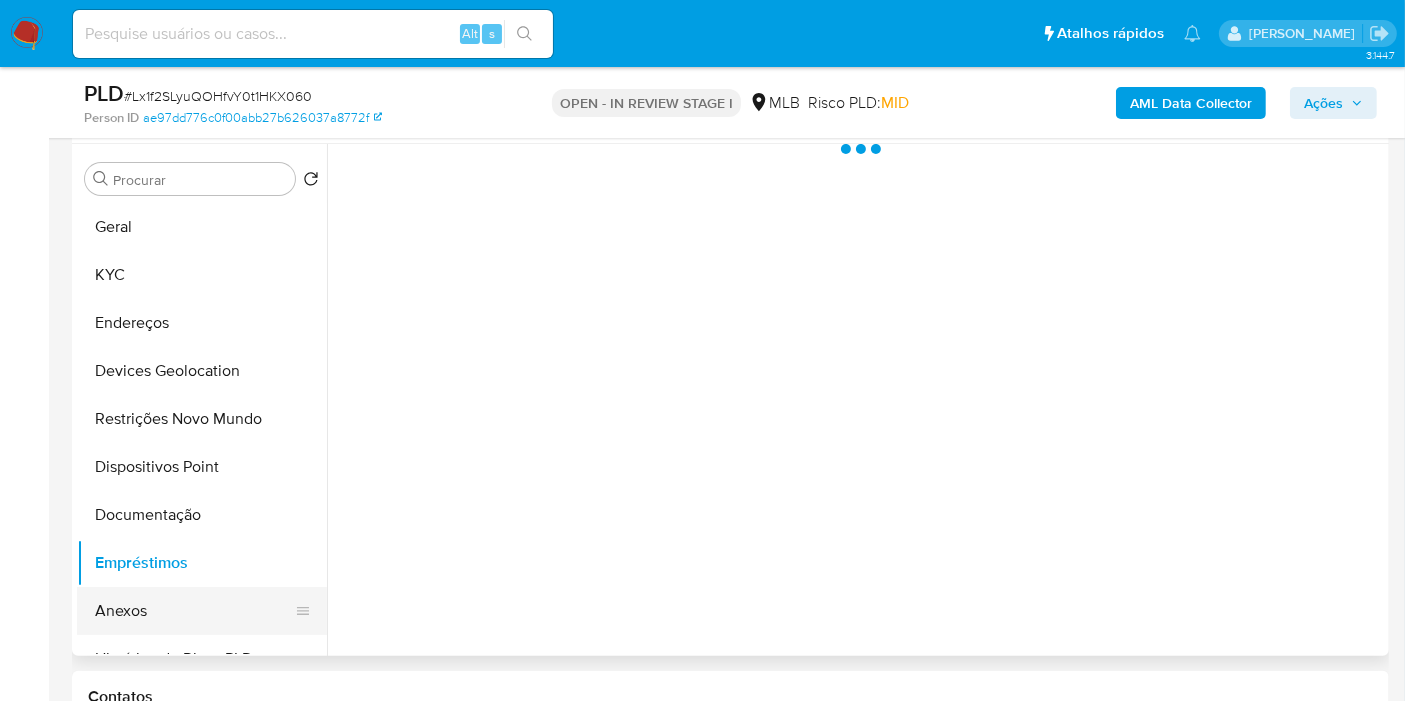 click on "Anexos" at bounding box center [194, 611] 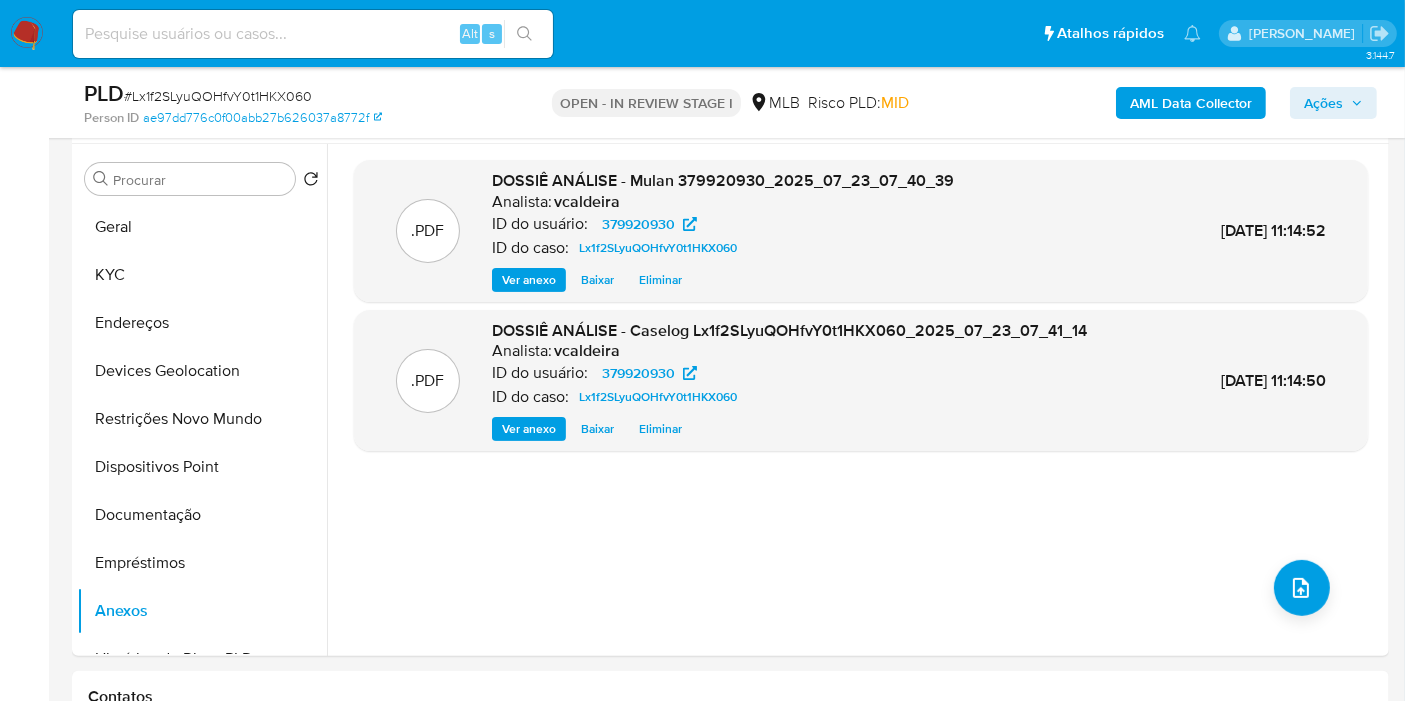 click on "Ações" at bounding box center [1323, 103] 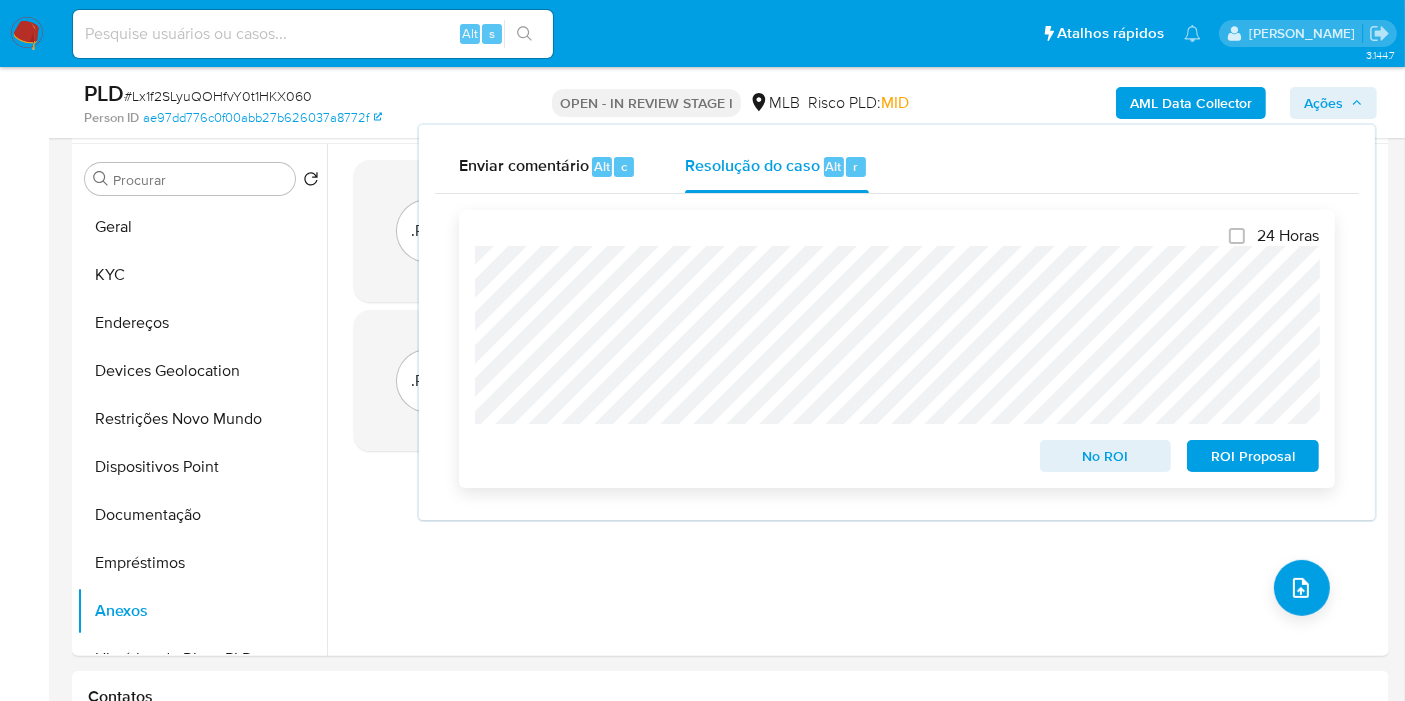 click on "No ROI" at bounding box center (1106, 456) 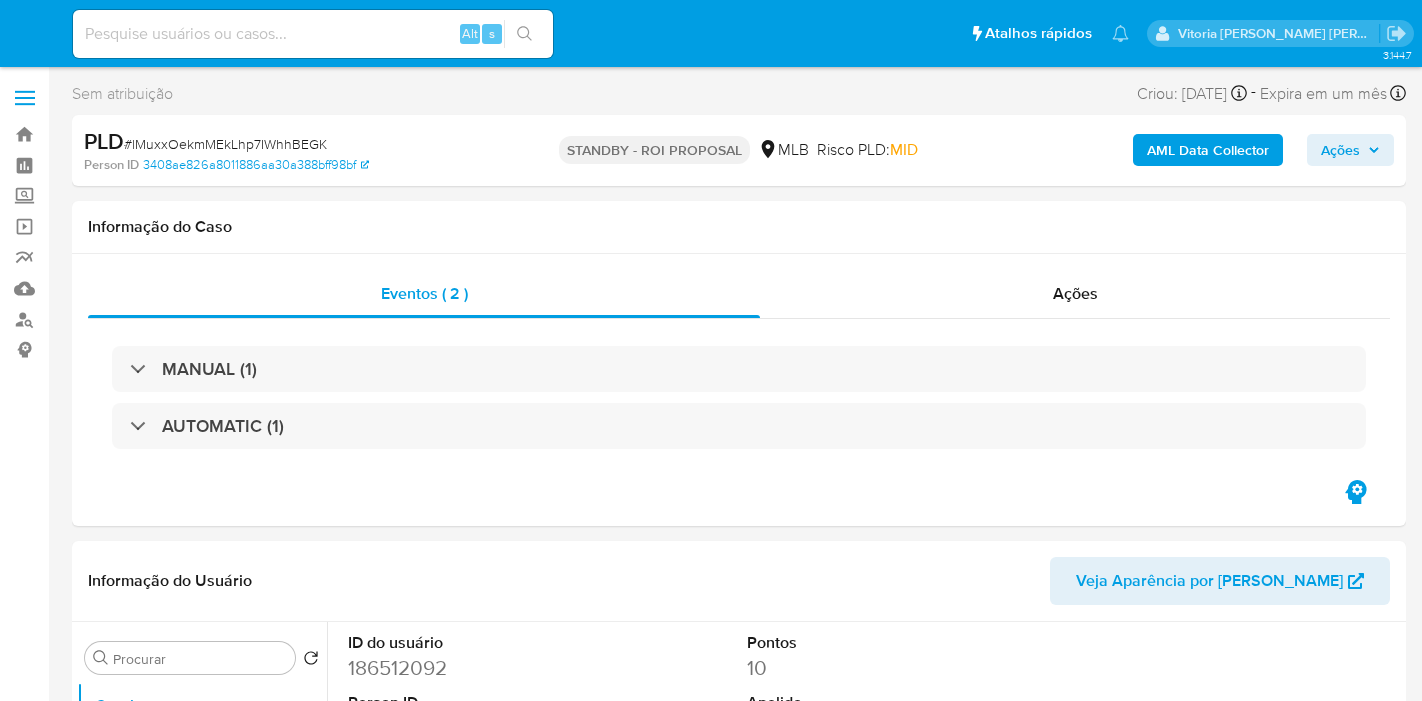 select on "10" 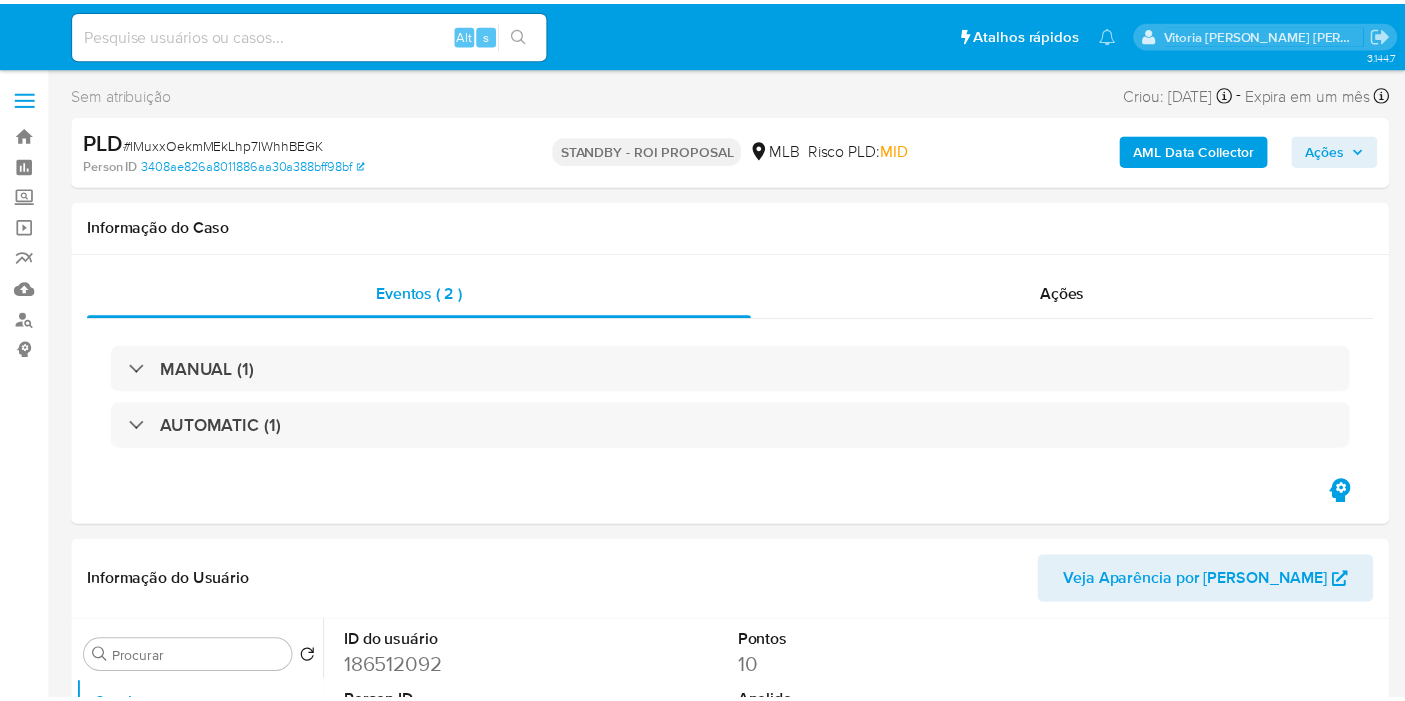 scroll, scrollTop: 0, scrollLeft: 0, axis: both 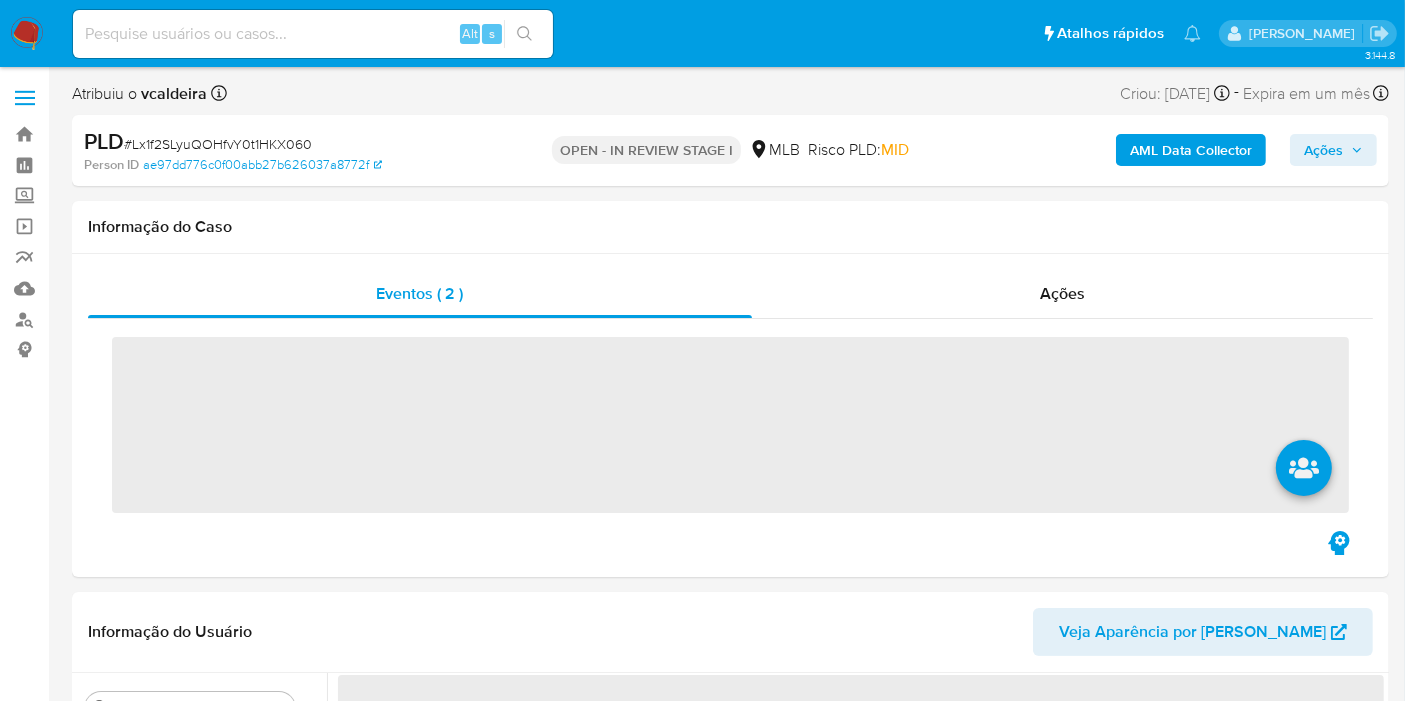 click on "Pausado Ver notificaciones Alt s Atalhos rápidos   Presiona las siguientes teclas para acceder a algunas de las funciones Pesquisar caso ou usuário Alt s Voltar para casa Alt h Adicione um comentário Alt c Ir para a resolução de um caso Alt r Adicionar um anexo Alt a Solicitar desafio KYC Alt 3 Adicionar restrição Alt 4 Remover restrição Alt 5 Vitoria Rodrigues Caldeira" at bounding box center (702, 33) 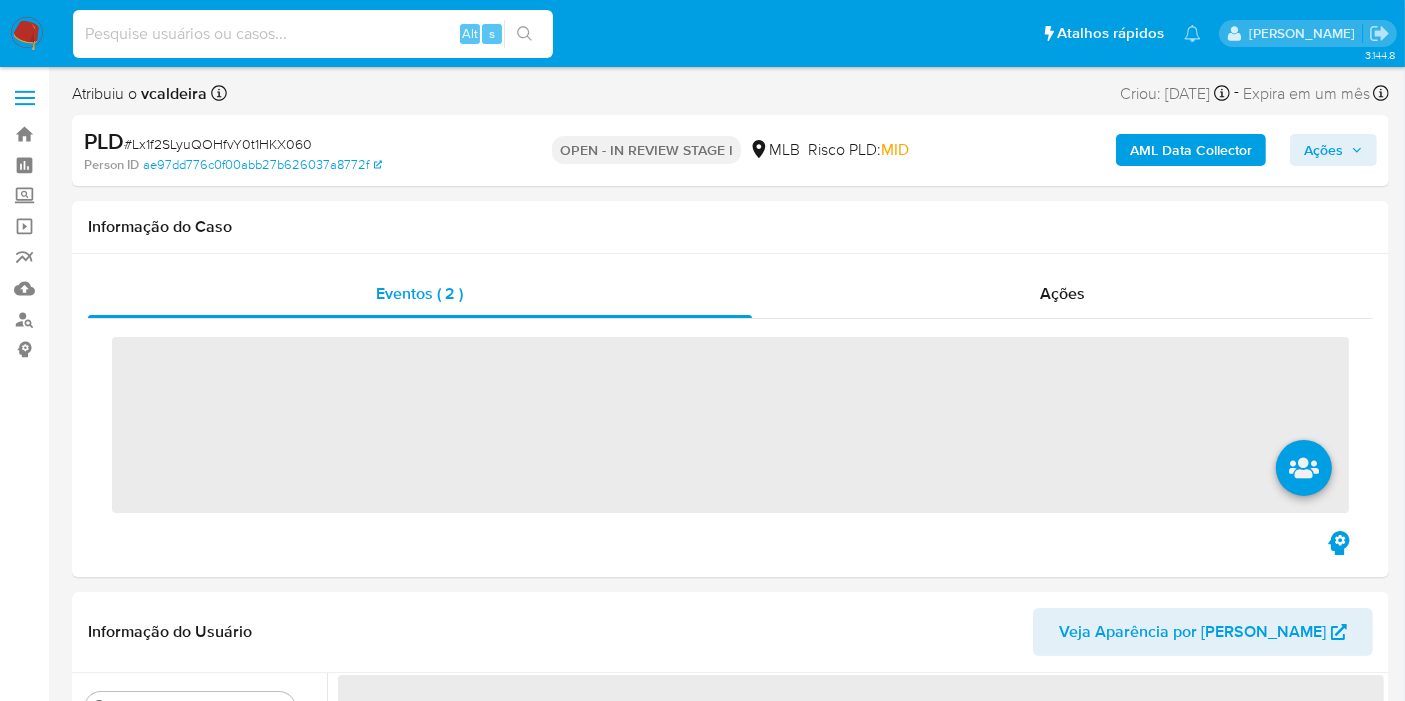 paste on "yH12d1EWgcKYnjxrK026rh0u" 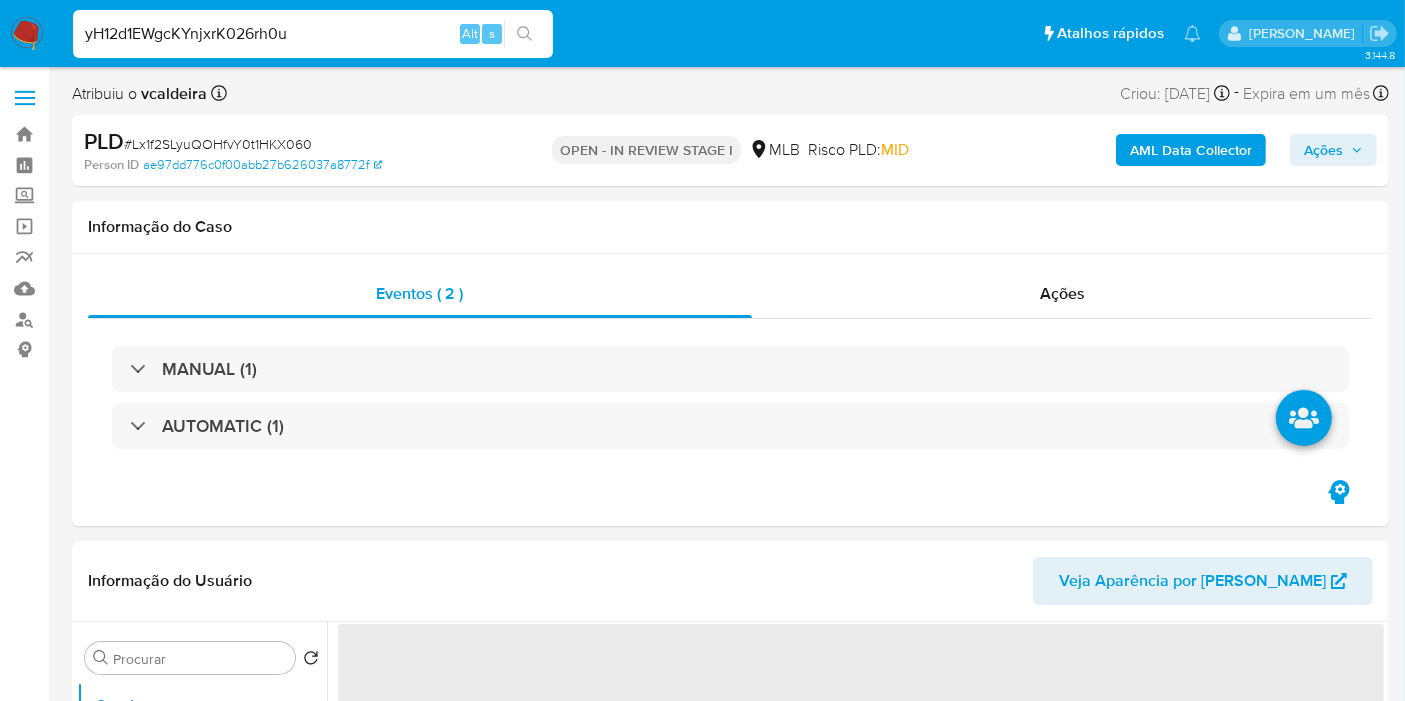 type on "yH12d1EWgcKYnjxrK026rh0u" 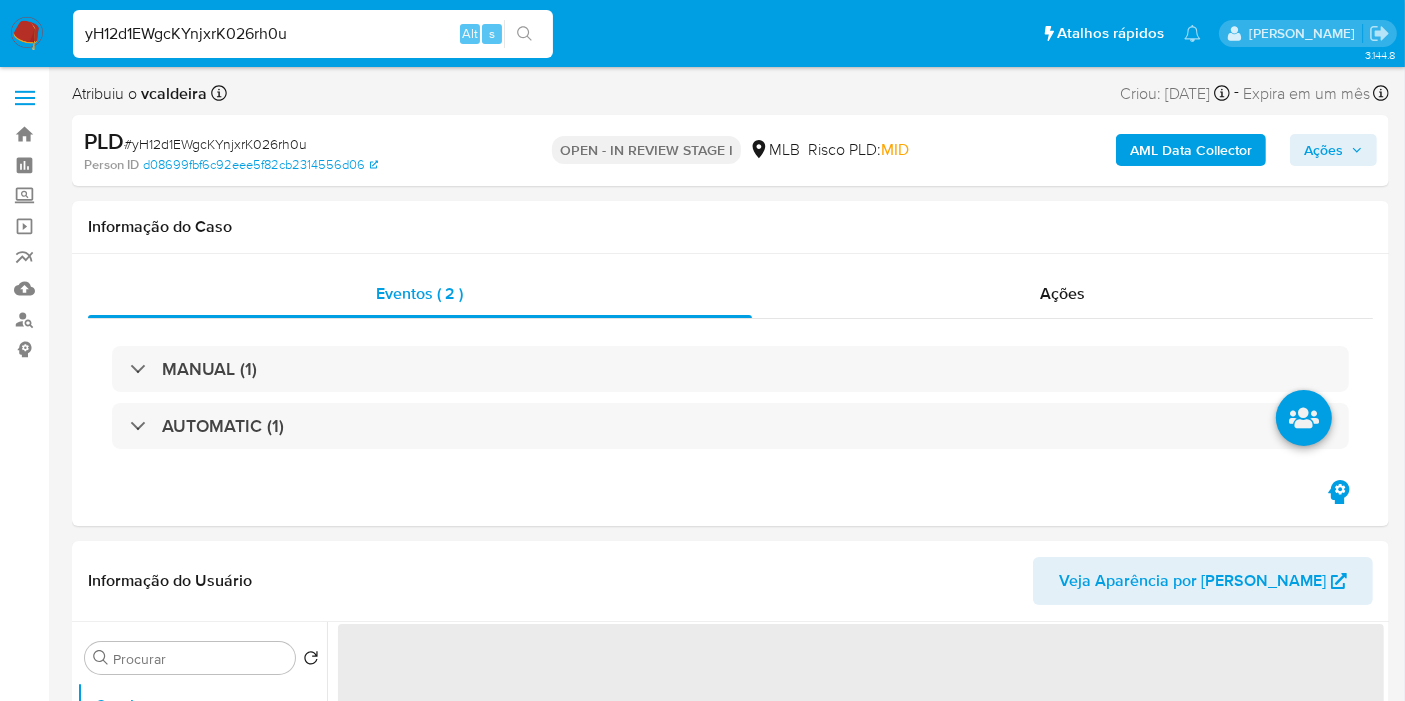 select on "10" 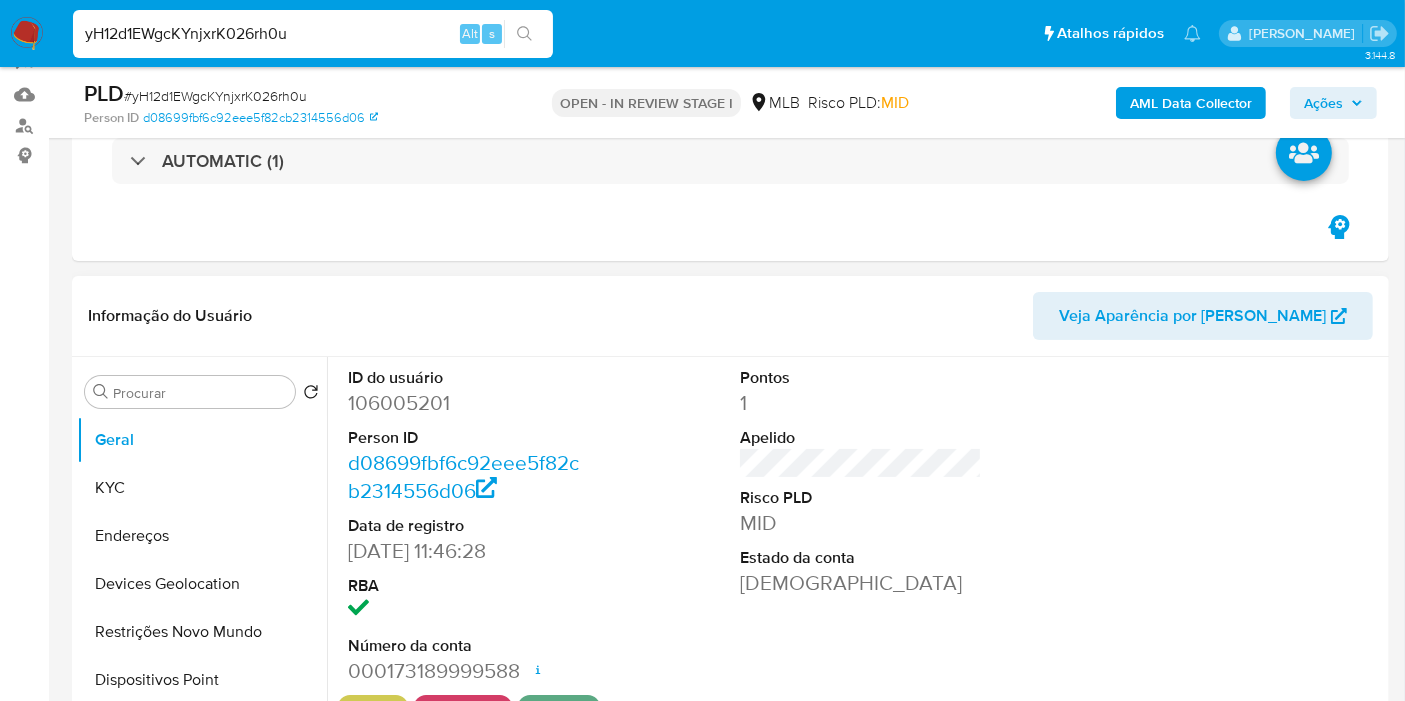 scroll, scrollTop: 222, scrollLeft: 0, axis: vertical 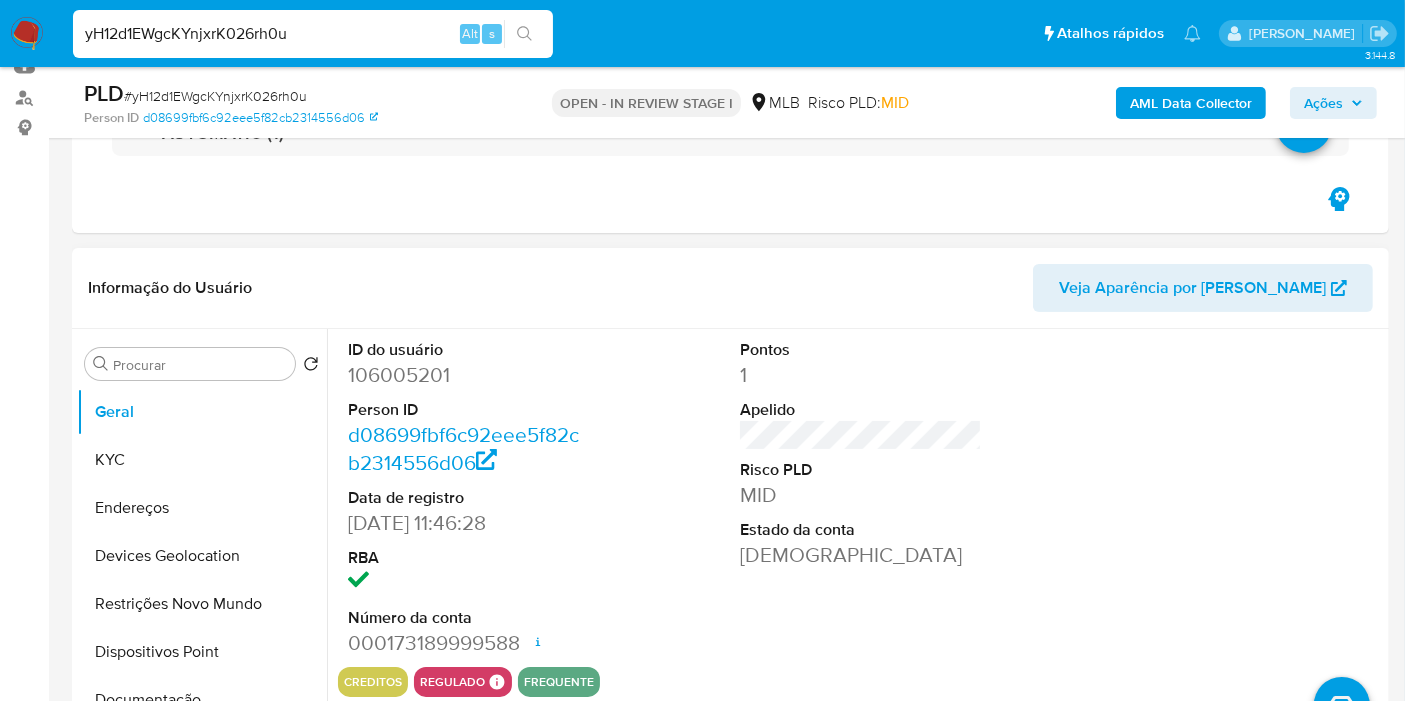 click on "106005201" at bounding box center [469, 375] 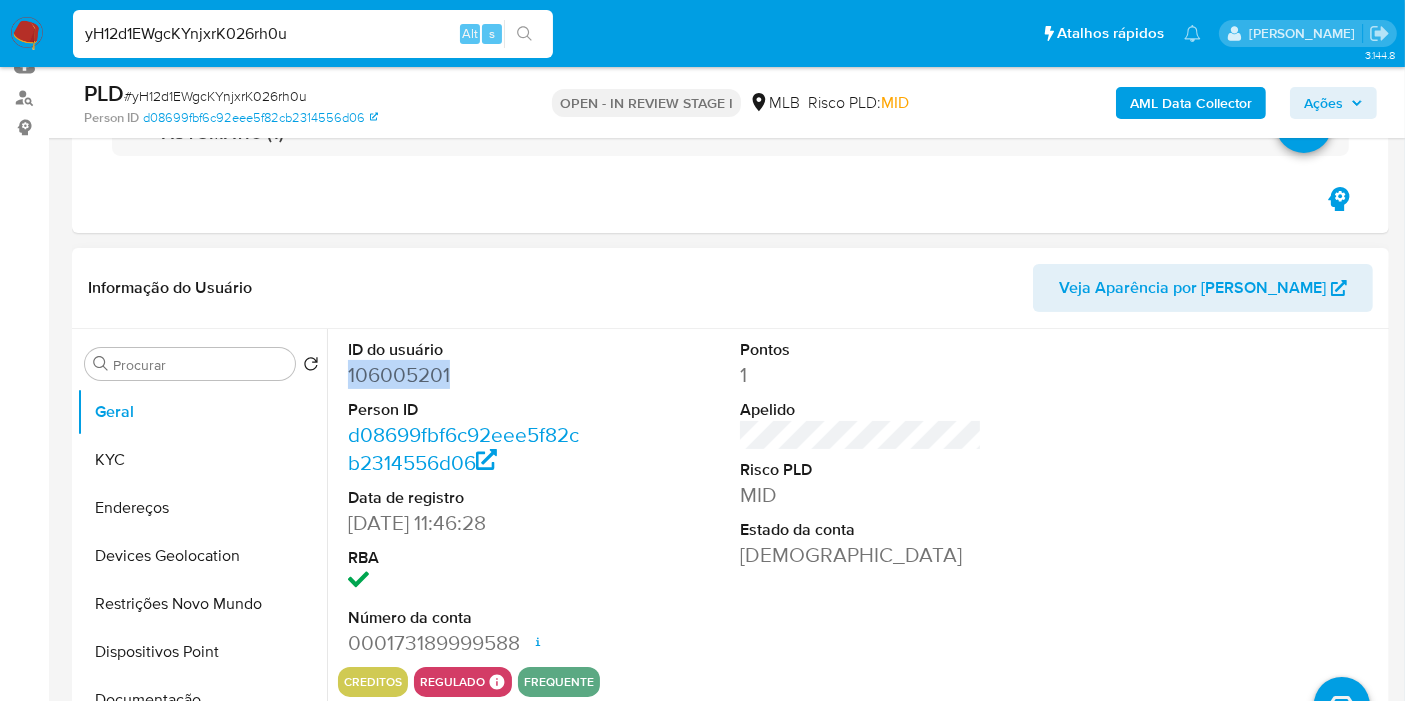 click on "106005201" at bounding box center [469, 375] 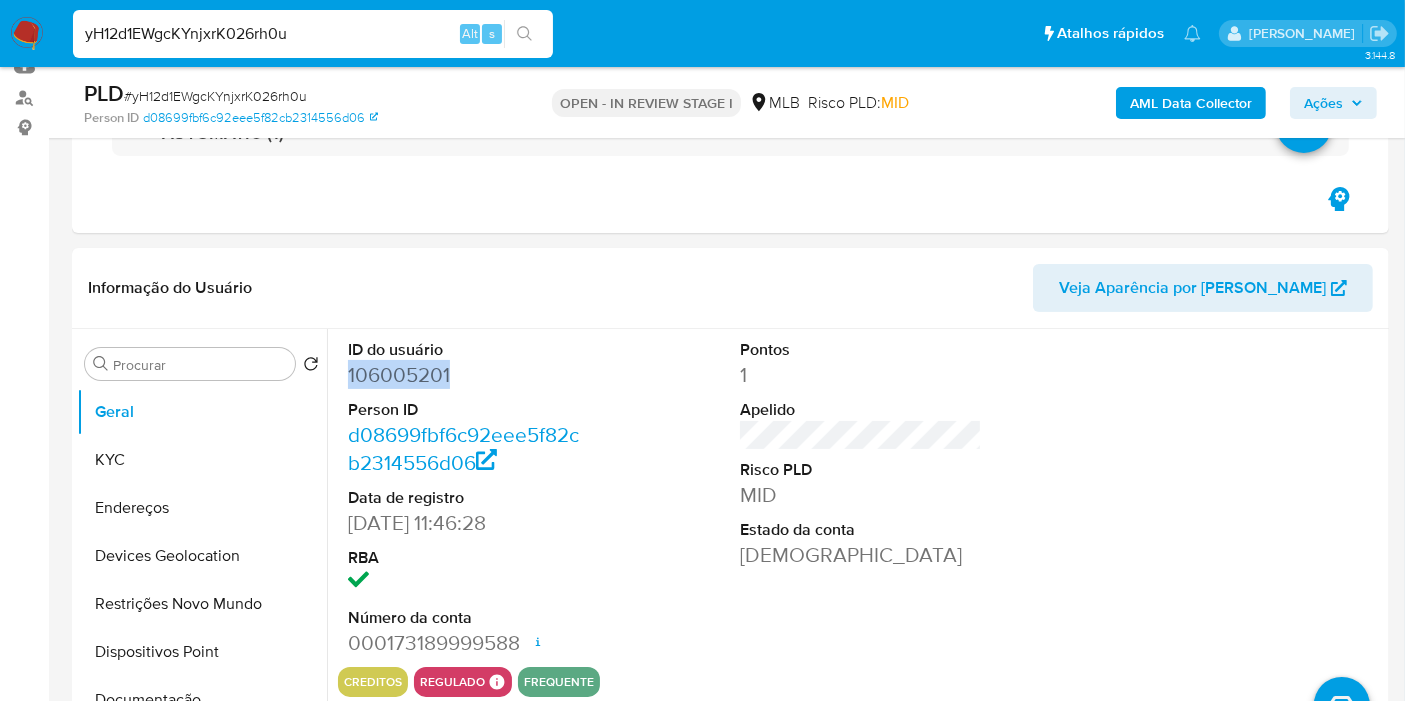 copy on "106005201" 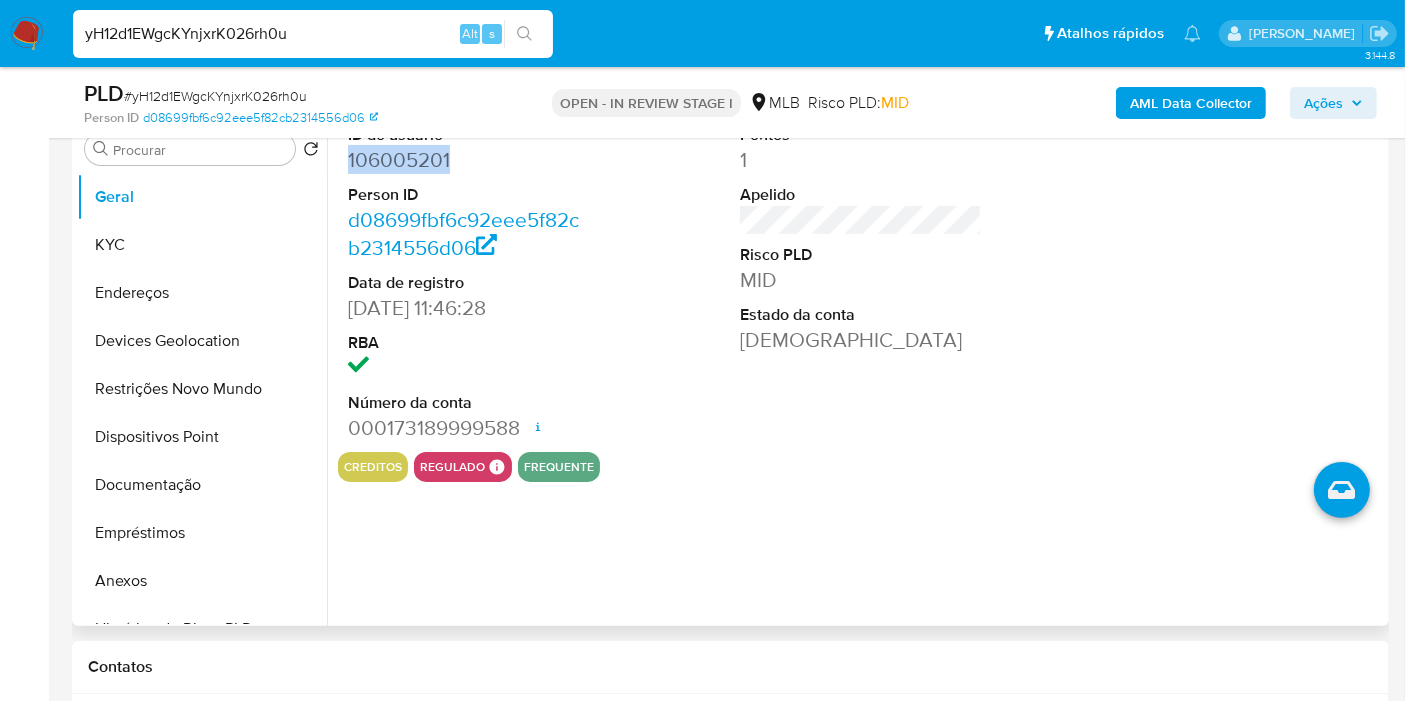 scroll, scrollTop: 444, scrollLeft: 0, axis: vertical 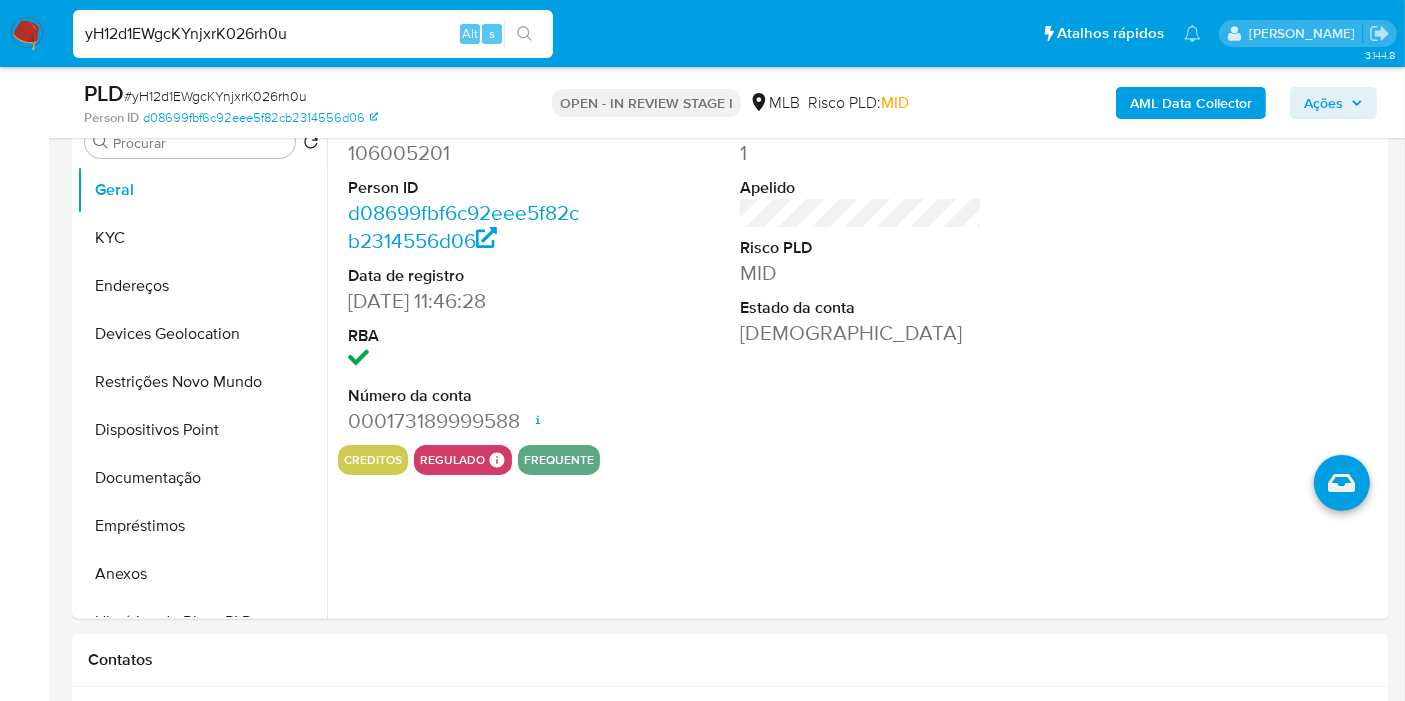 click on "yH12d1EWgcKYnjxrK026rh0u" at bounding box center (313, 34) 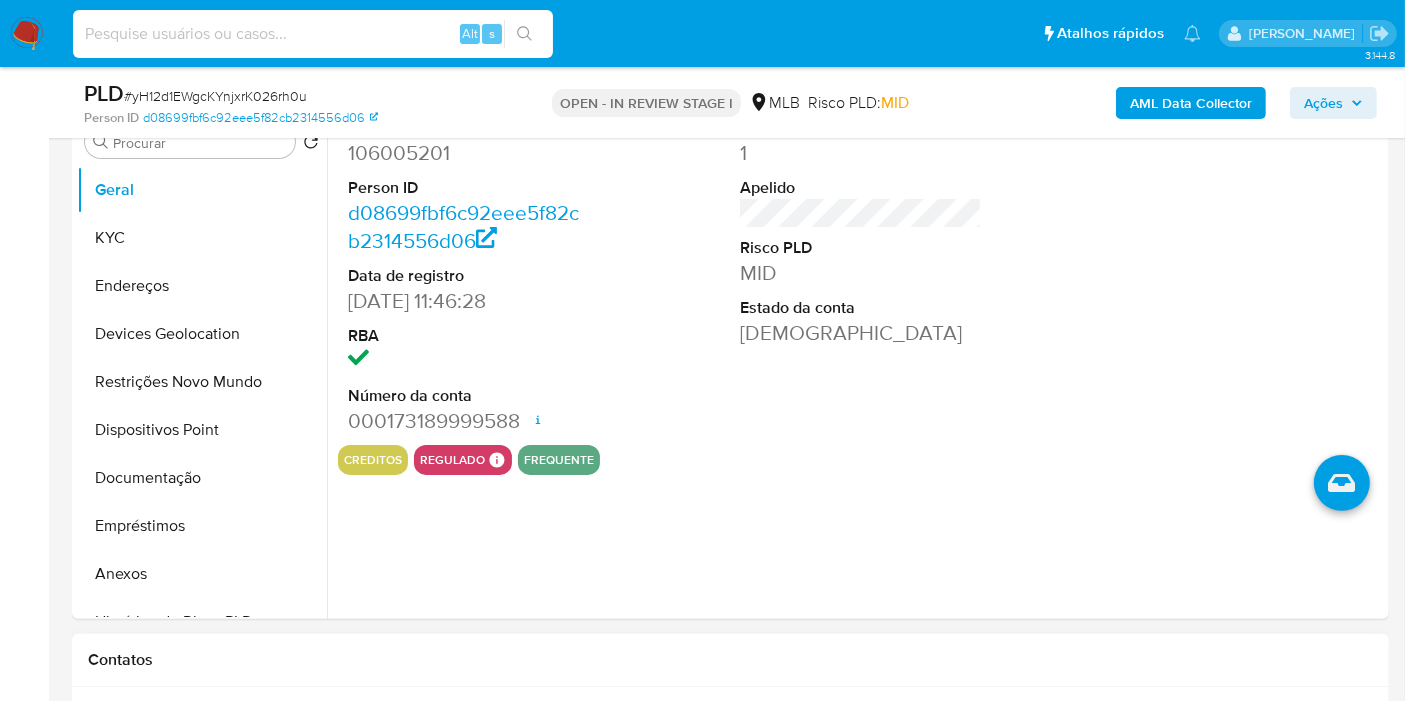 type 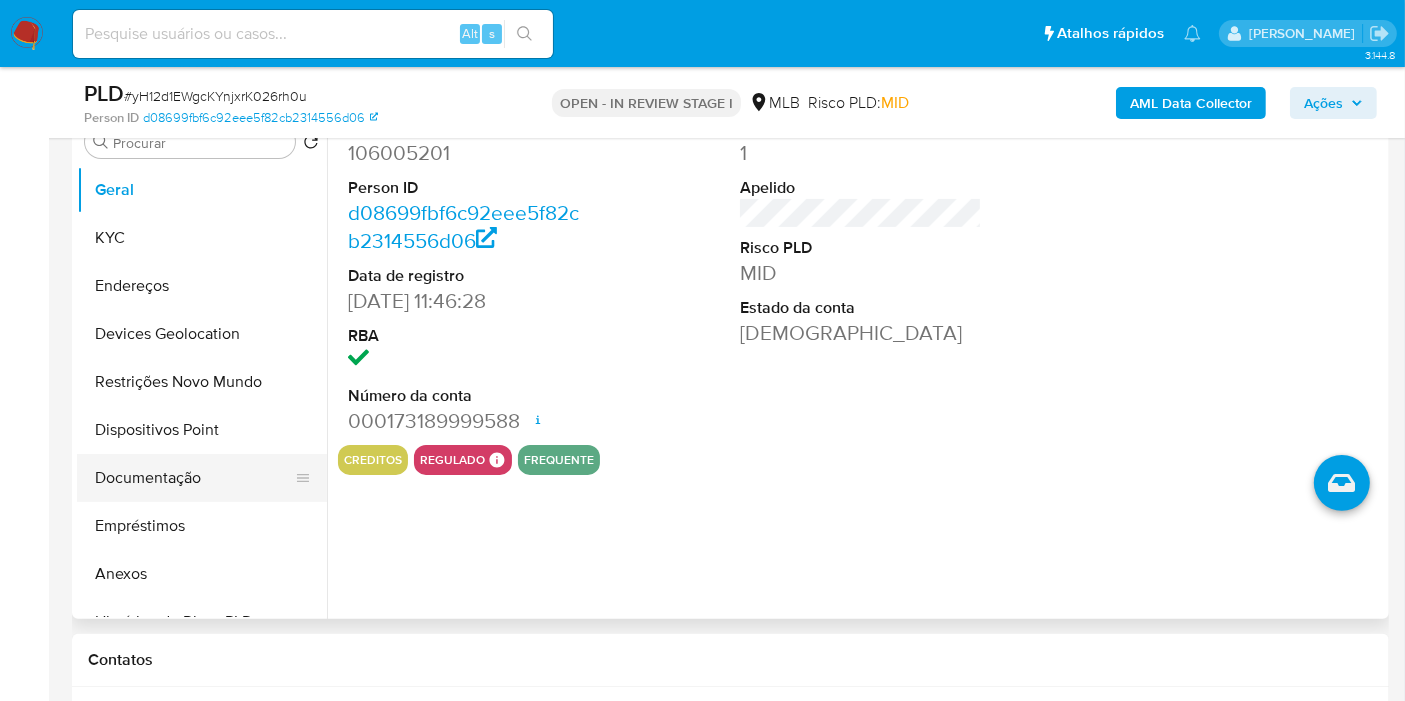 click on "Documentação" at bounding box center (194, 478) 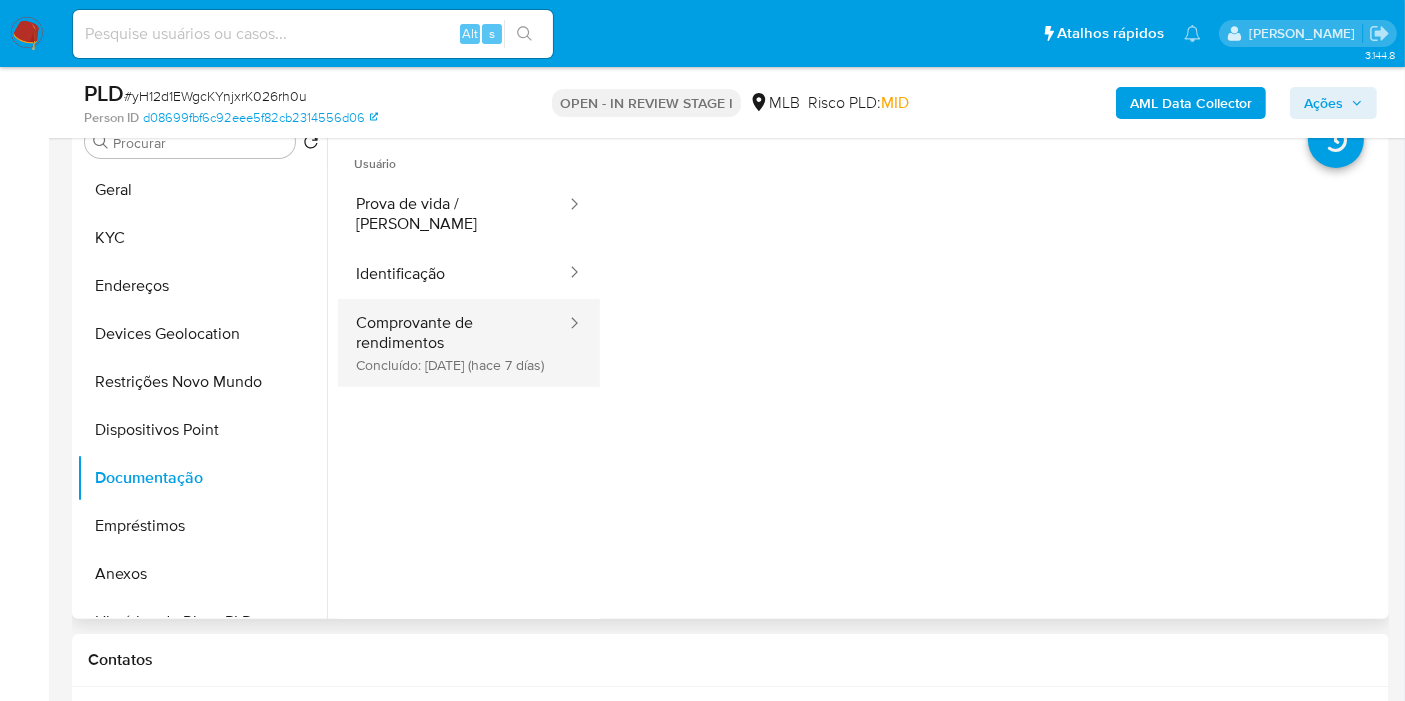click on "Comprovante de rendimentos Concluído: 16/07/2025 (hace 7 días)" at bounding box center [453, 343] 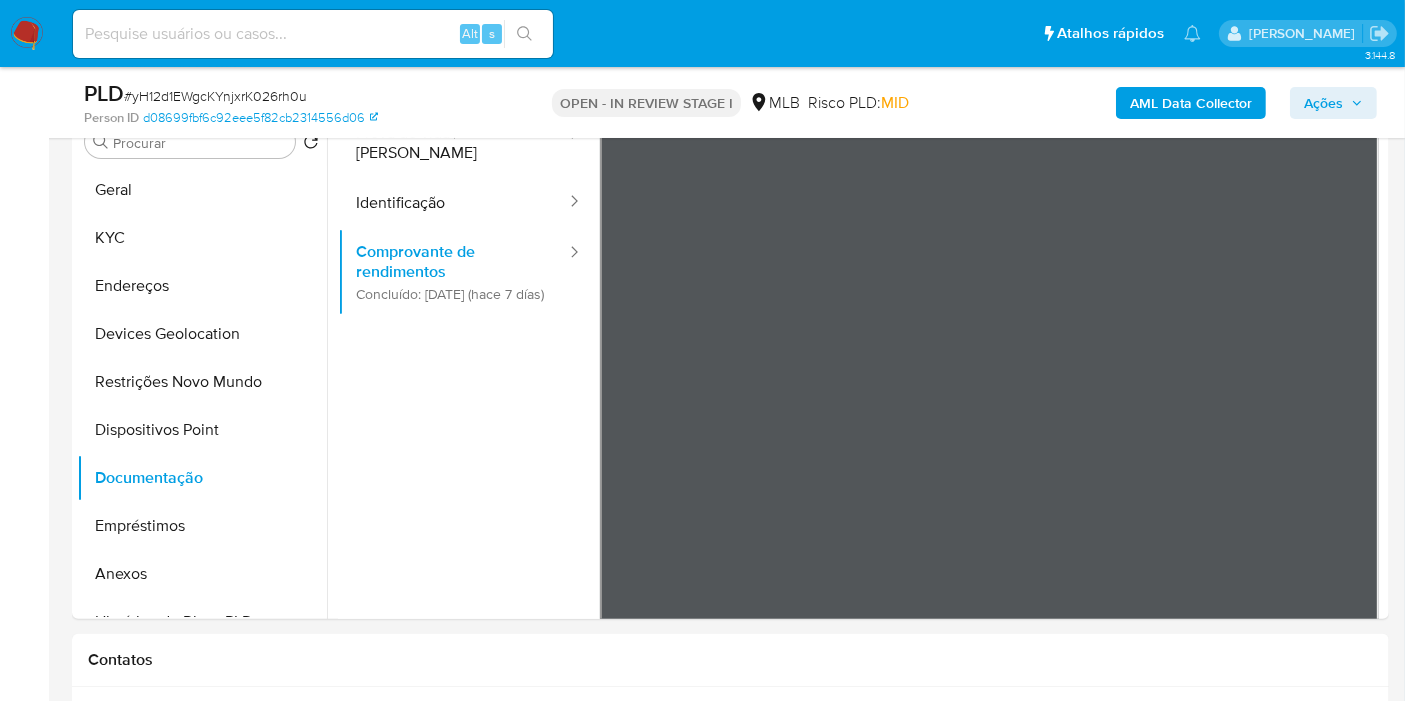 scroll, scrollTop: 0, scrollLeft: 0, axis: both 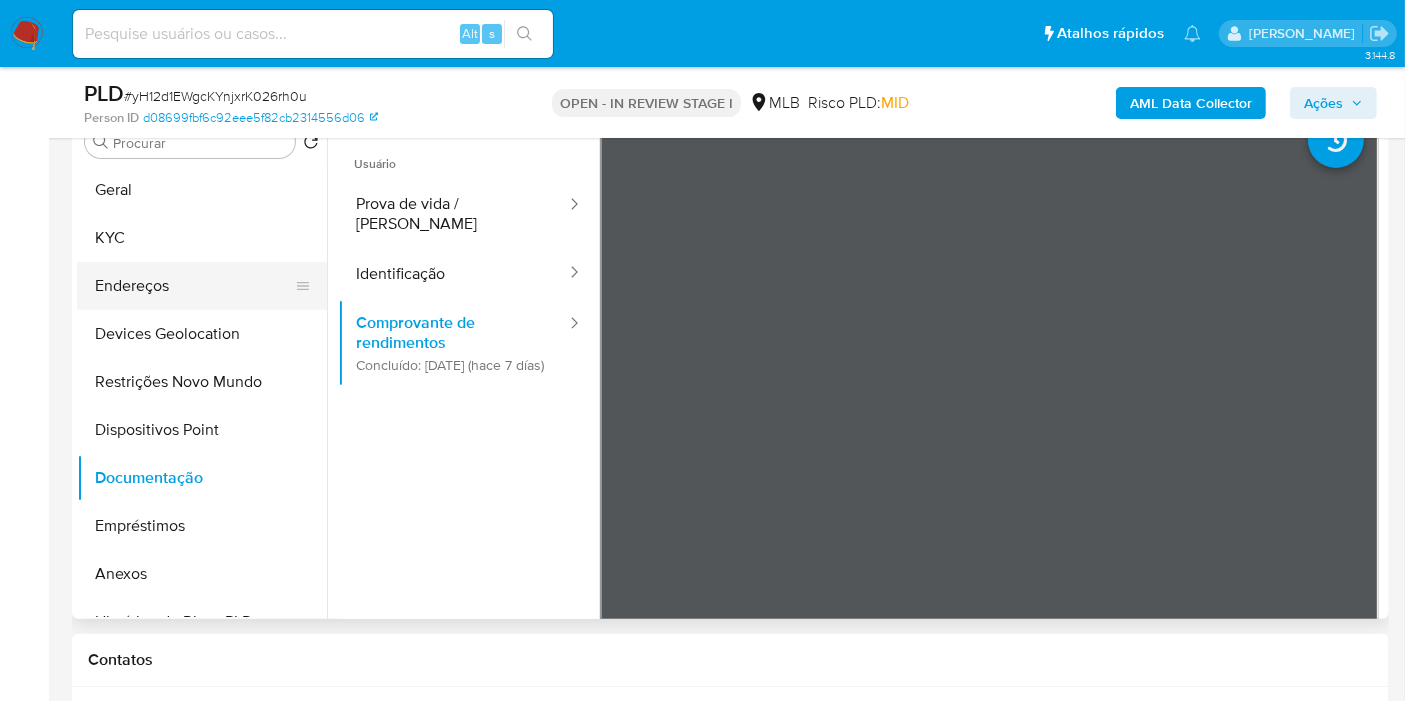 drag, startPoint x: 146, startPoint y: 228, endPoint x: 308, endPoint y: 275, distance: 168.68018 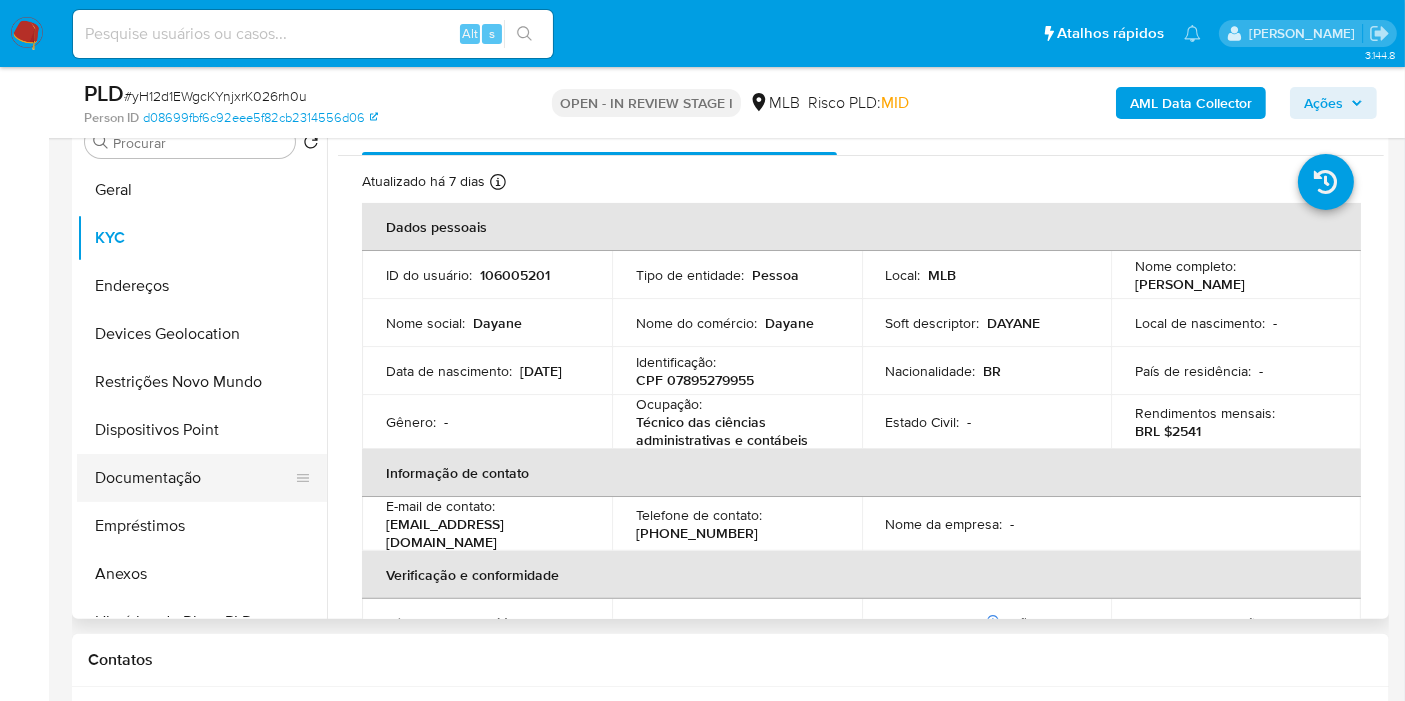 click on "Documentação" at bounding box center (194, 478) 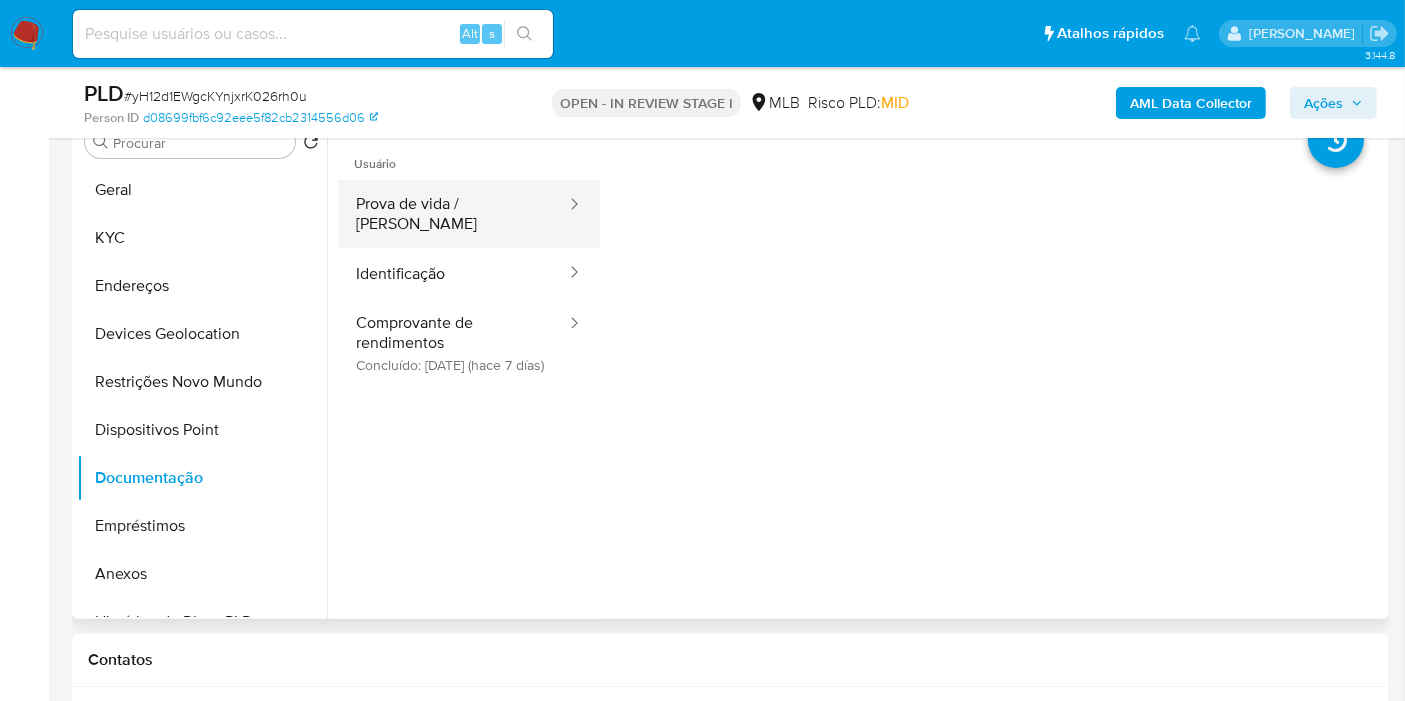 click on "Prova de vida / Selfie" at bounding box center [453, 214] 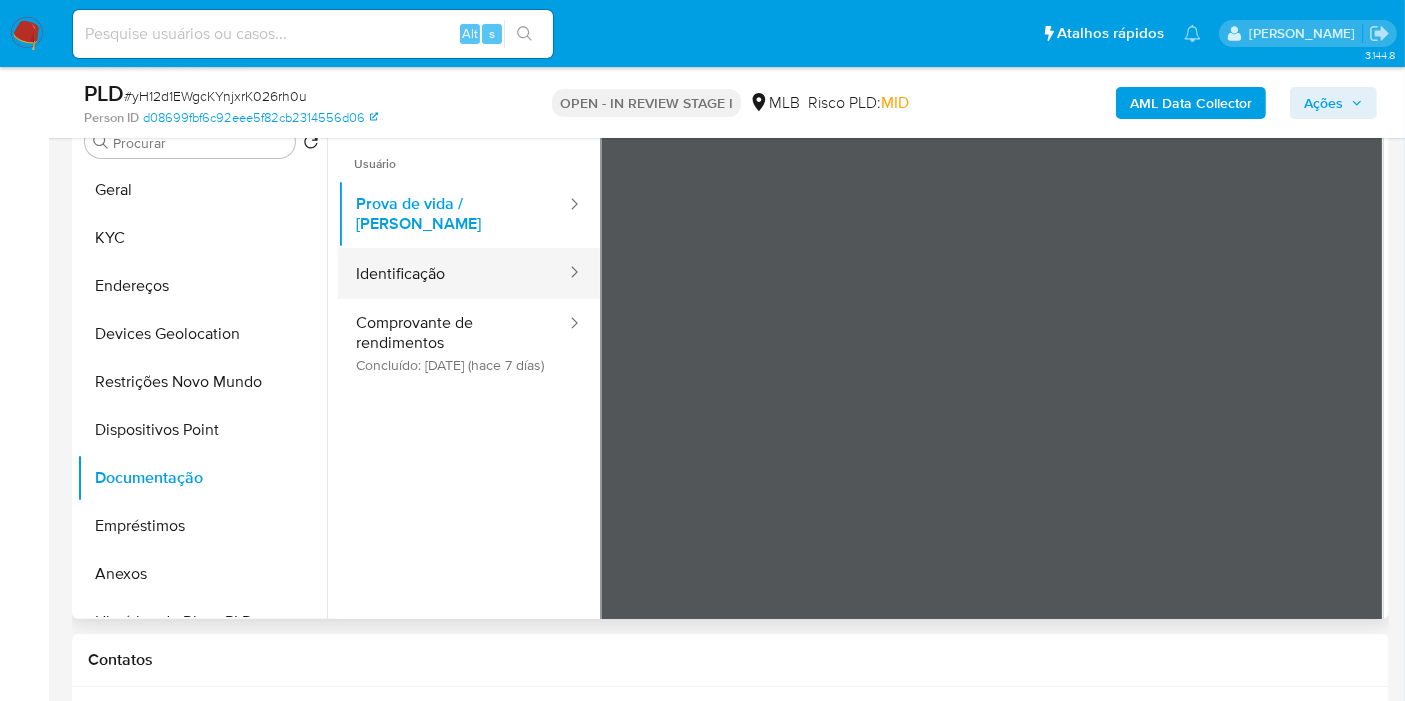 click on "Identificação" at bounding box center [453, 273] 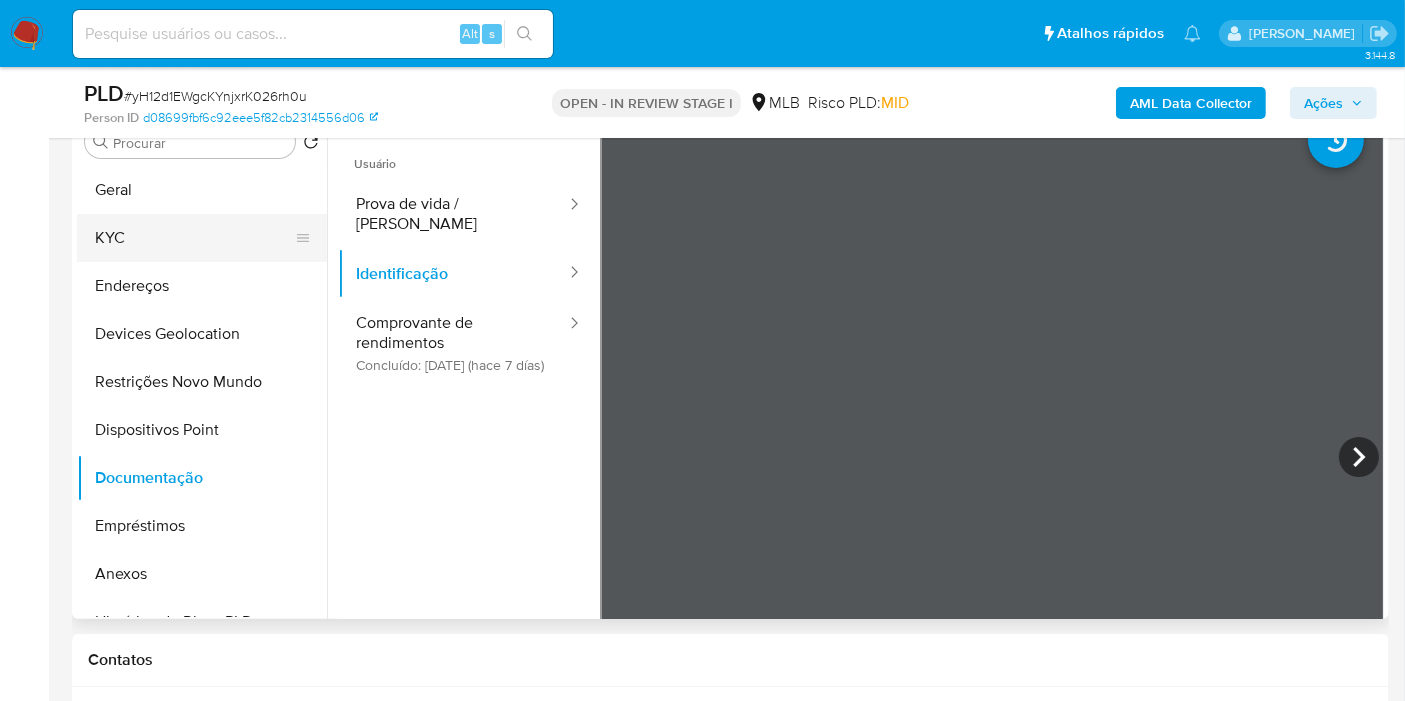 click on "KYC" at bounding box center [194, 238] 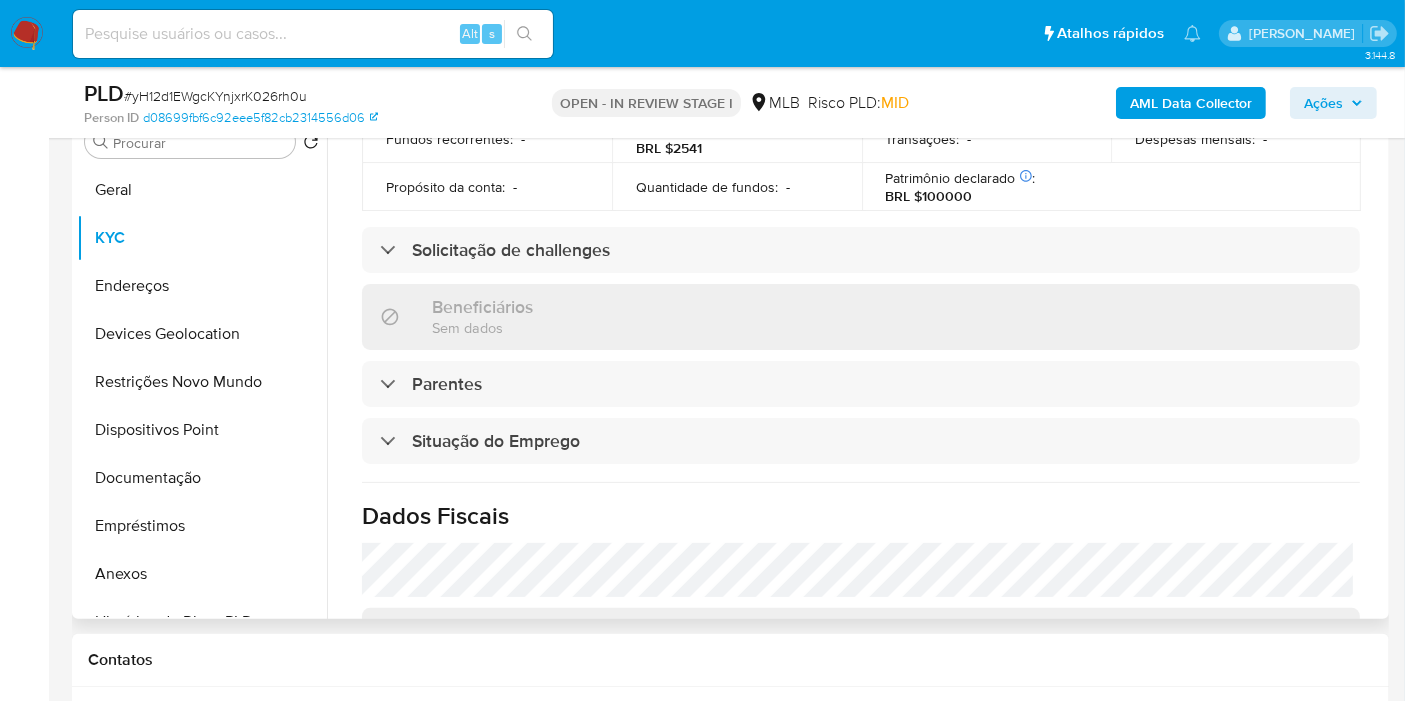 scroll, scrollTop: 914, scrollLeft: 0, axis: vertical 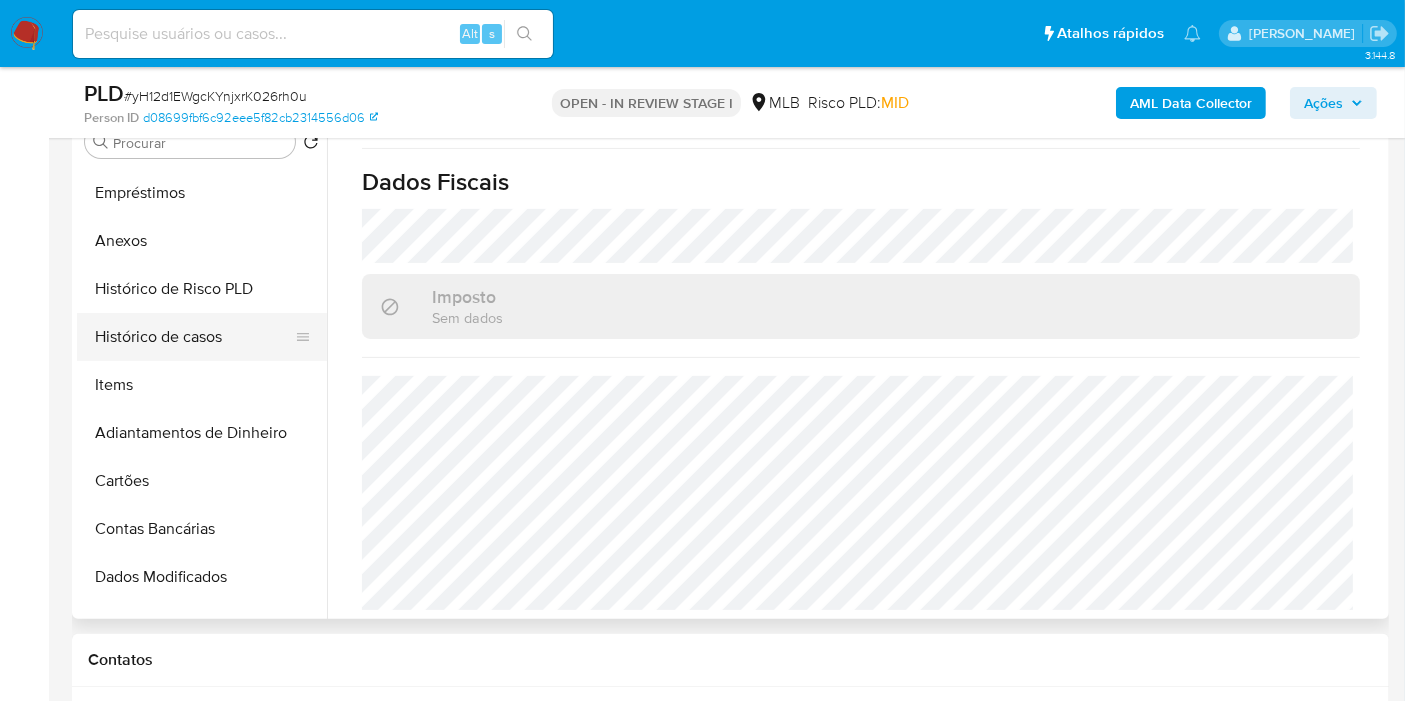 click on "Histórico de casos" at bounding box center (194, 337) 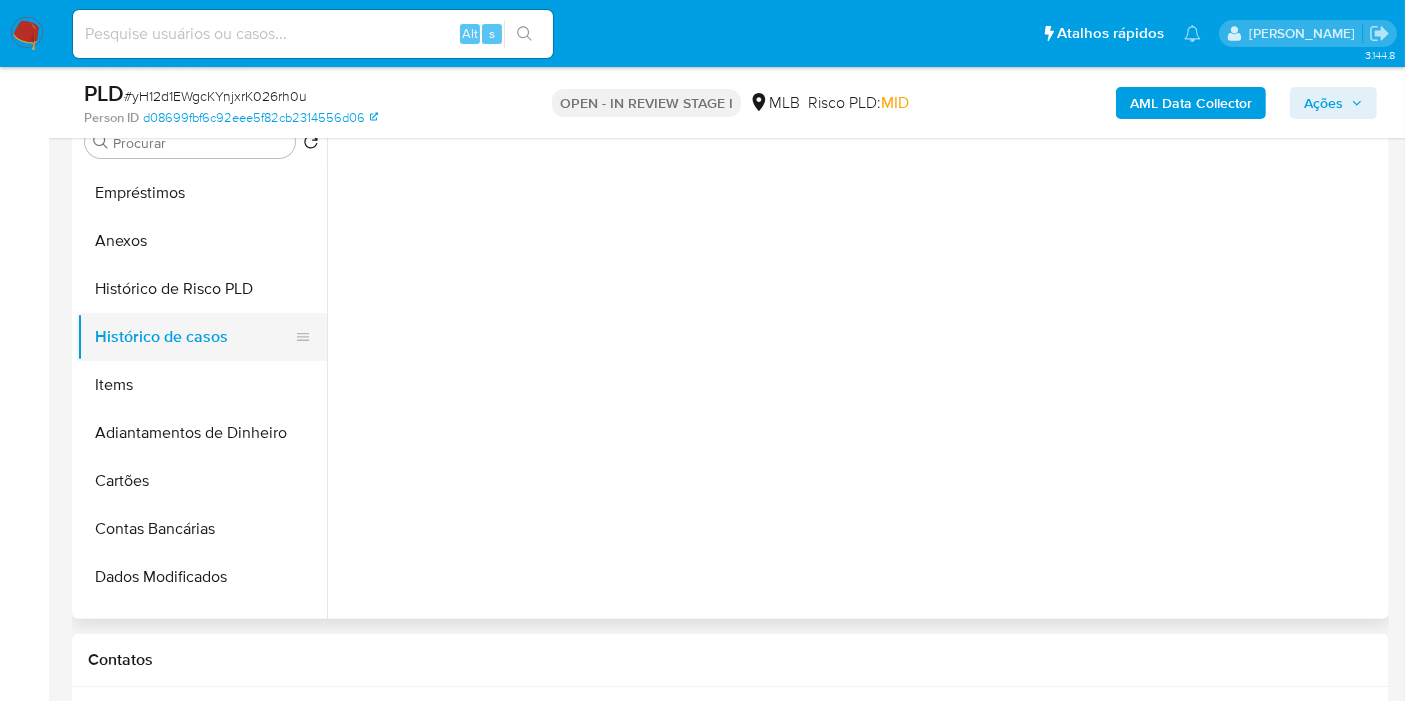 scroll, scrollTop: 0, scrollLeft: 0, axis: both 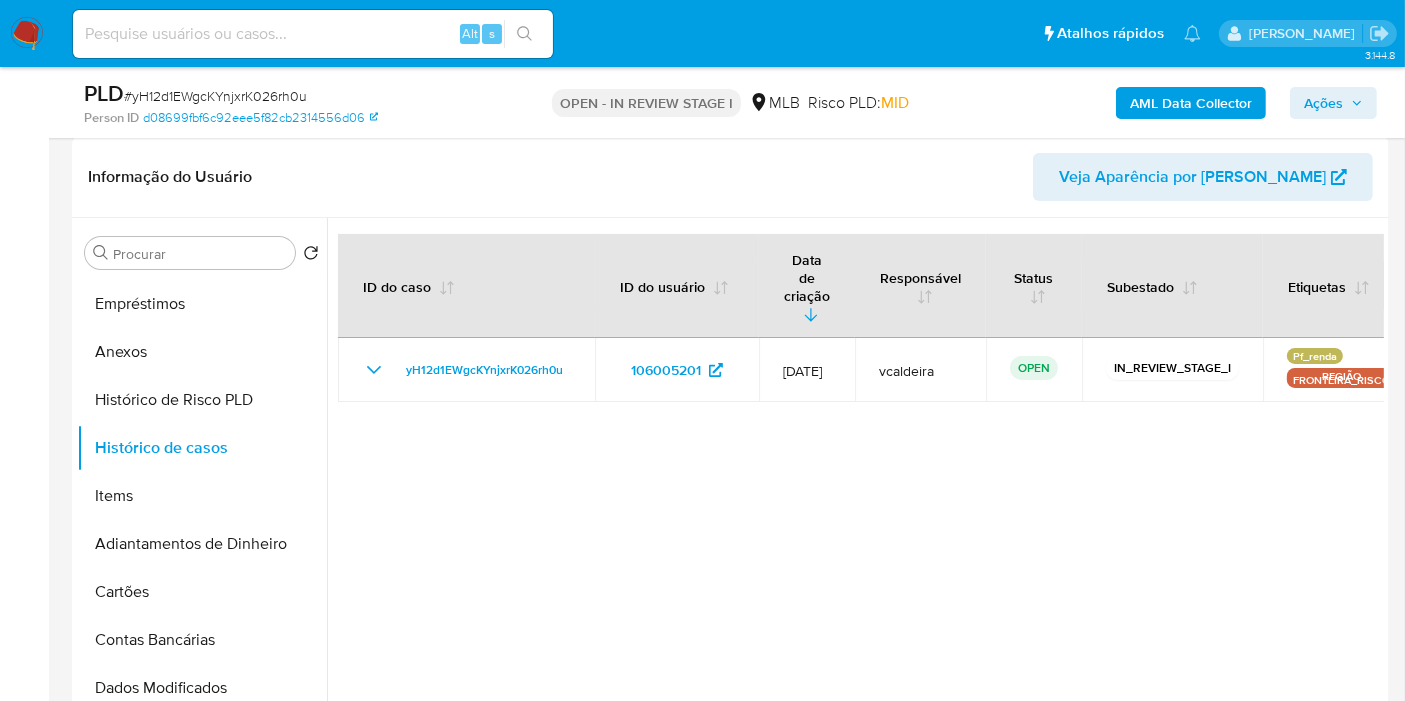 click on "AML Data Collector" at bounding box center (1191, 103) 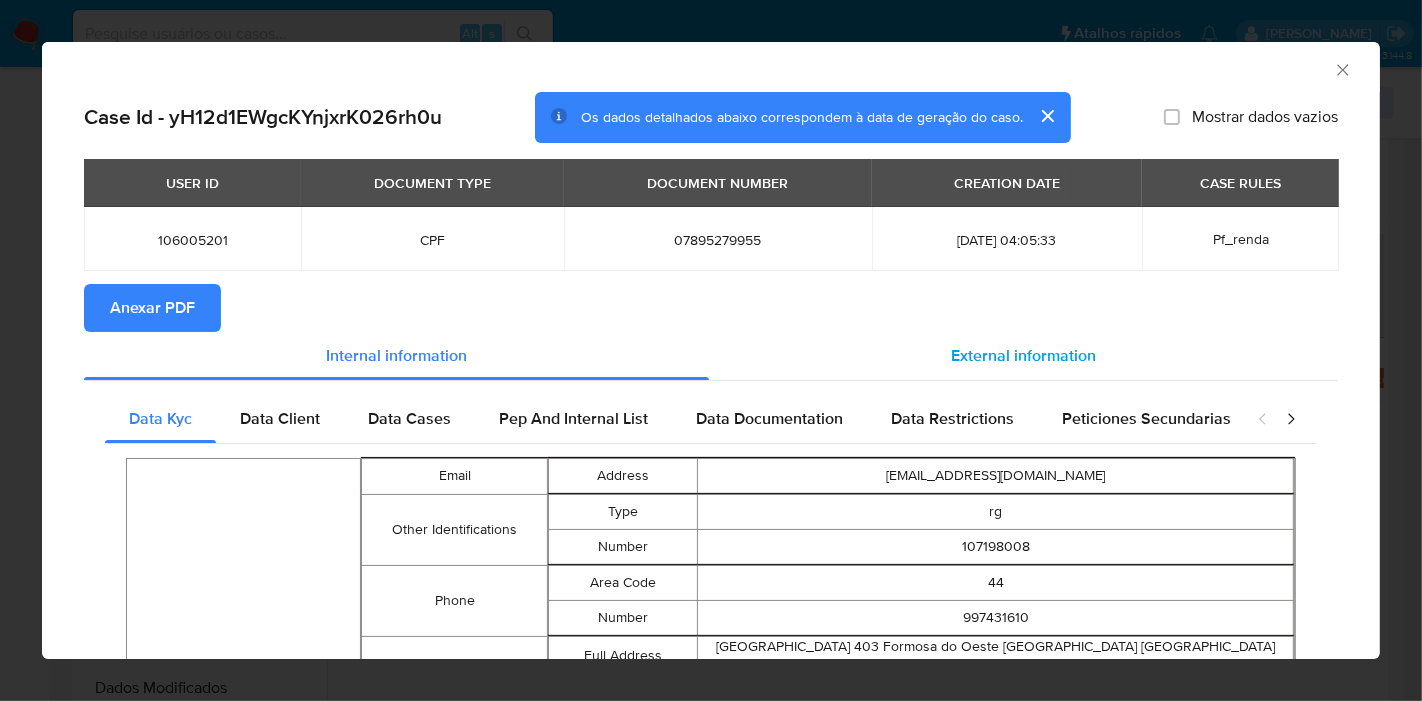 click on "External information" at bounding box center [1023, 355] 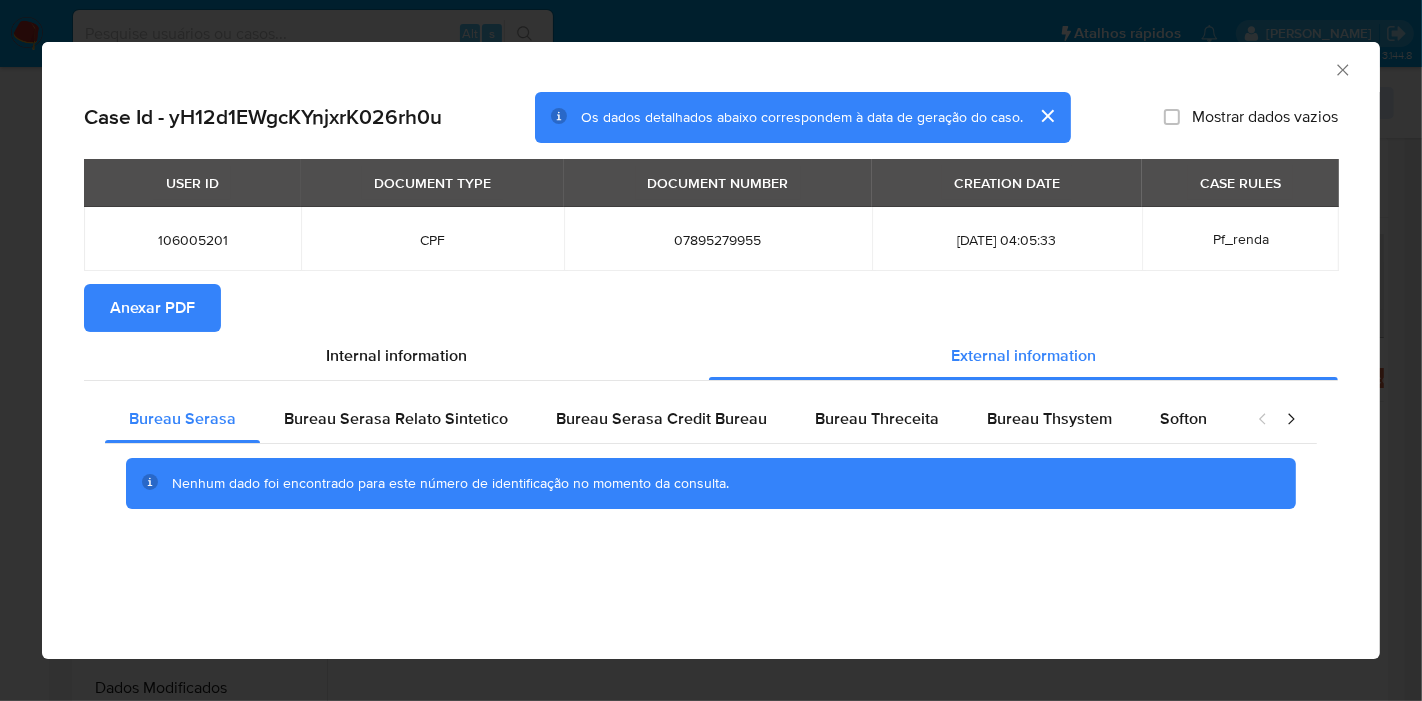 type 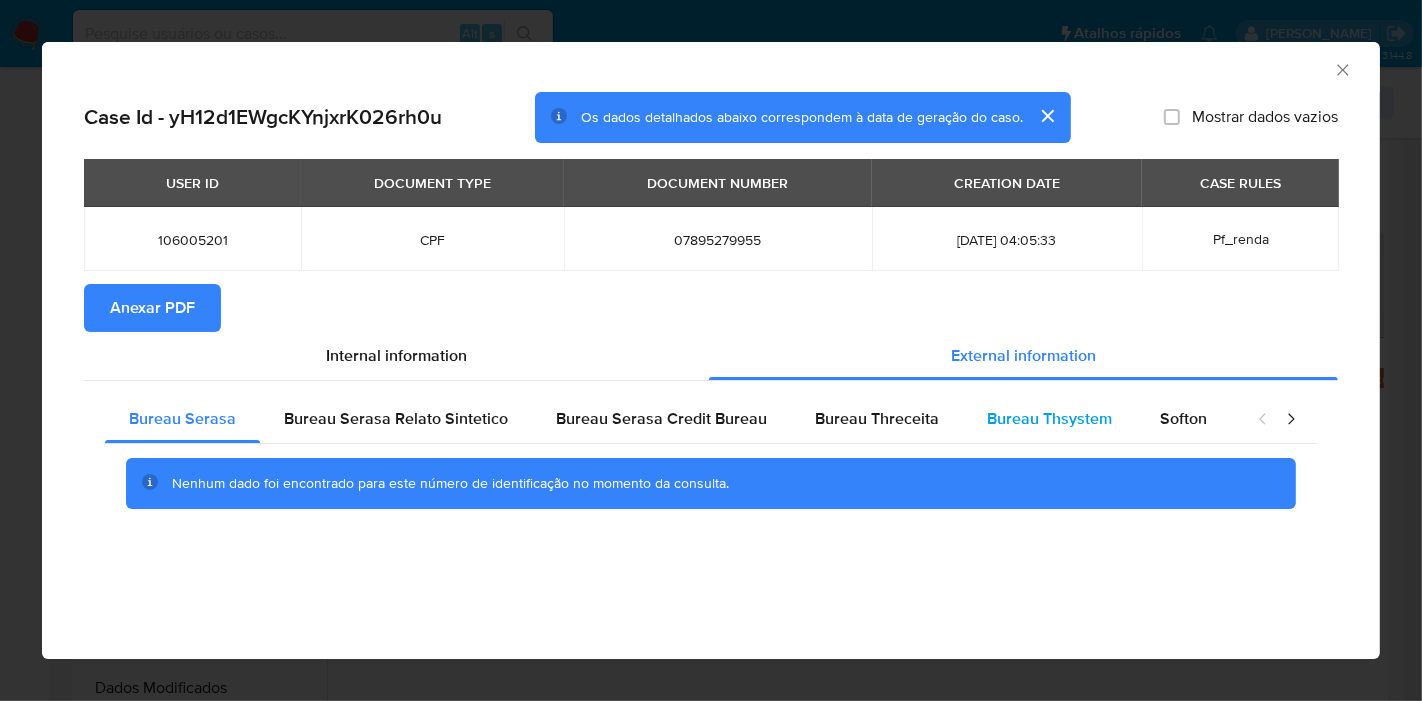 scroll, scrollTop: 0, scrollLeft: 655, axis: horizontal 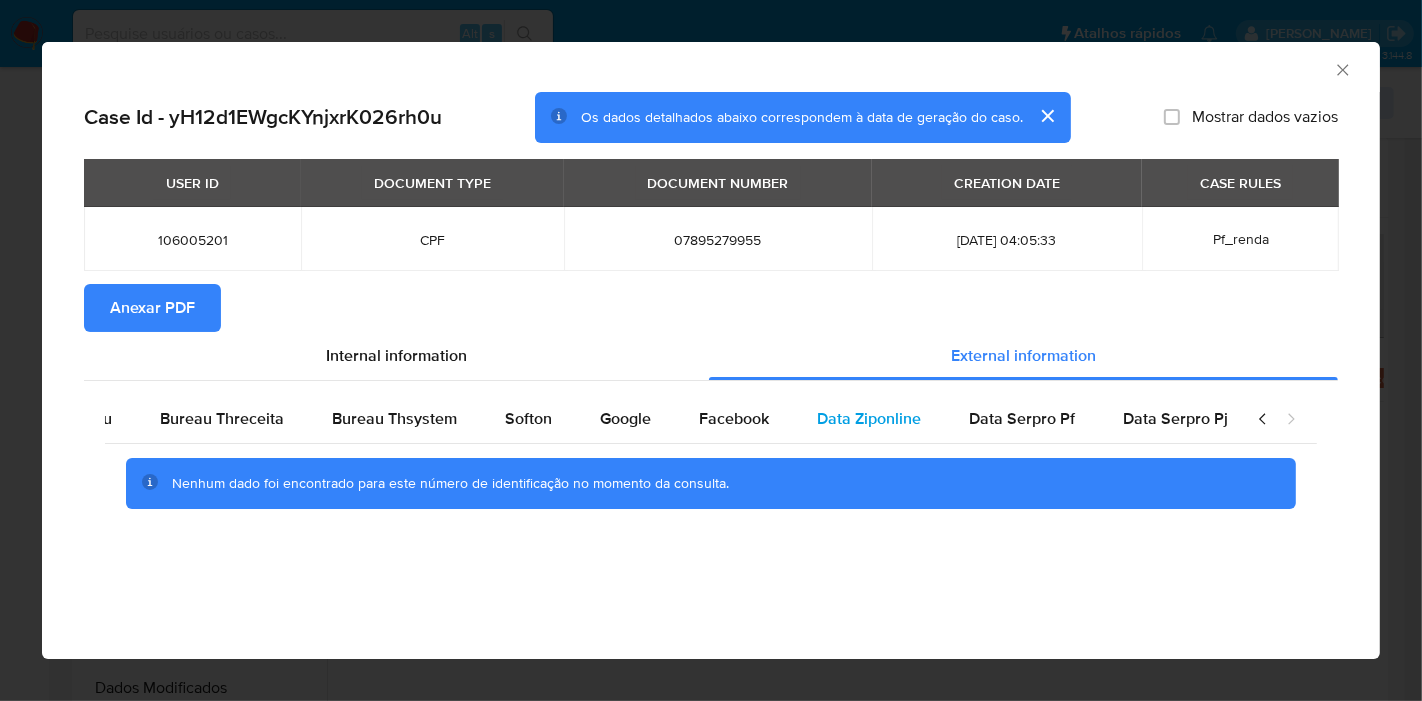 click on "Data Ziponline" at bounding box center [869, 419] 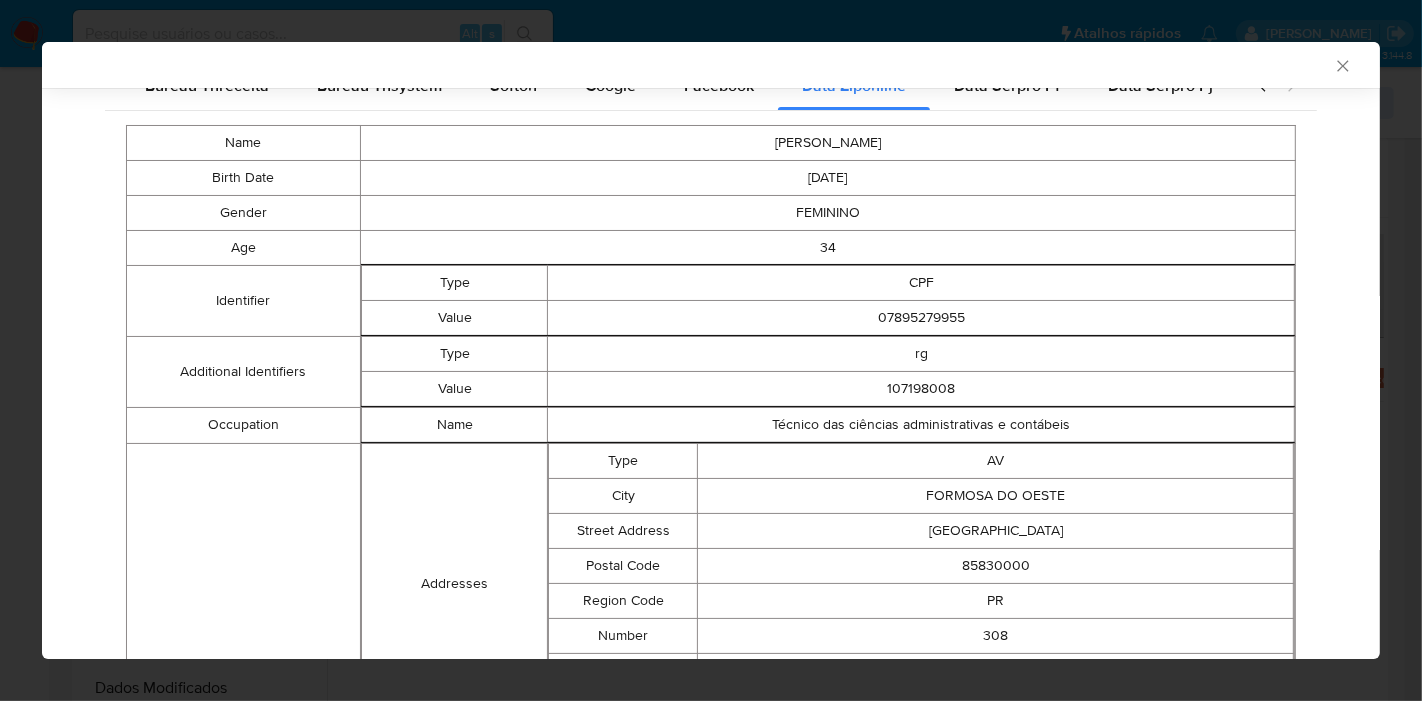 scroll, scrollTop: 107, scrollLeft: 0, axis: vertical 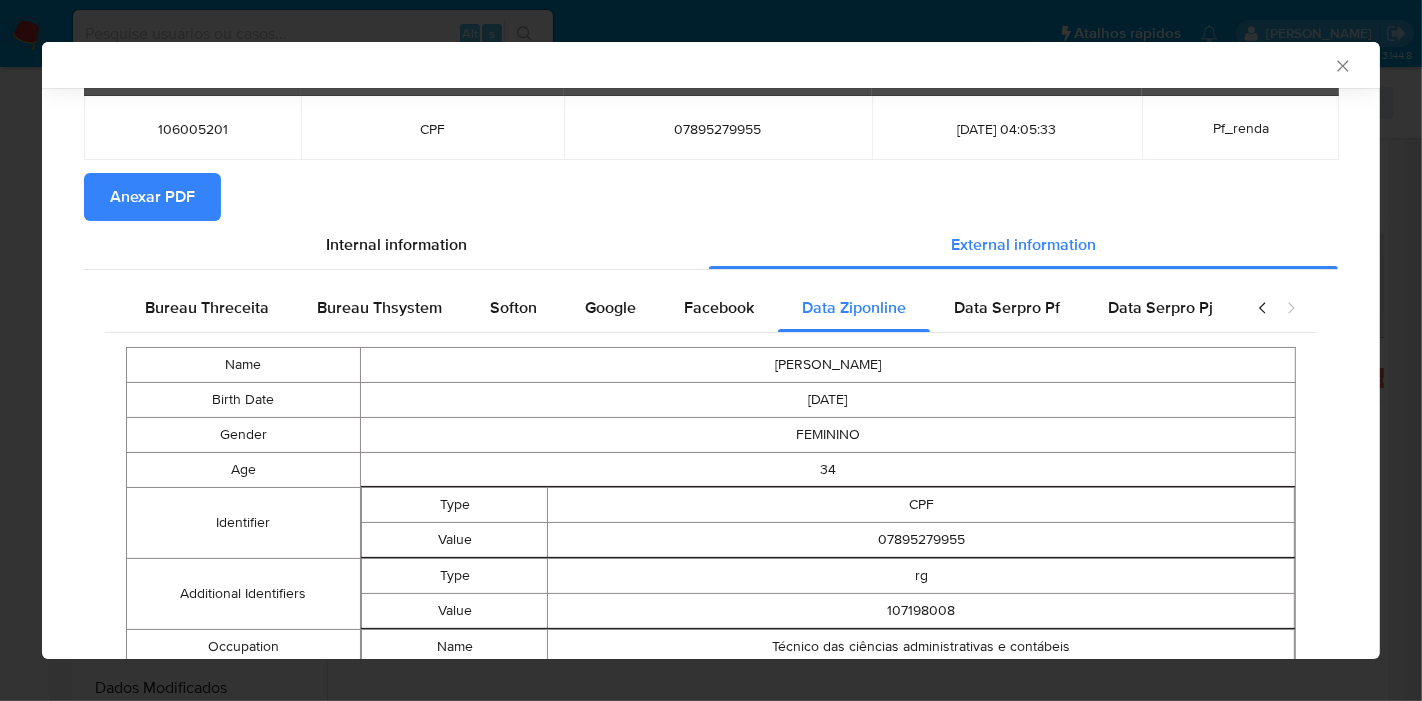 type 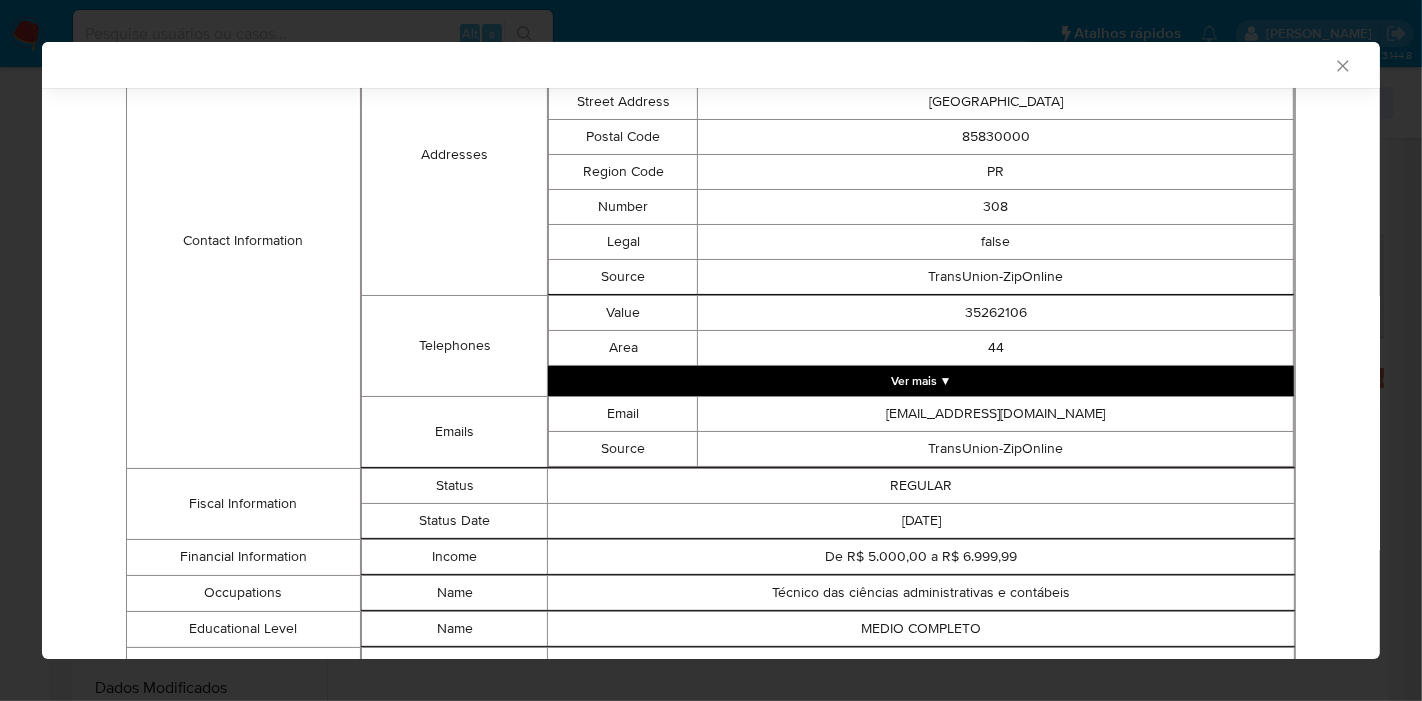 scroll, scrollTop: 885, scrollLeft: 0, axis: vertical 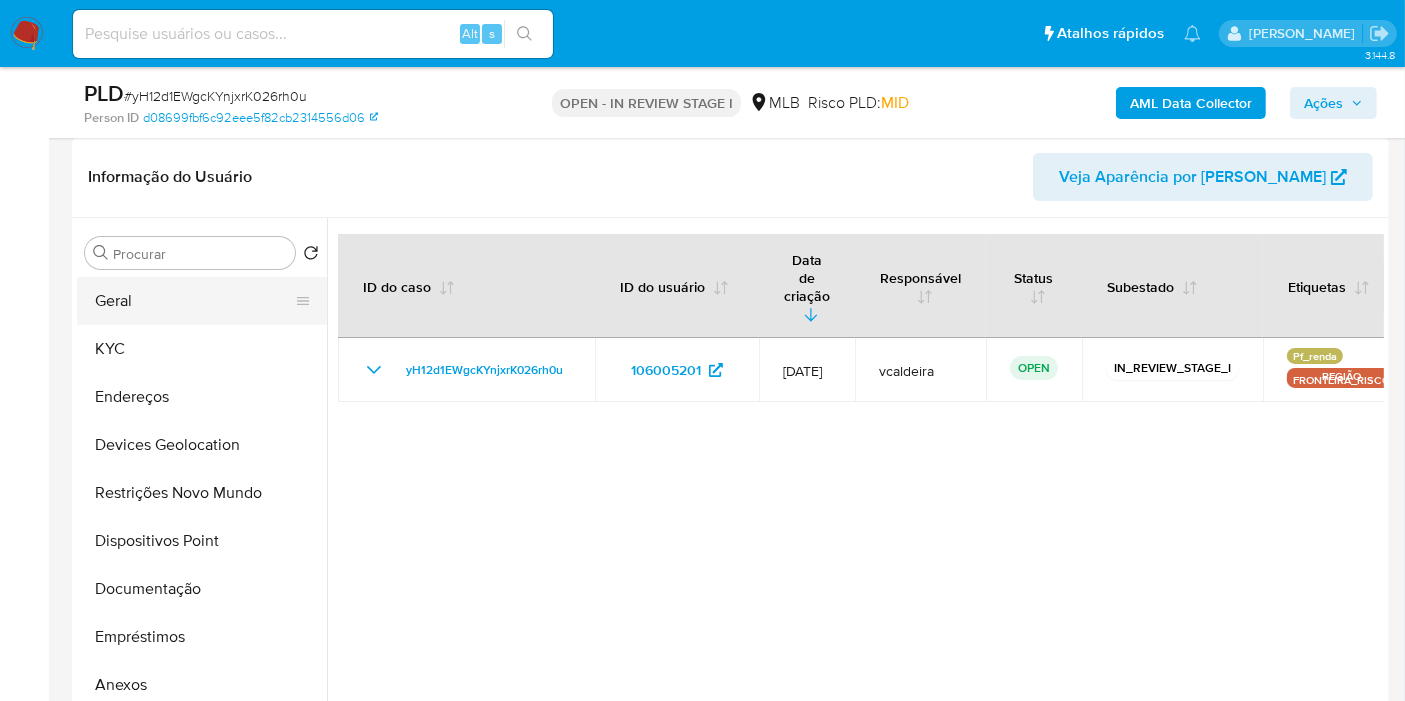 click on "Geral" at bounding box center [194, 301] 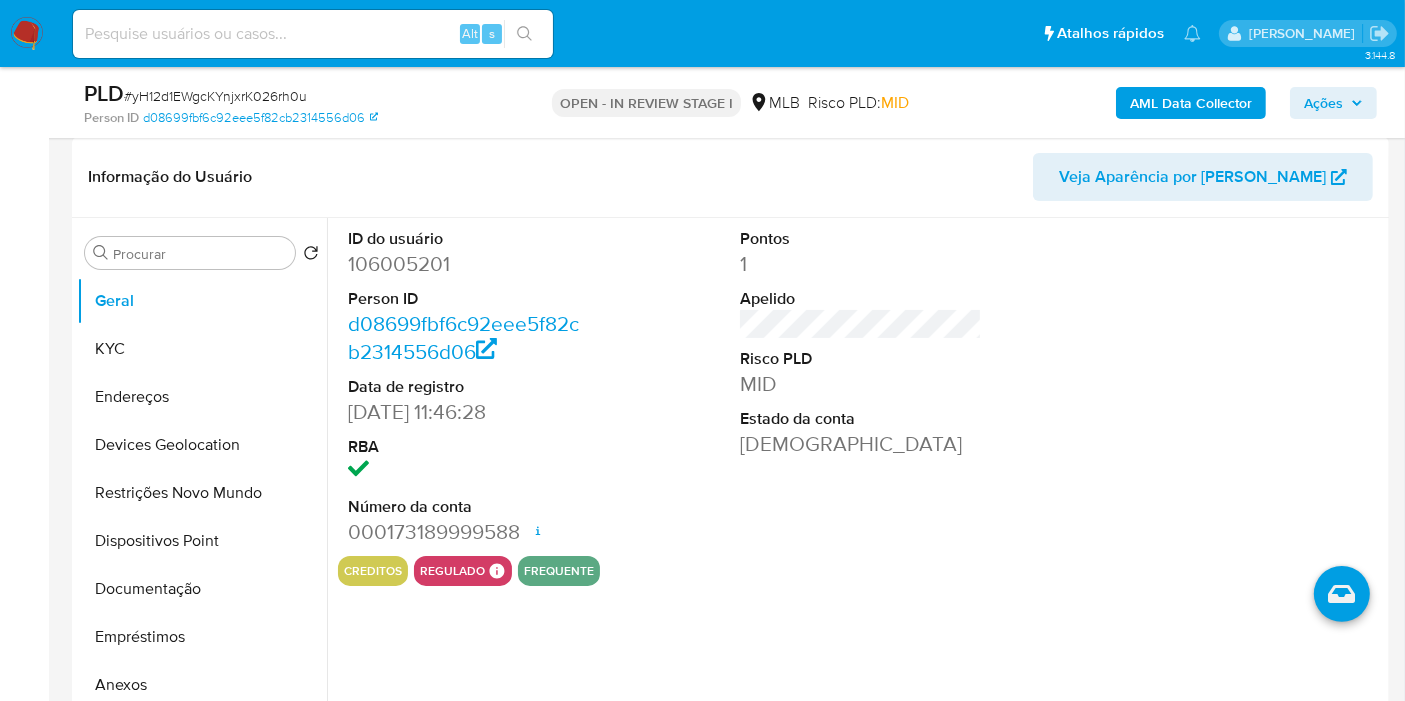 type 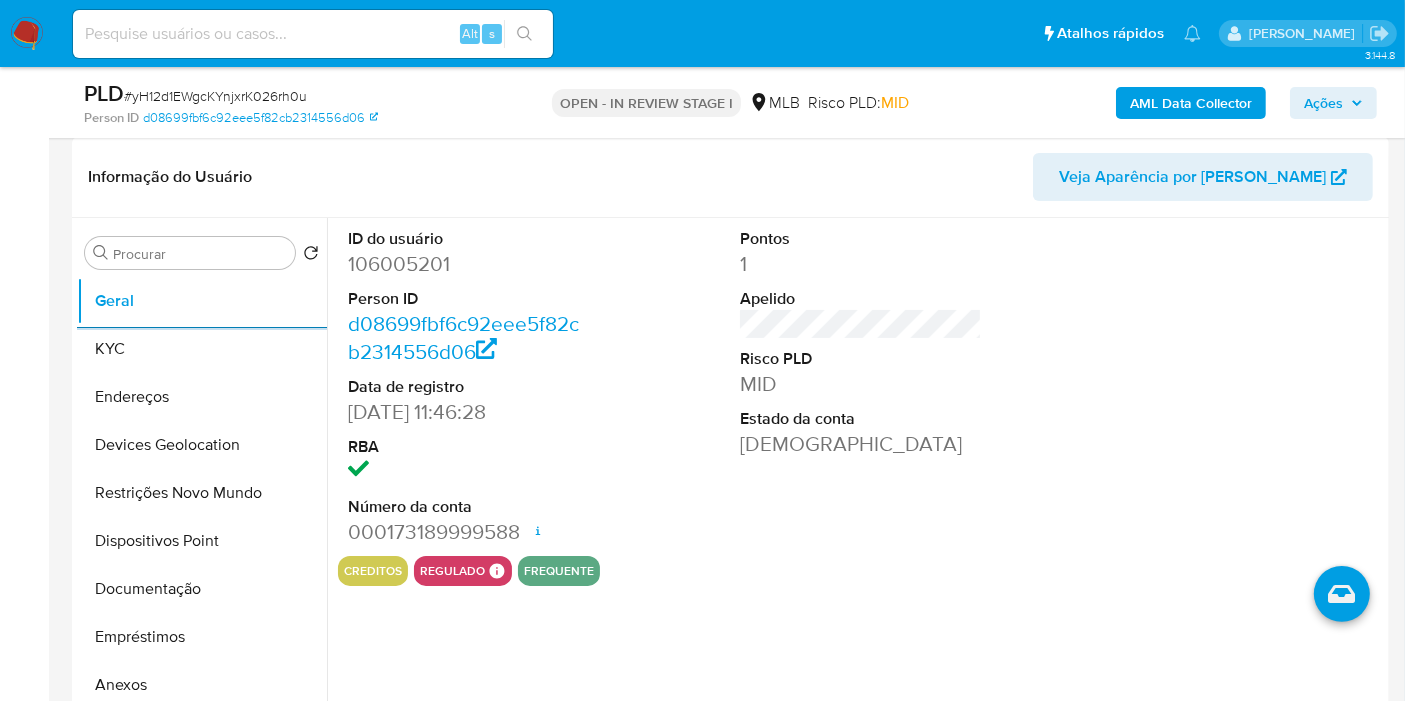 click on "ID do usuário 106005201 Person ID d08699fbf6c92eee5f82cb2314556d06 Data de registro 18/03/2012 11:46:28 RBA Número da conta 000173189999588   Data de abertura 07/03/2025 10:46 Status ACTIVE Pontos 1 Apelido Risco PLD MID Estado da conta Ativa" at bounding box center (861, 387) 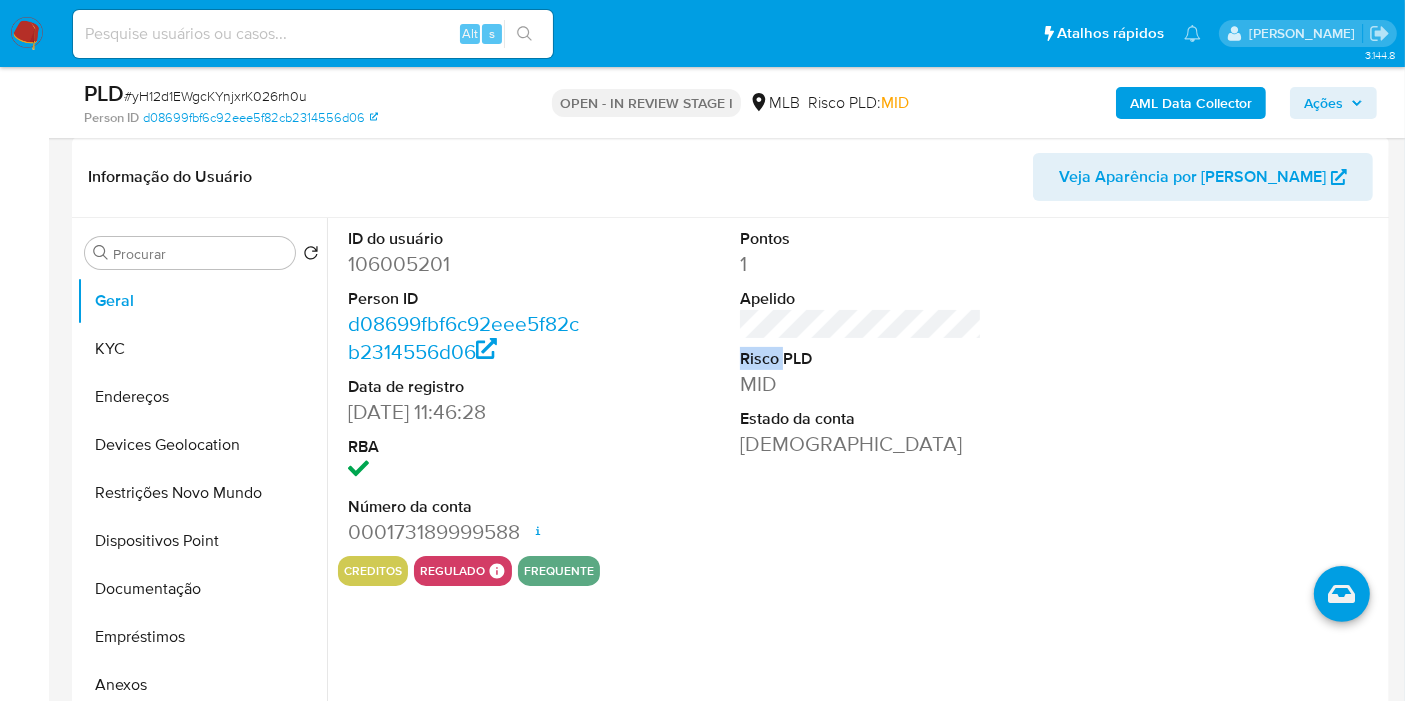 click on "ID do usuário 106005201 Person ID d08699fbf6c92eee5f82cb2314556d06 Data de registro 18/03/2012 11:46:28 RBA Número da conta 000173189999588   Data de abertura 07/03/2025 10:46 Status ACTIVE Pontos 1 Apelido Risco PLD MID Estado da conta Ativa" at bounding box center (861, 387) 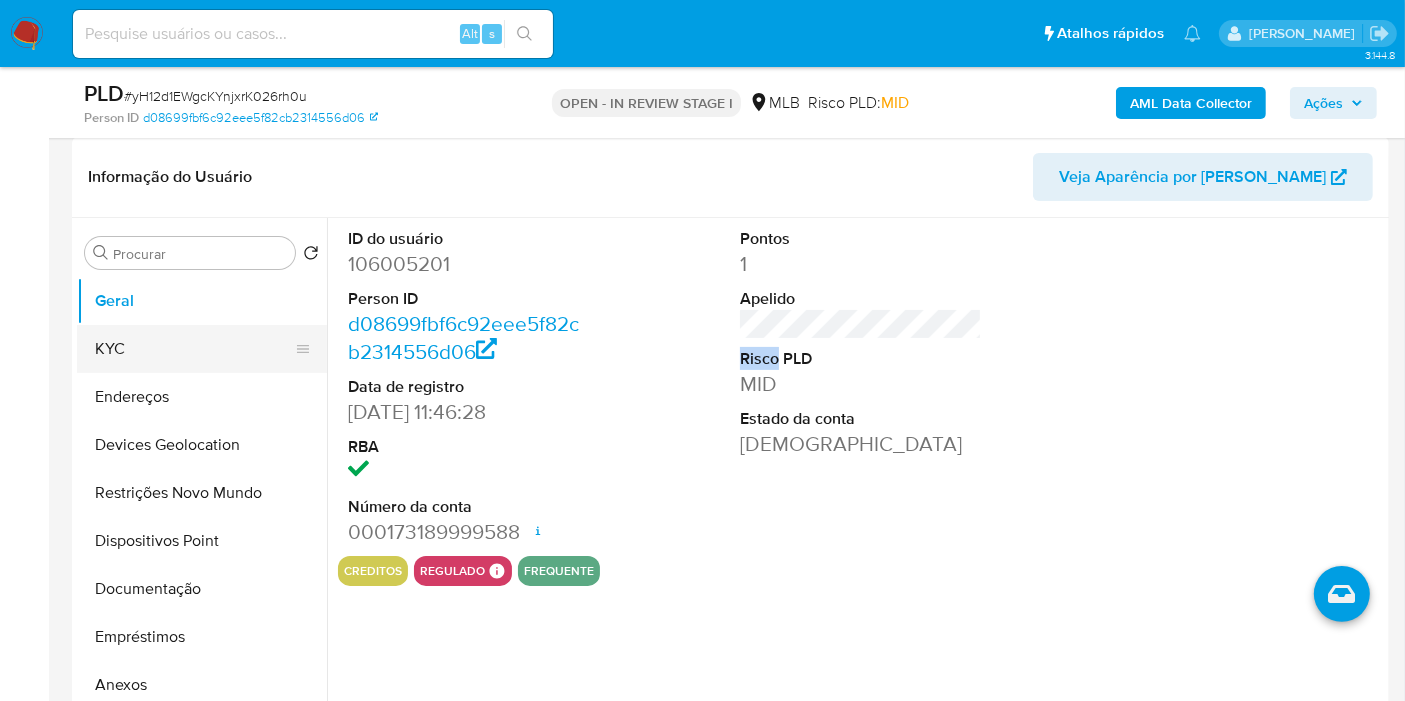 click on "KYC" at bounding box center [194, 349] 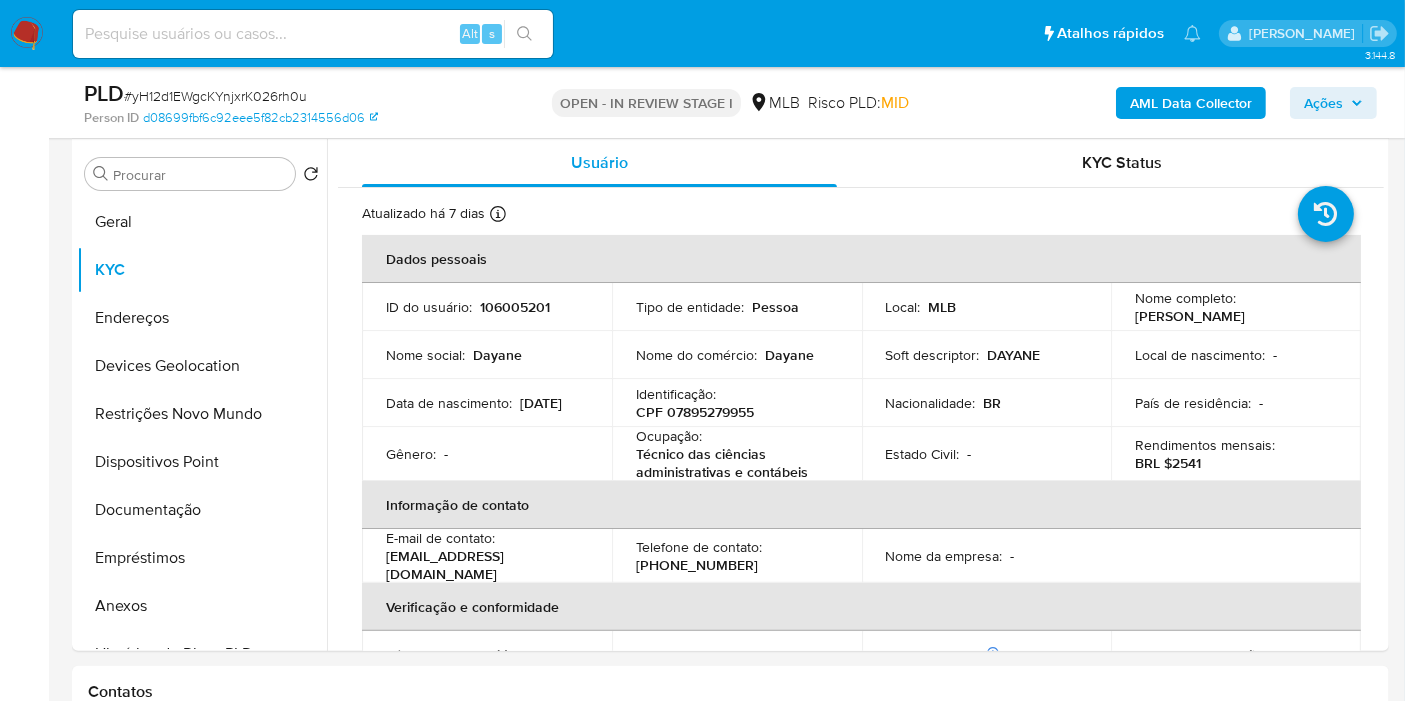 scroll, scrollTop: 421, scrollLeft: 0, axis: vertical 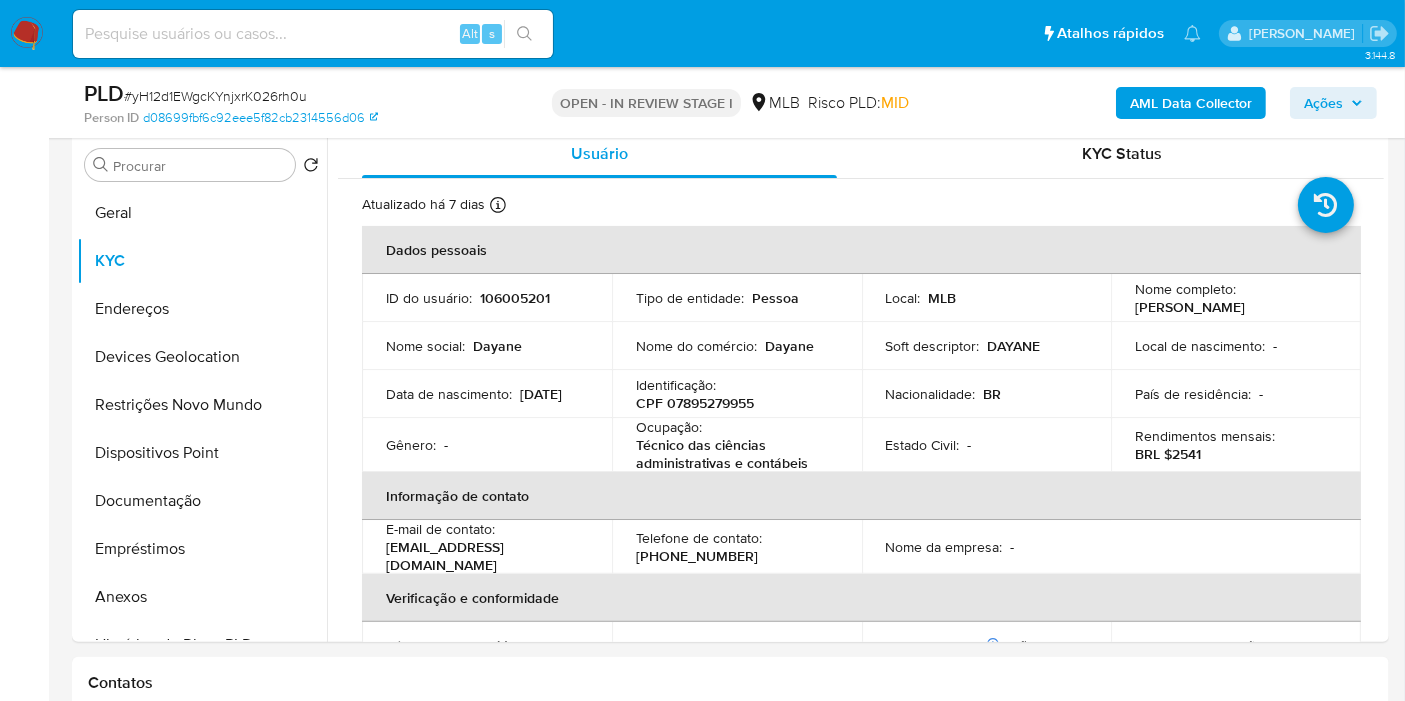 type 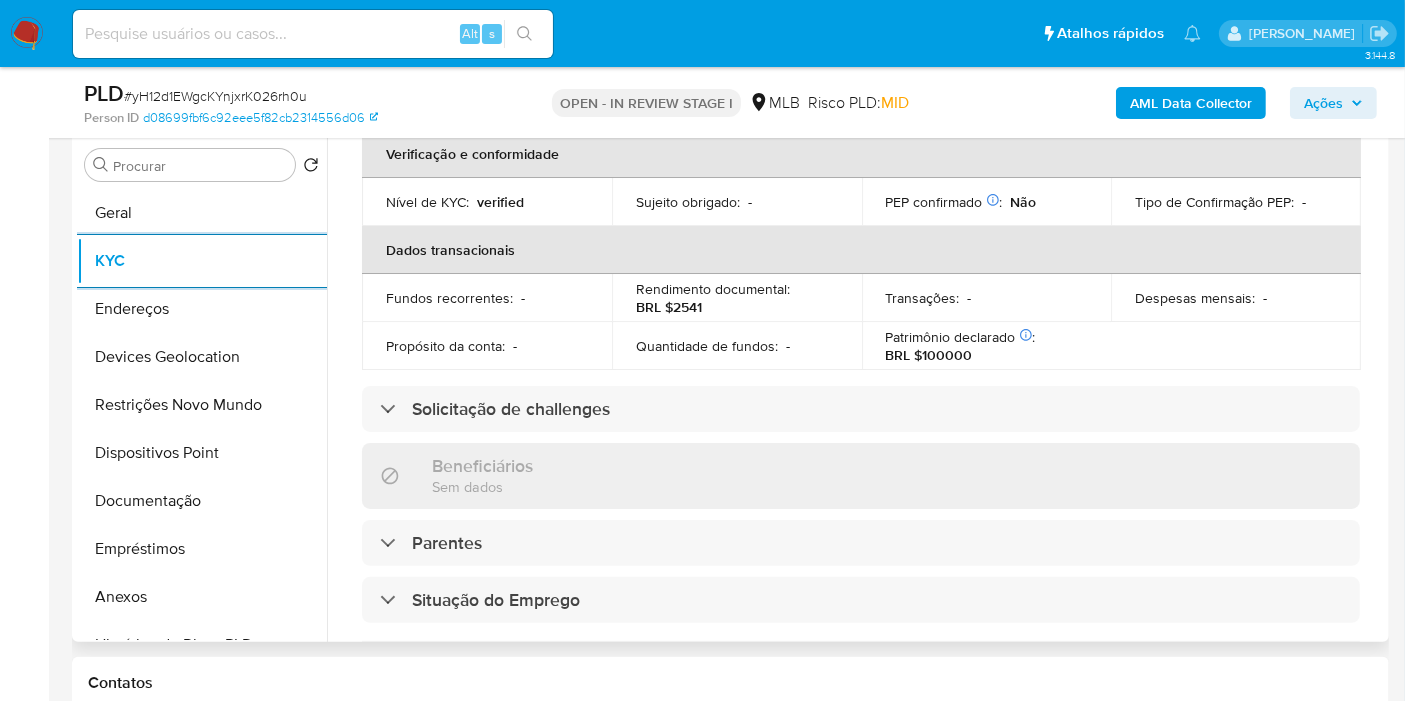 scroll, scrollTop: 333, scrollLeft: 0, axis: vertical 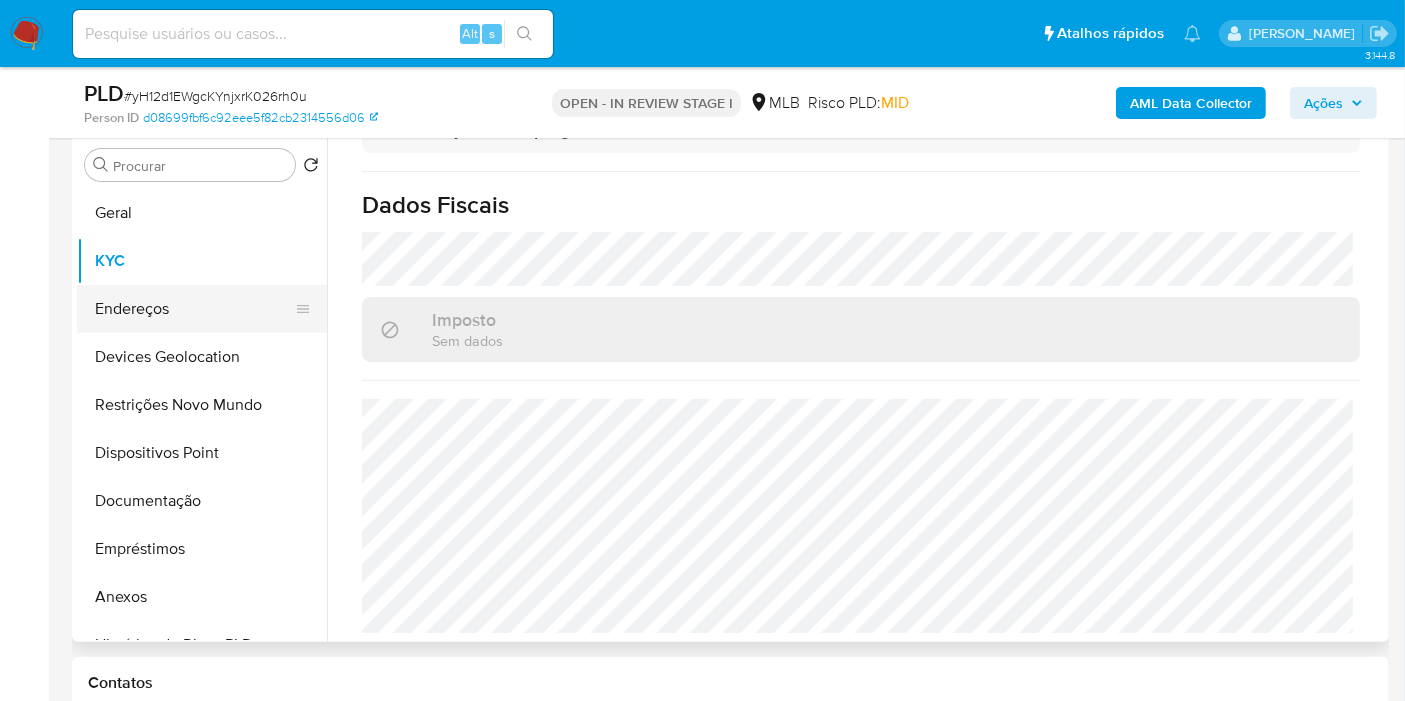 click on "Endereços" at bounding box center [194, 309] 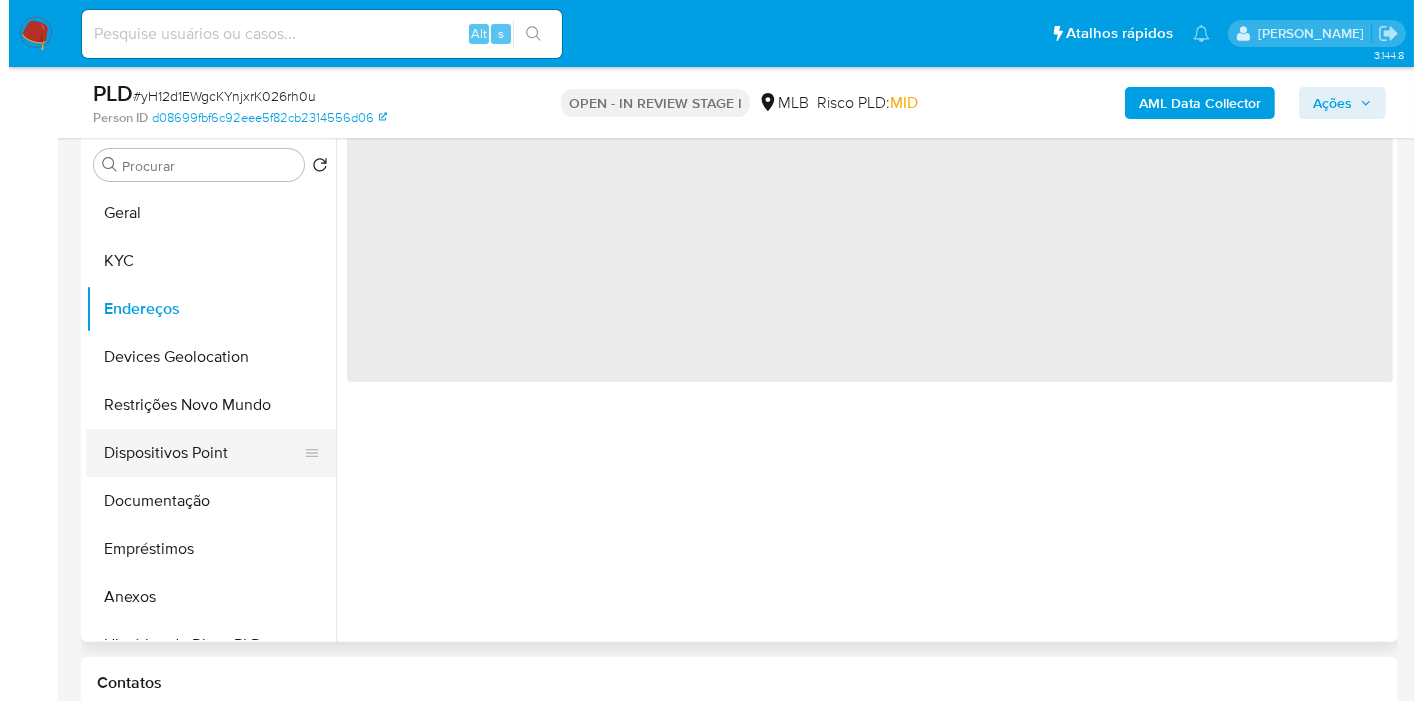 scroll, scrollTop: 0, scrollLeft: 0, axis: both 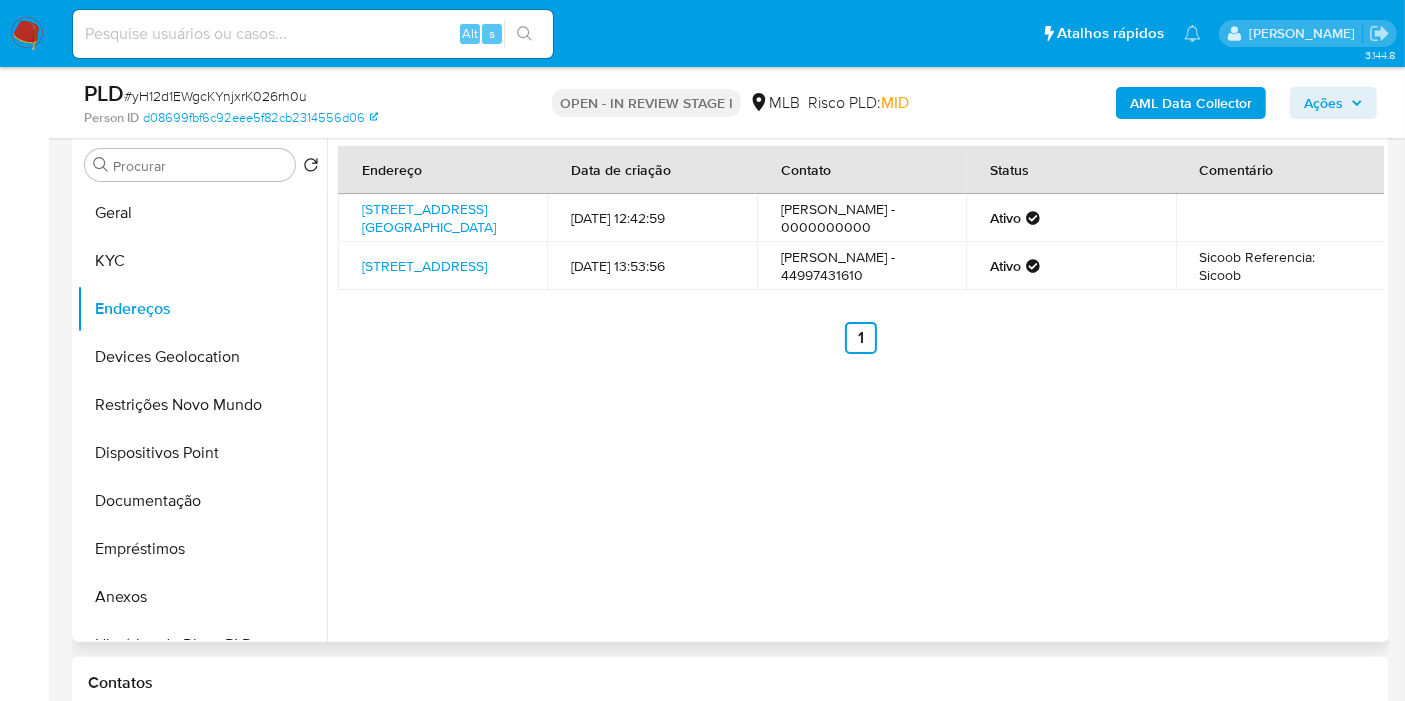 type 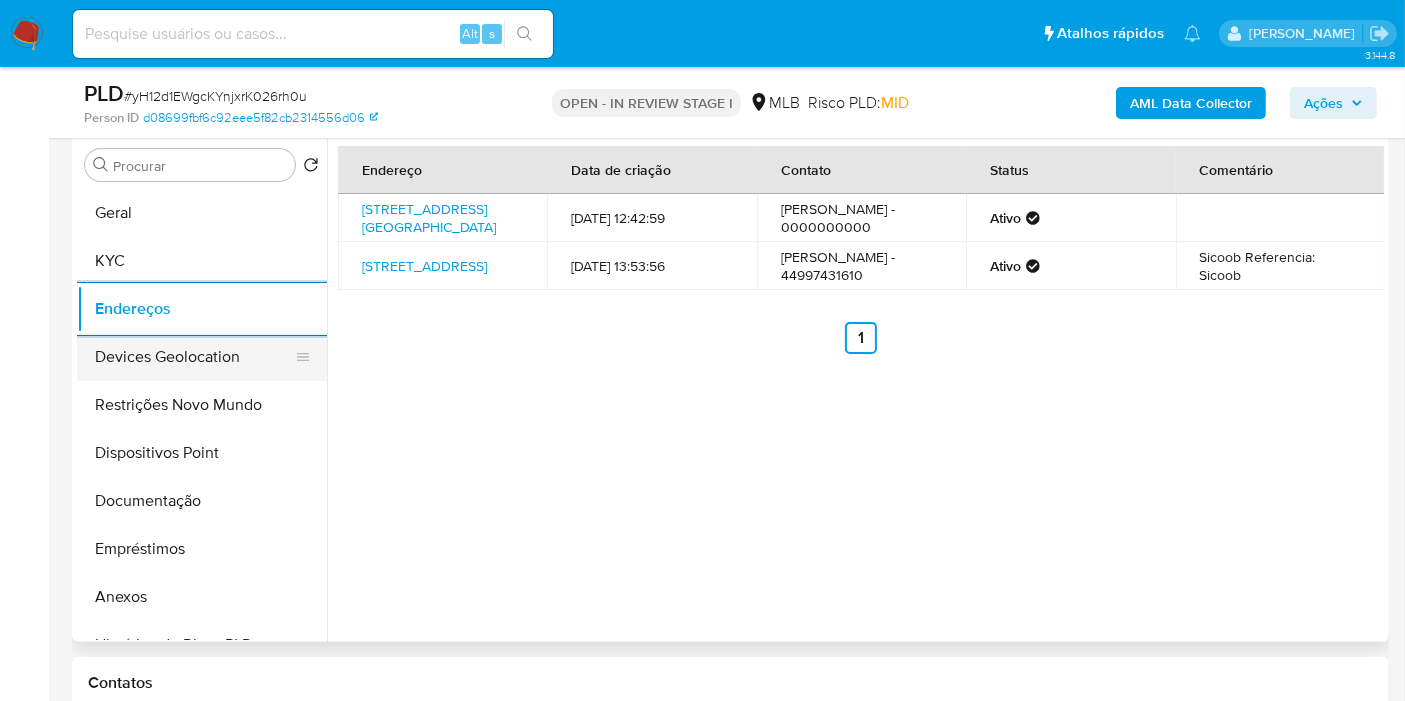 click on "Devices Geolocation" at bounding box center [194, 357] 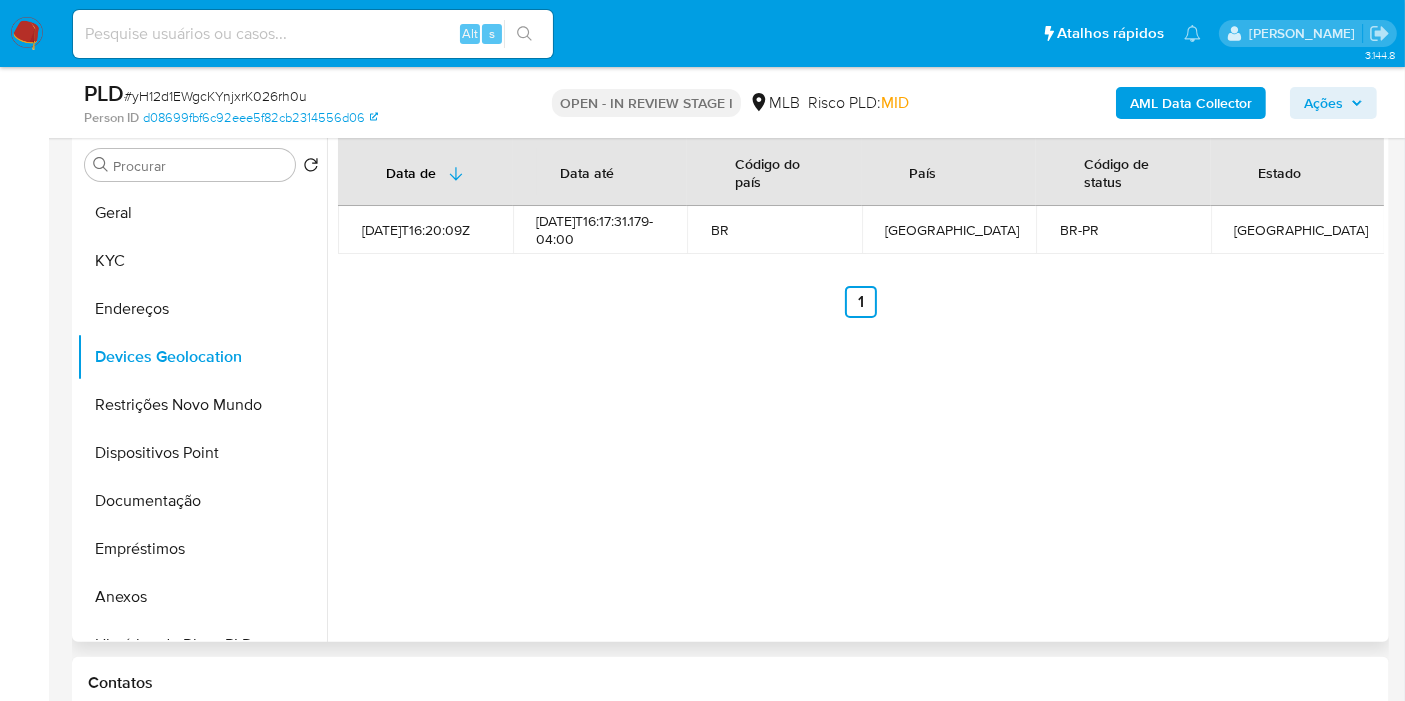 type 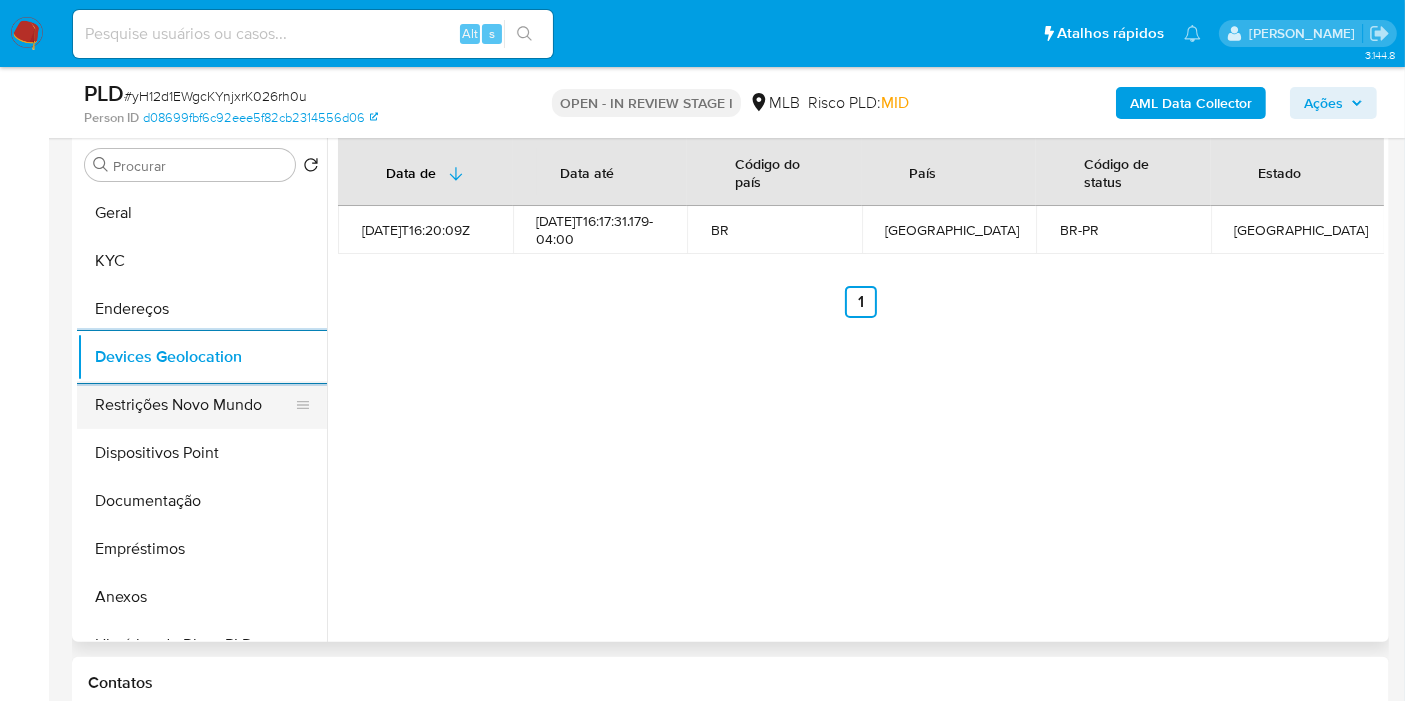 click on "Restrições Novo Mundo" at bounding box center [194, 405] 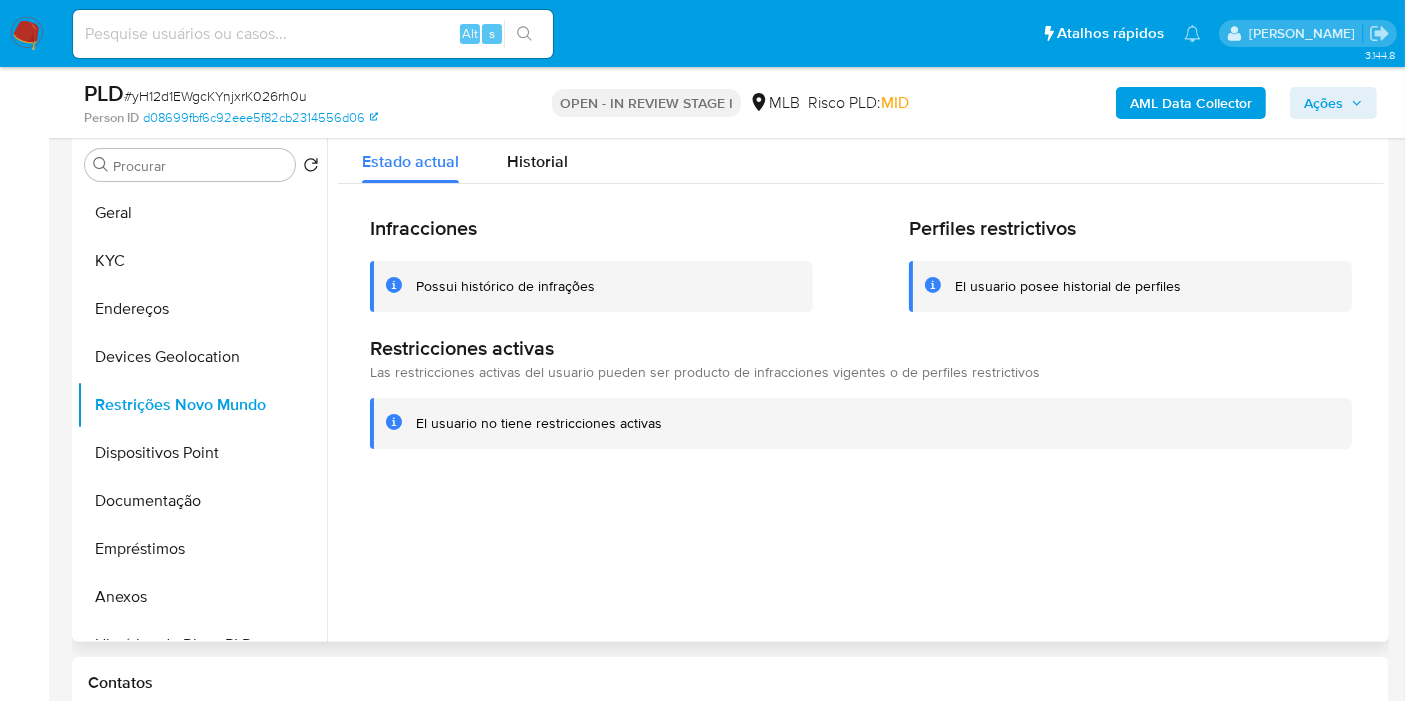 type 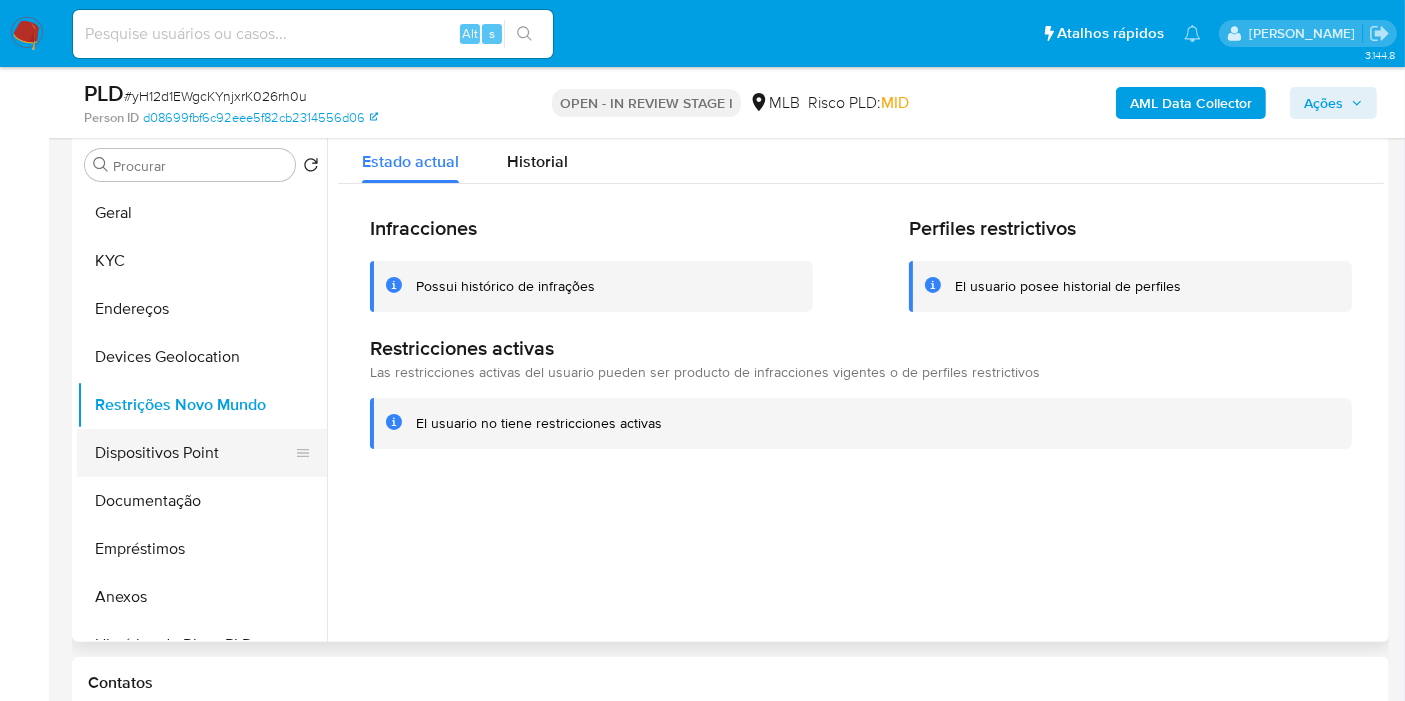 click on "Dispositivos Point" at bounding box center [194, 453] 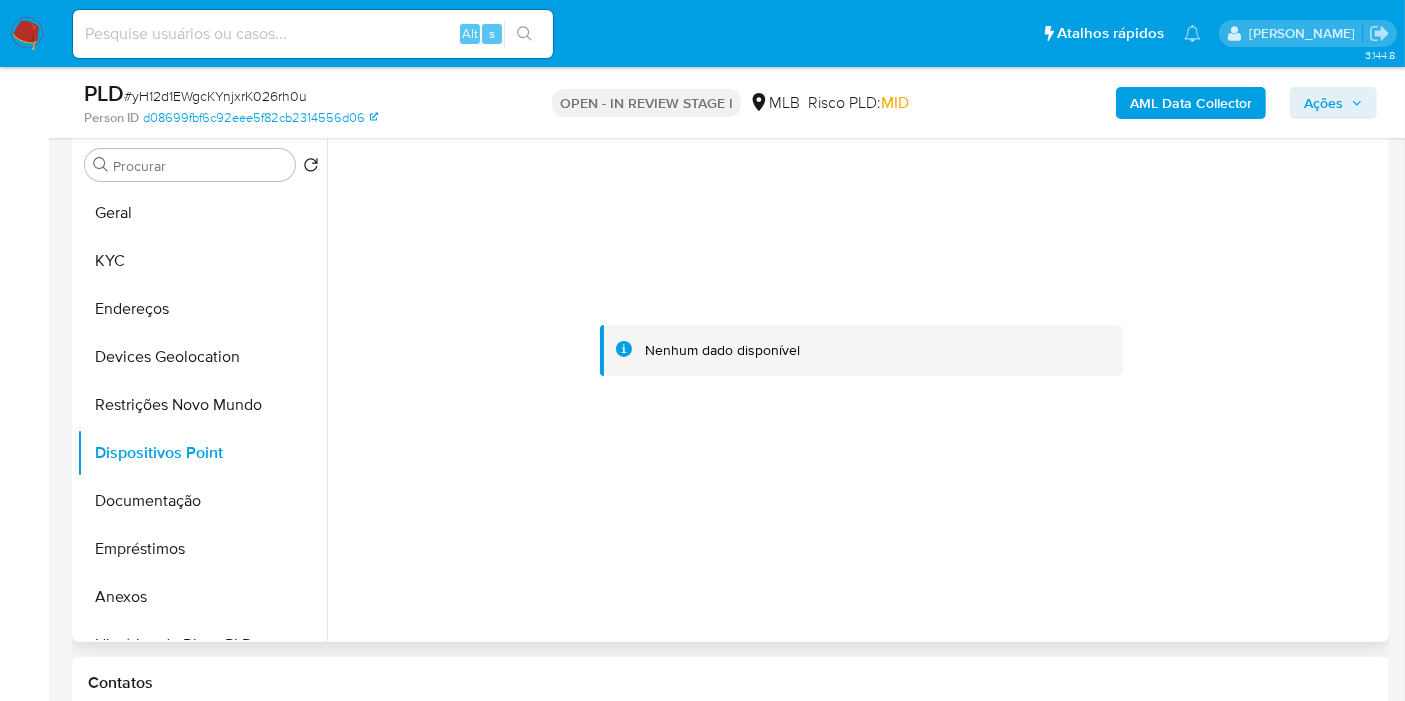type 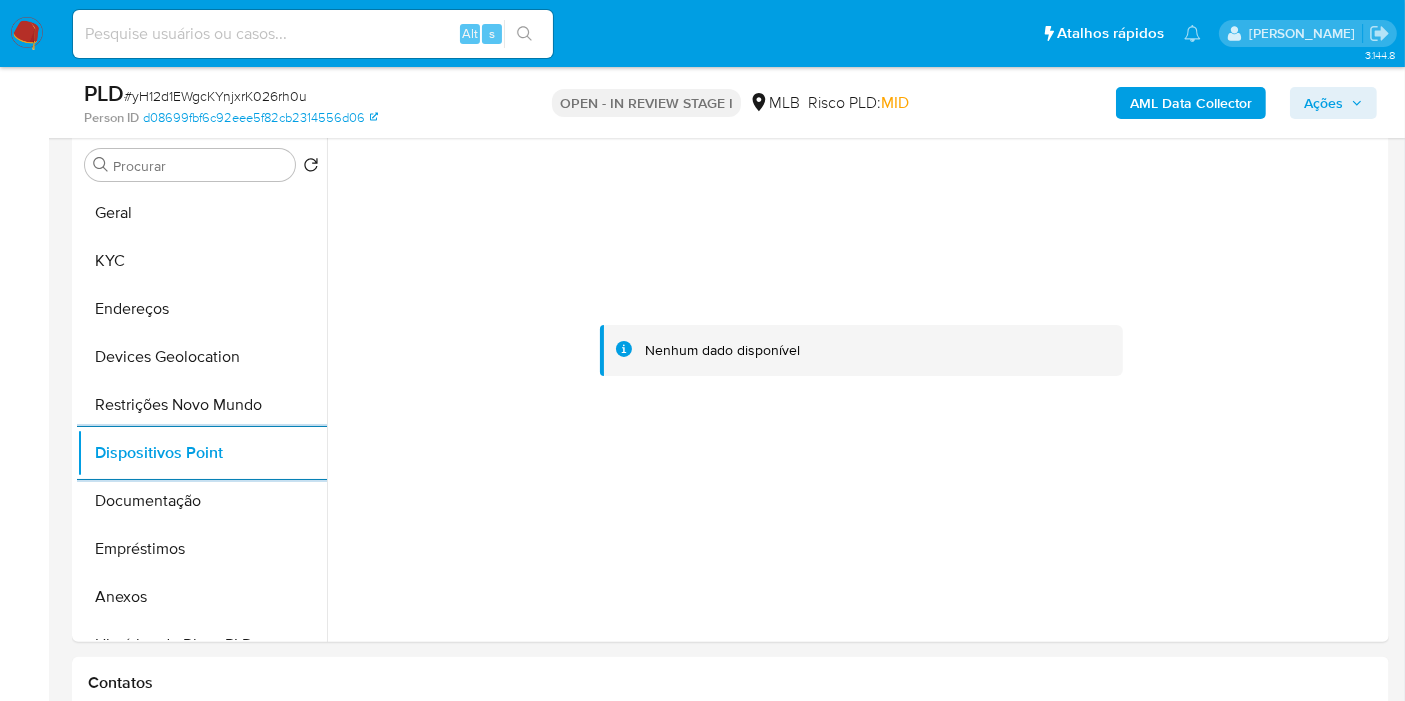 drag, startPoint x: 1328, startPoint y: 96, endPoint x: 1291, endPoint y: 103, distance: 37.65634 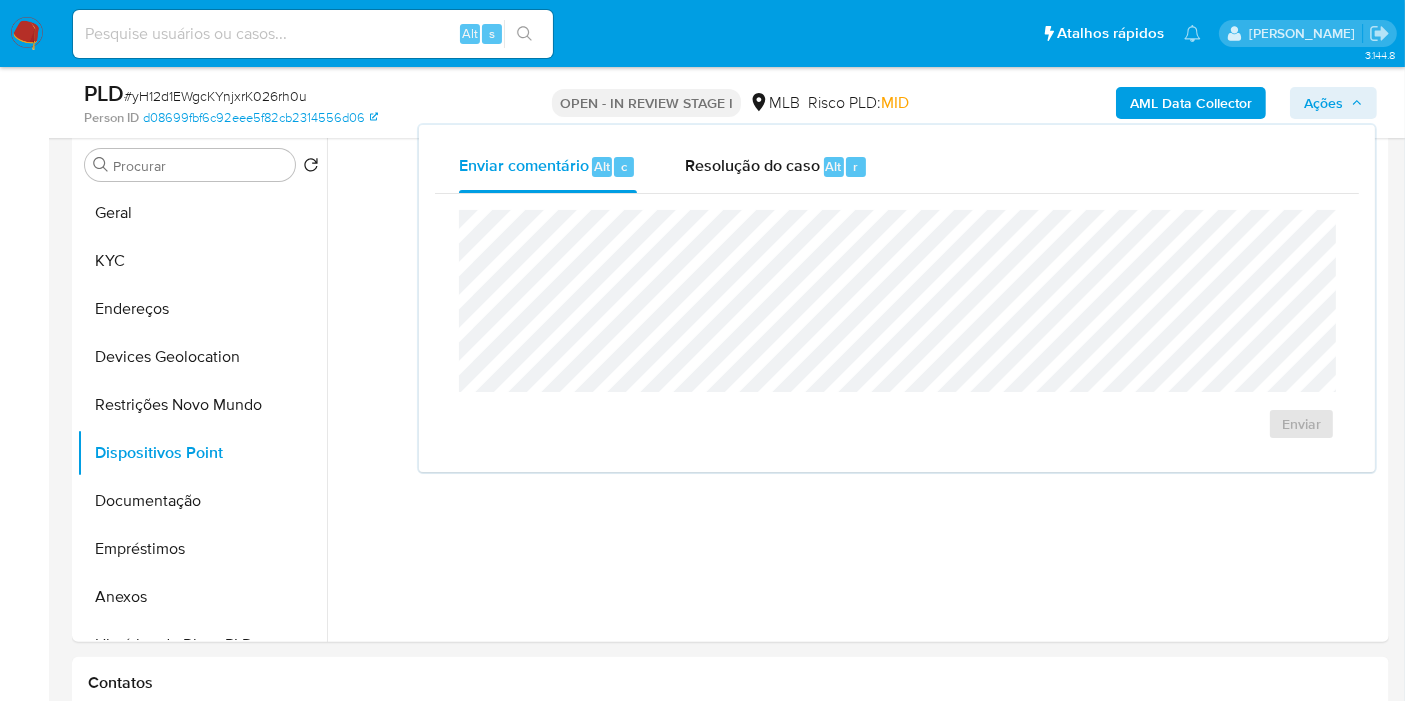 drag, startPoint x: 780, startPoint y: 160, endPoint x: 756, endPoint y: 202, distance: 48.373547 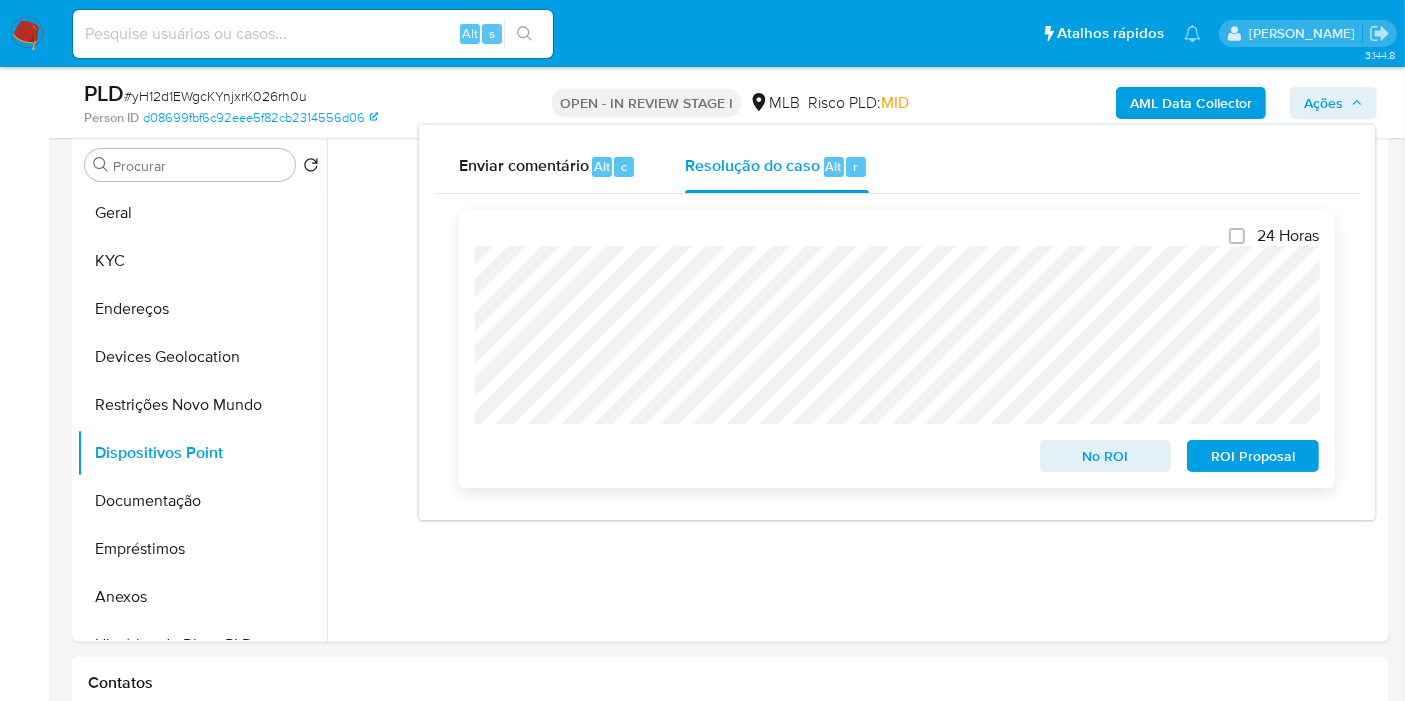 click on "24 Horas No ROI ROI Proposal" at bounding box center [897, 349] 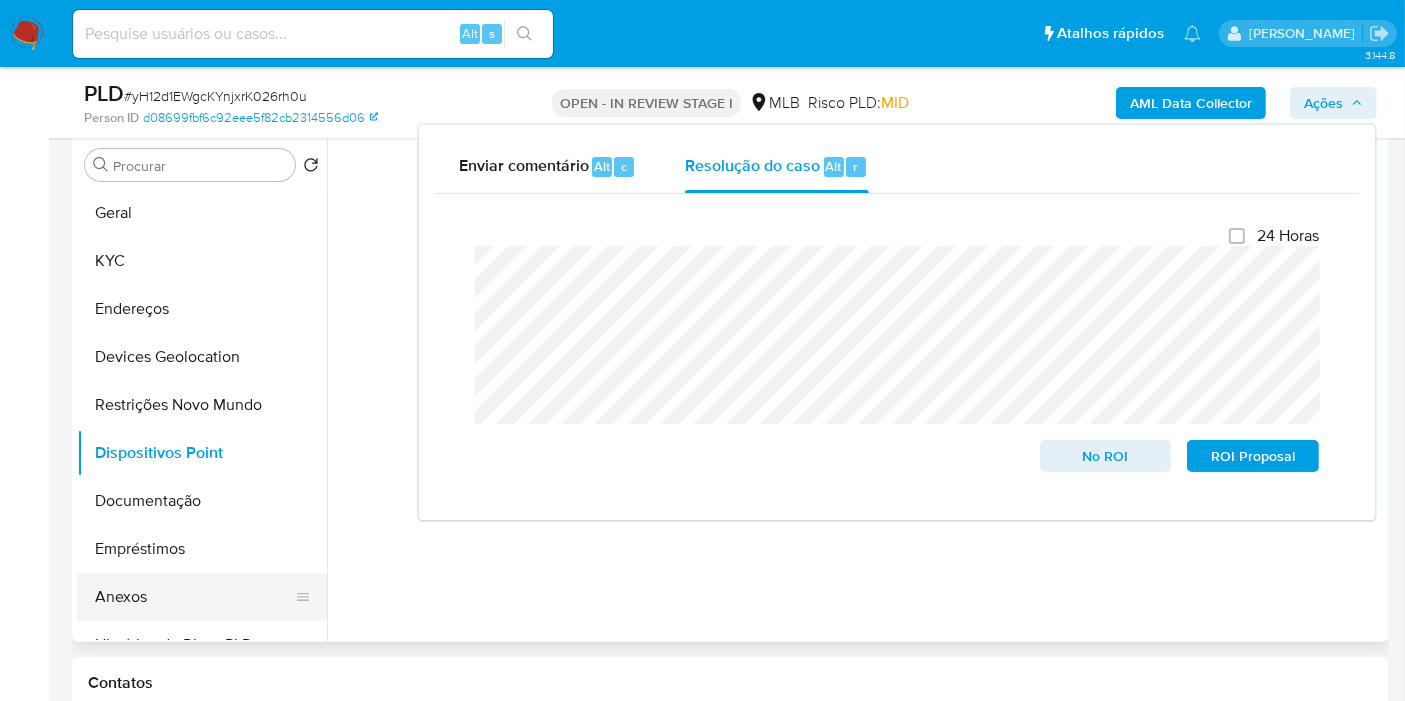 drag, startPoint x: 120, startPoint y: 585, endPoint x: 190, endPoint y: 592, distance: 70.34913 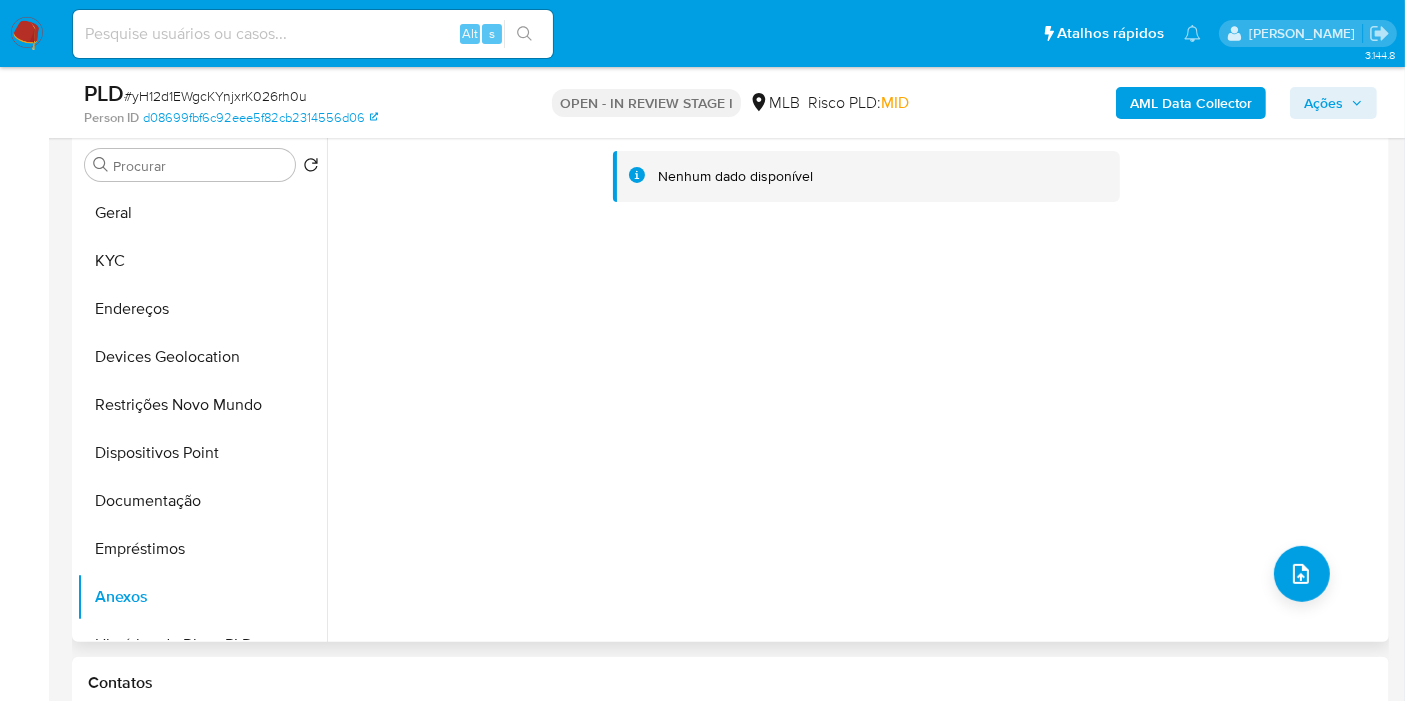 click on "Nenhum dado disponível" at bounding box center [855, 386] 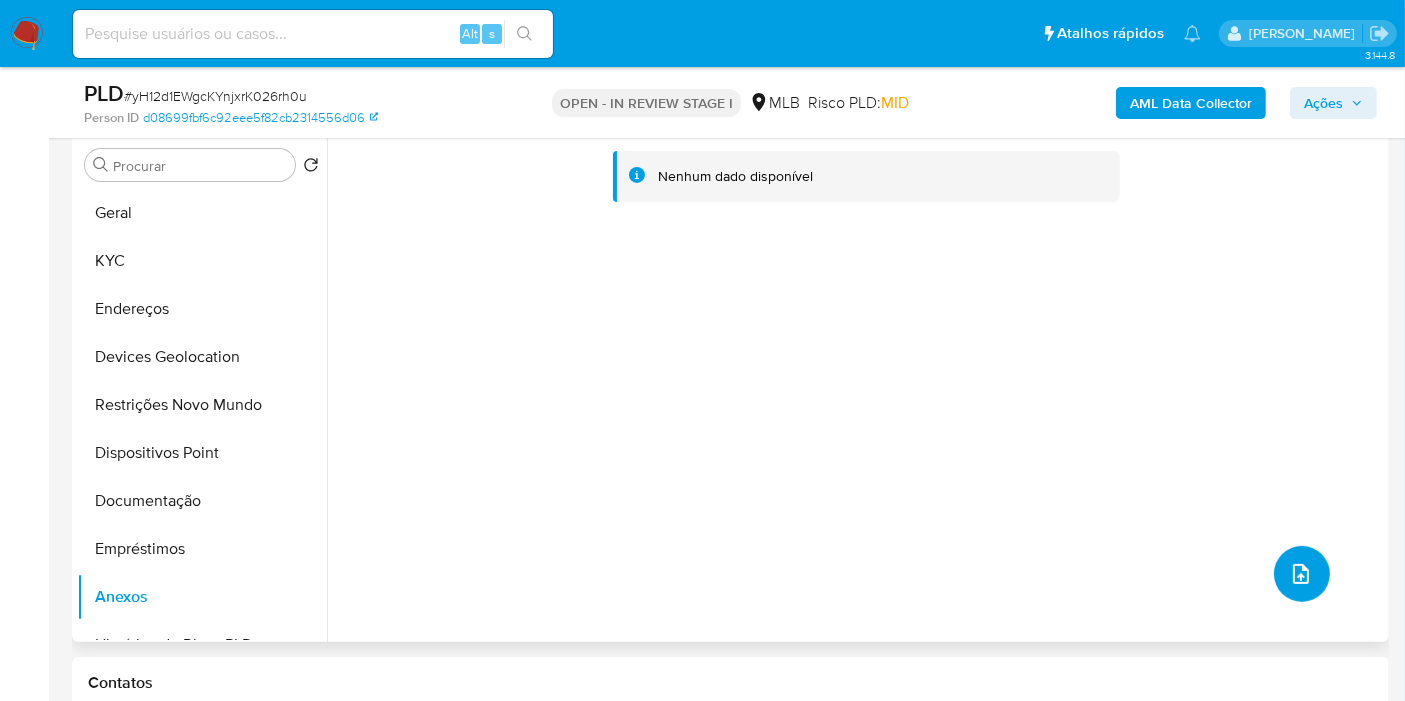 click 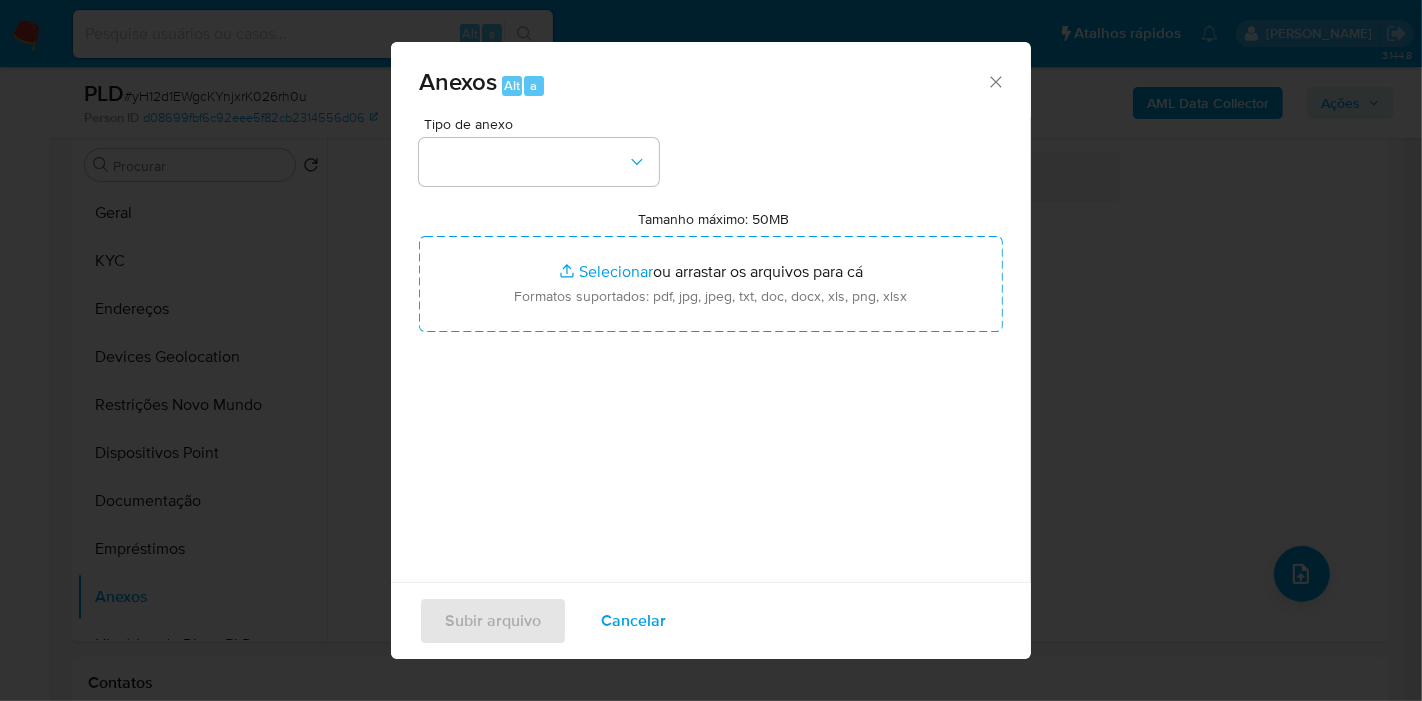 click on "Tipo de anexo" at bounding box center (539, 151) 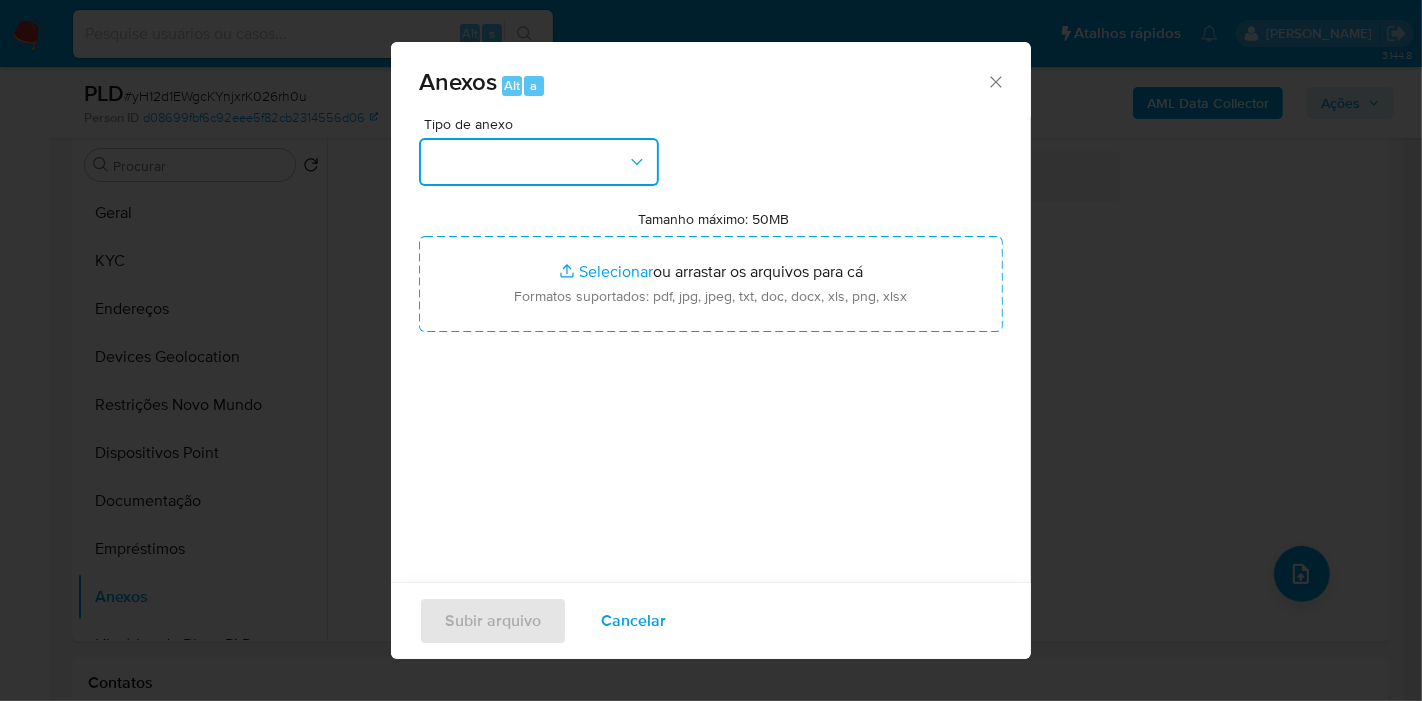 click at bounding box center [539, 162] 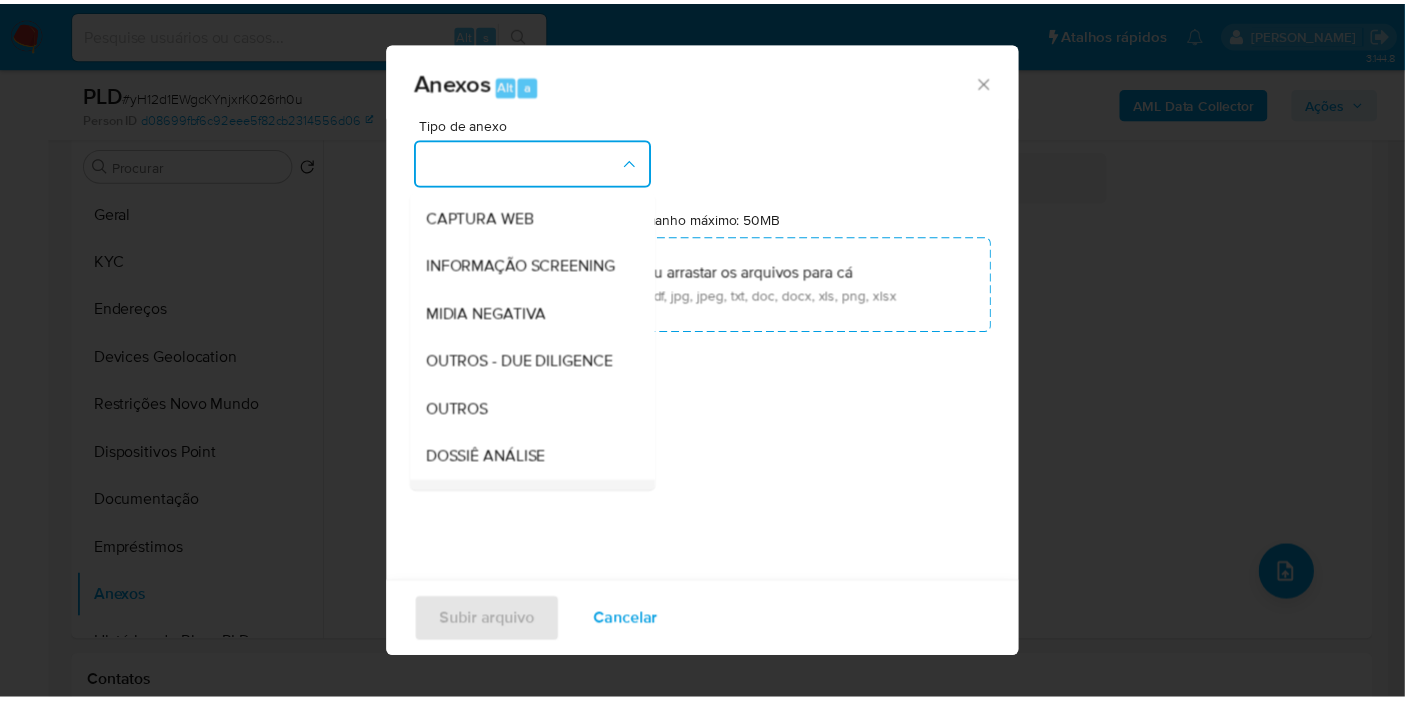 scroll, scrollTop: 307, scrollLeft: 0, axis: vertical 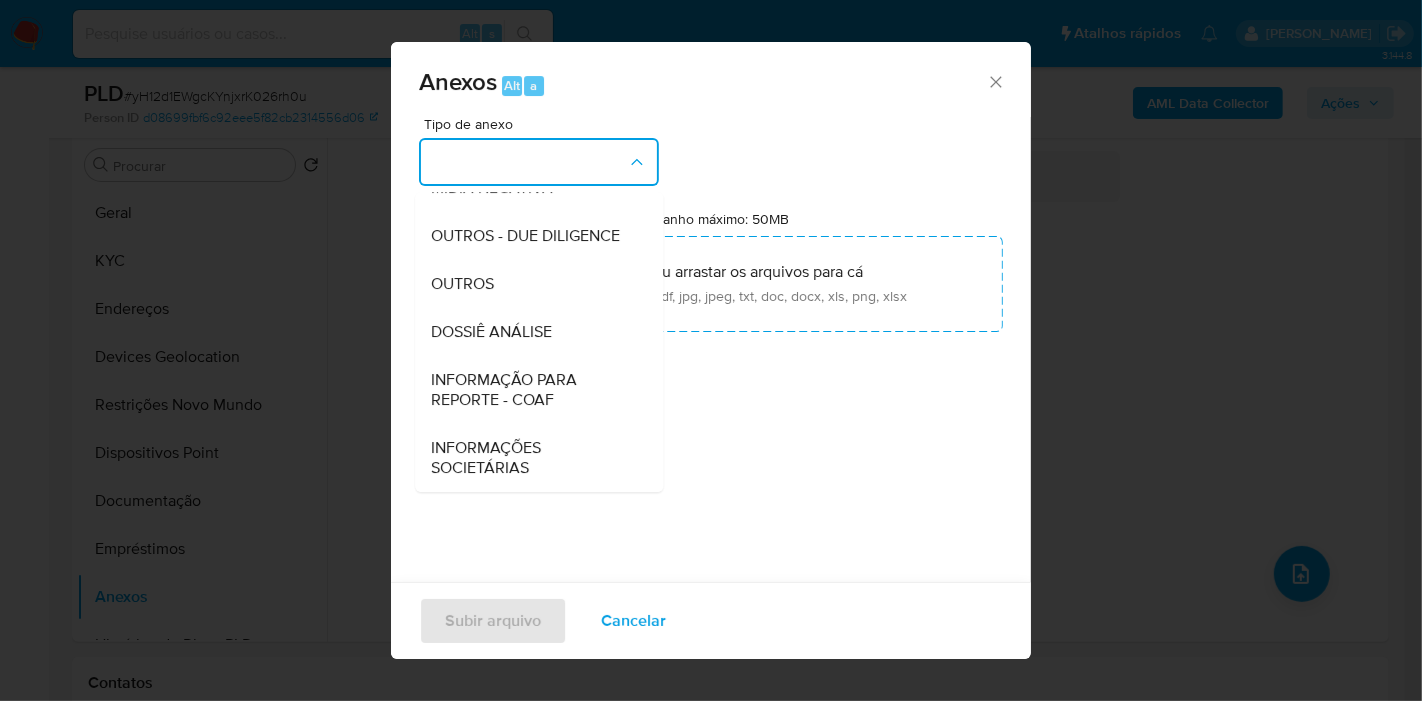 drag, startPoint x: 482, startPoint y: 332, endPoint x: 544, endPoint y: 378, distance: 77.201035 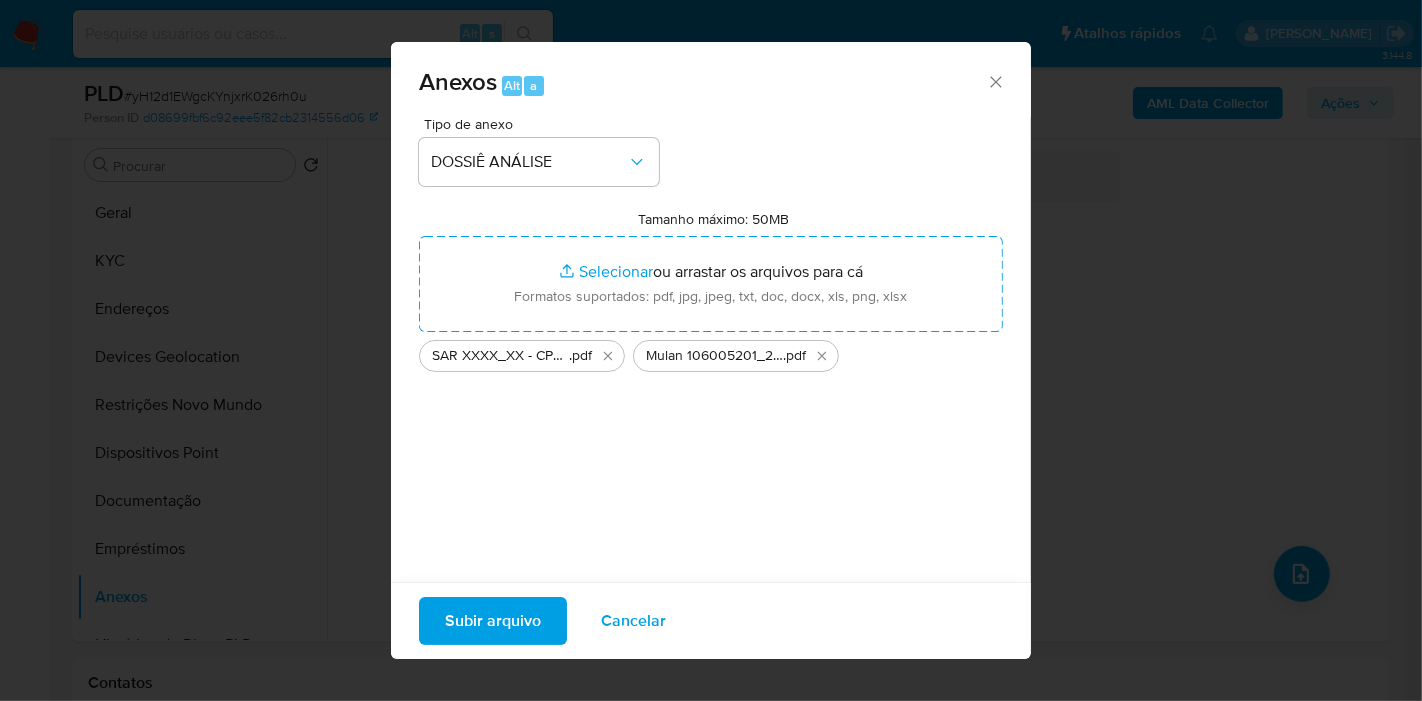 click on "Subir arquivo" at bounding box center (493, 621) 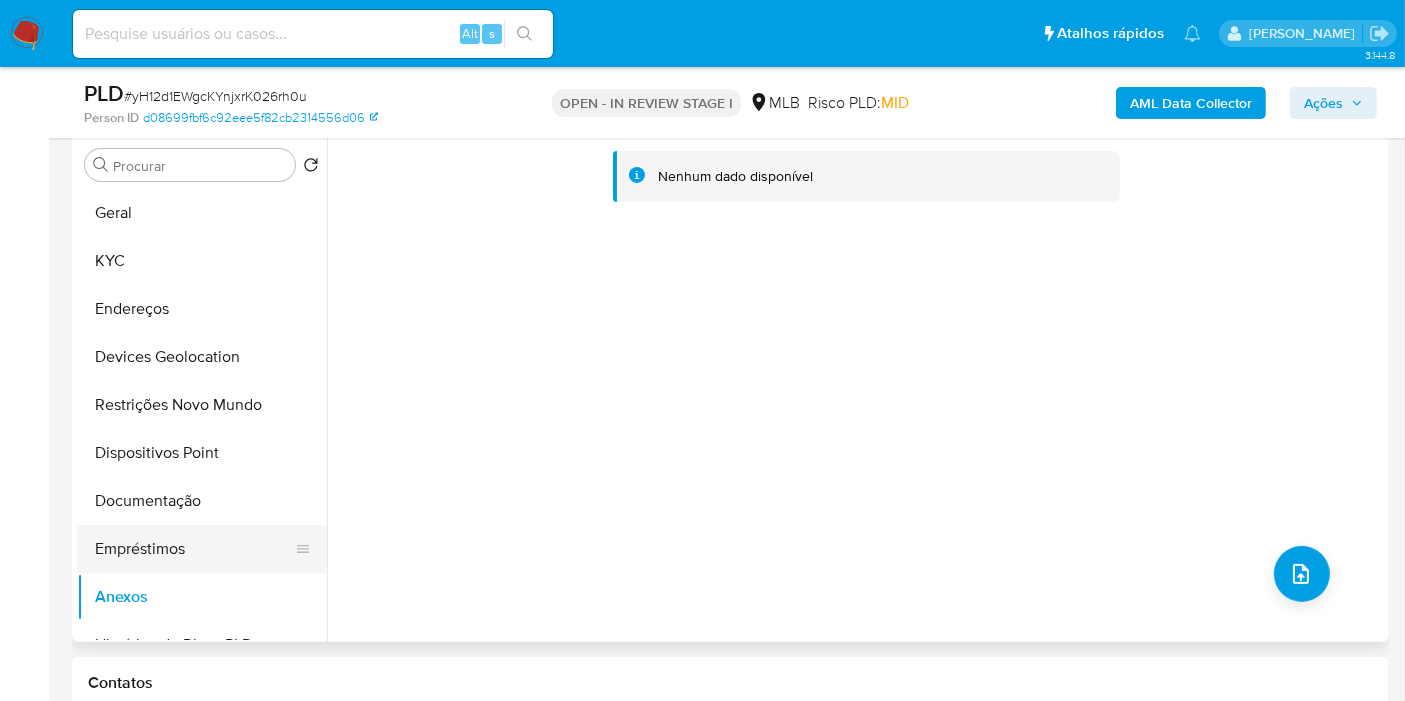click on "Empréstimos" at bounding box center (194, 549) 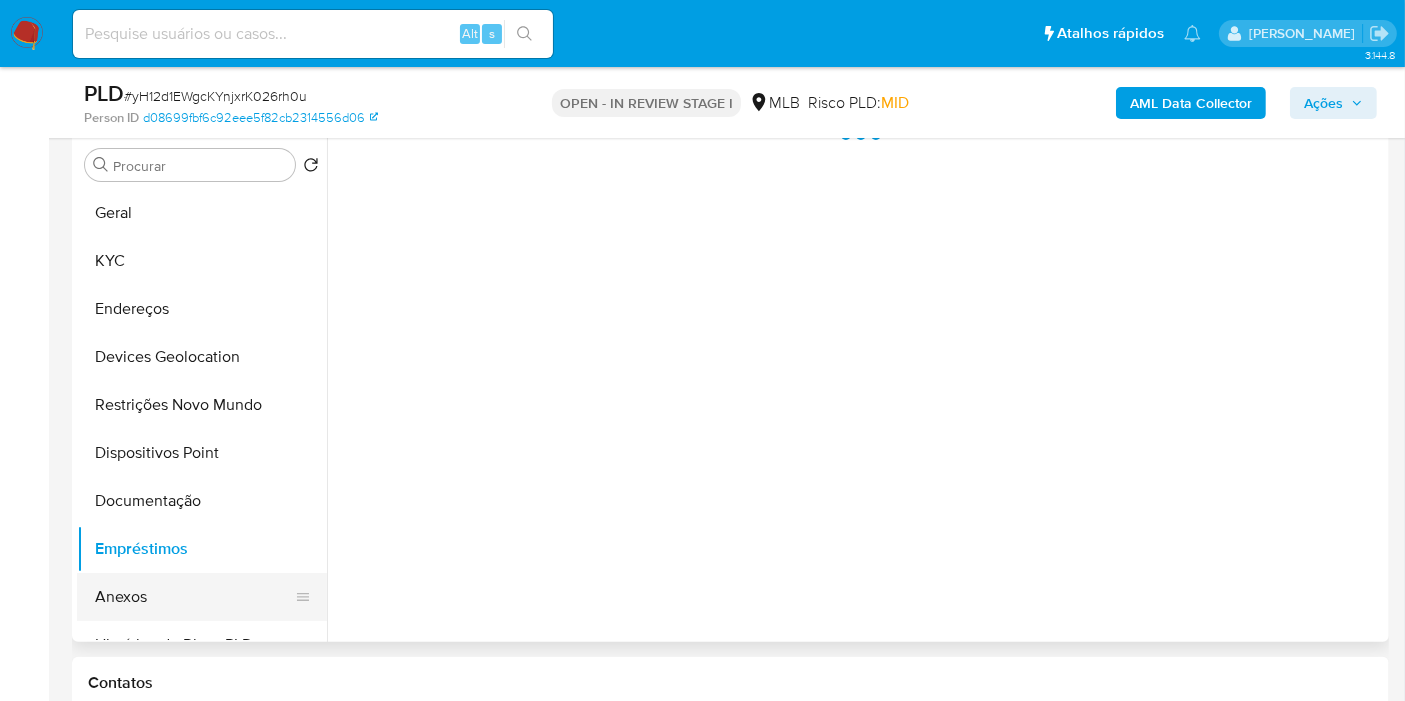 click on "Anexos" at bounding box center [194, 597] 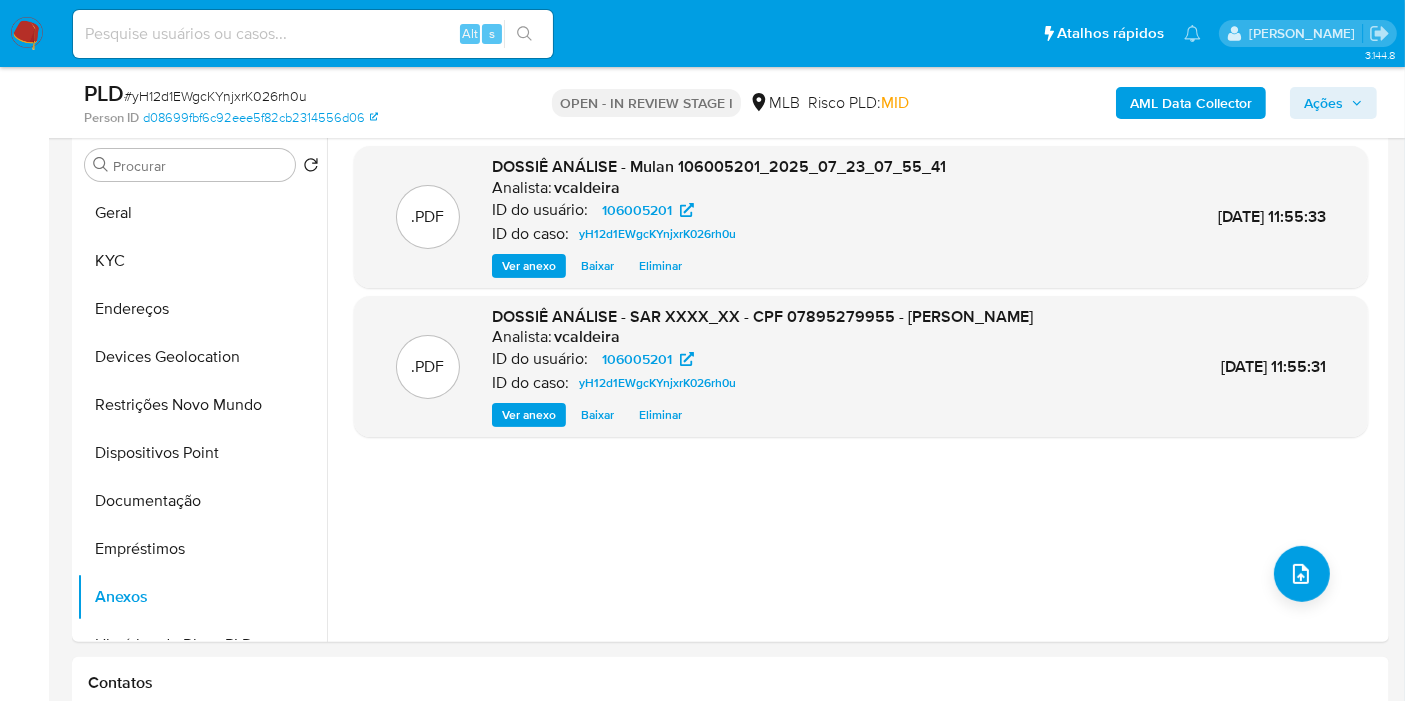 click on "Ações" at bounding box center (1333, 103) 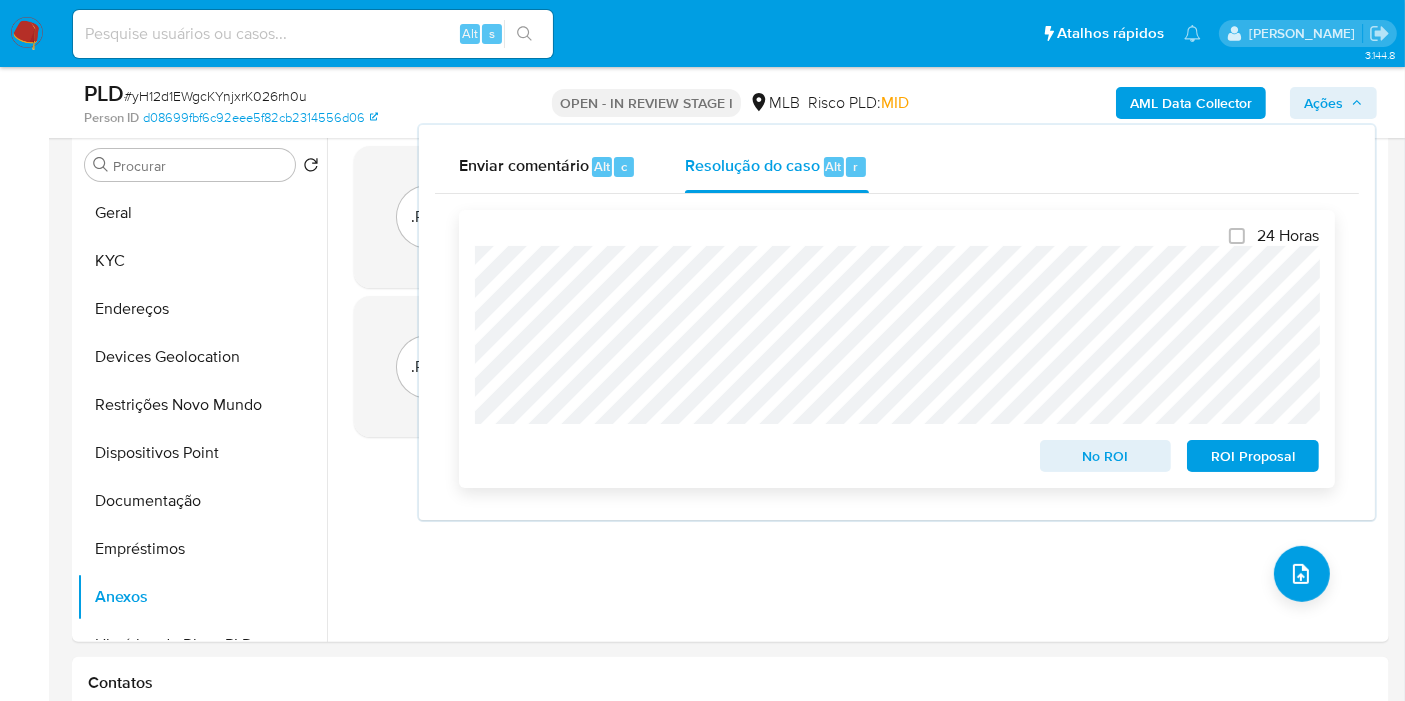 click on "ROI Proposal" at bounding box center [1253, 456] 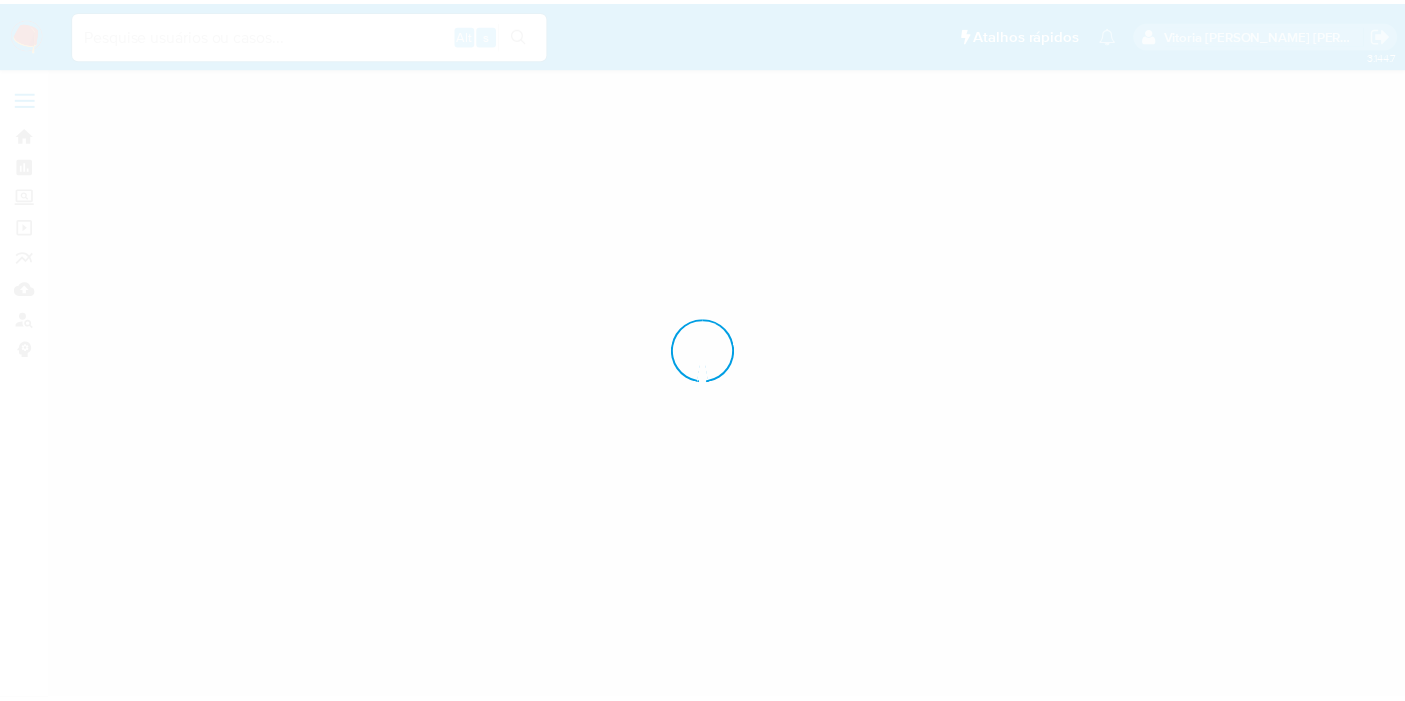scroll, scrollTop: 0, scrollLeft: 0, axis: both 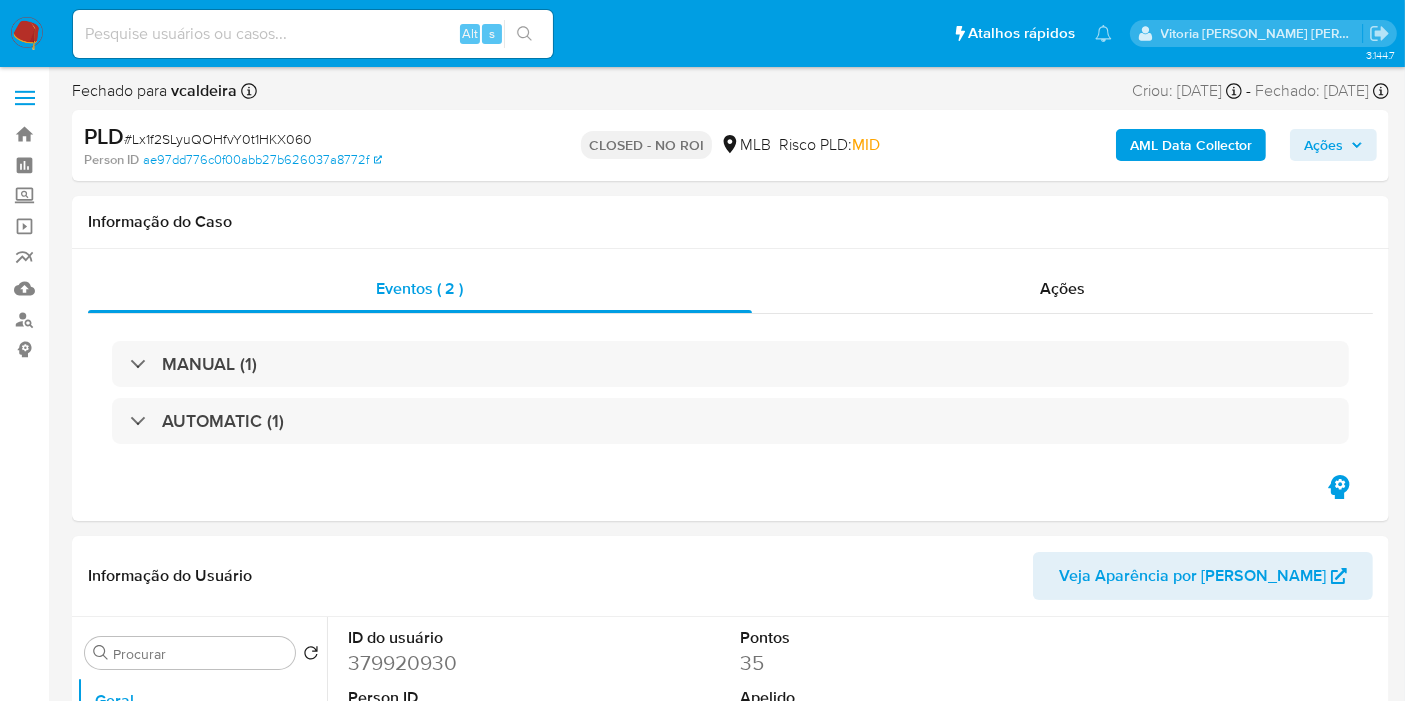 select on "10" 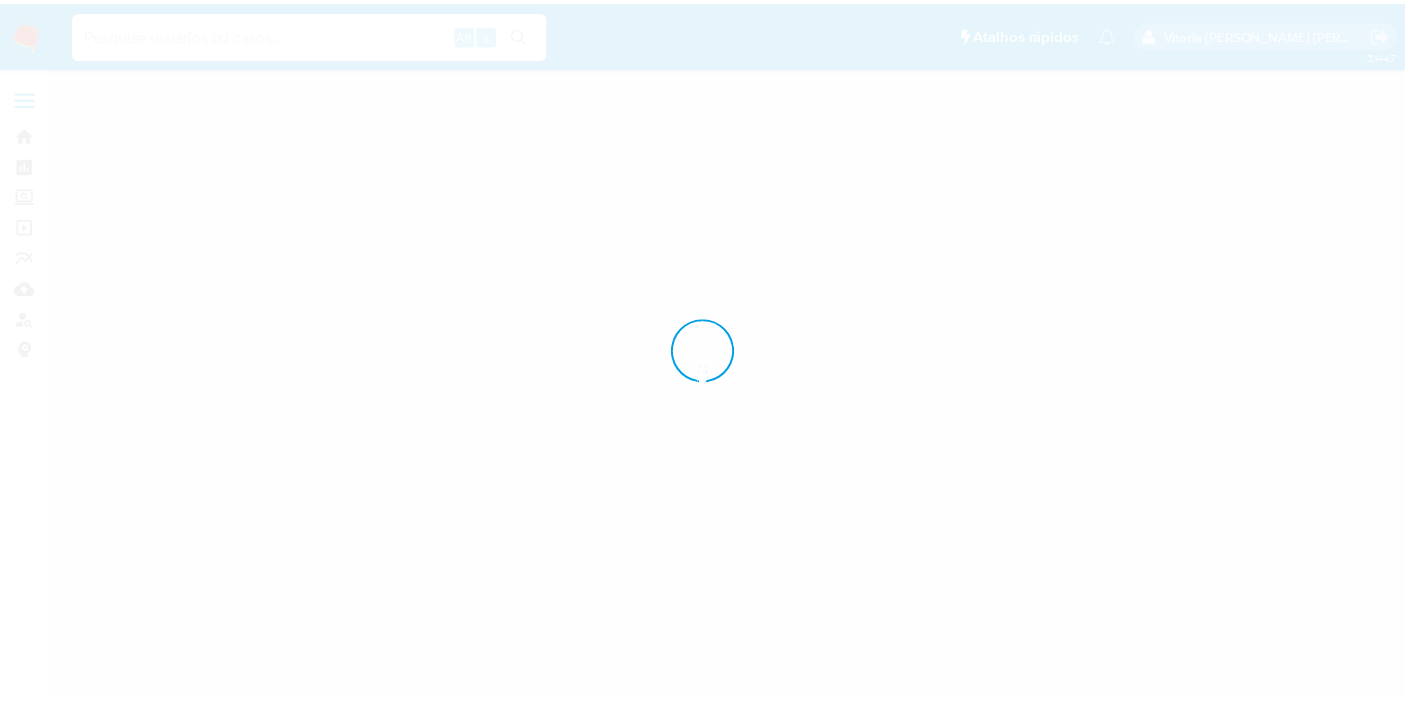 scroll, scrollTop: 0, scrollLeft: 0, axis: both 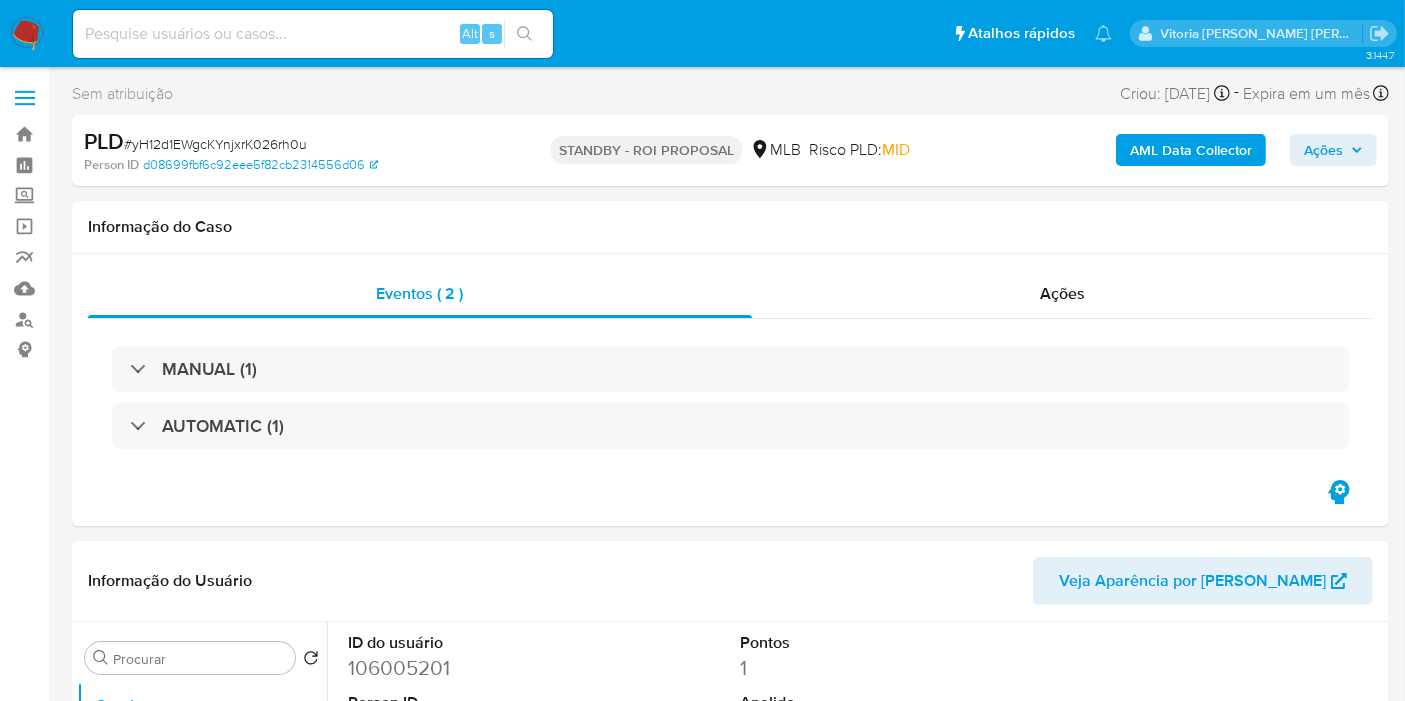 select on "10" 